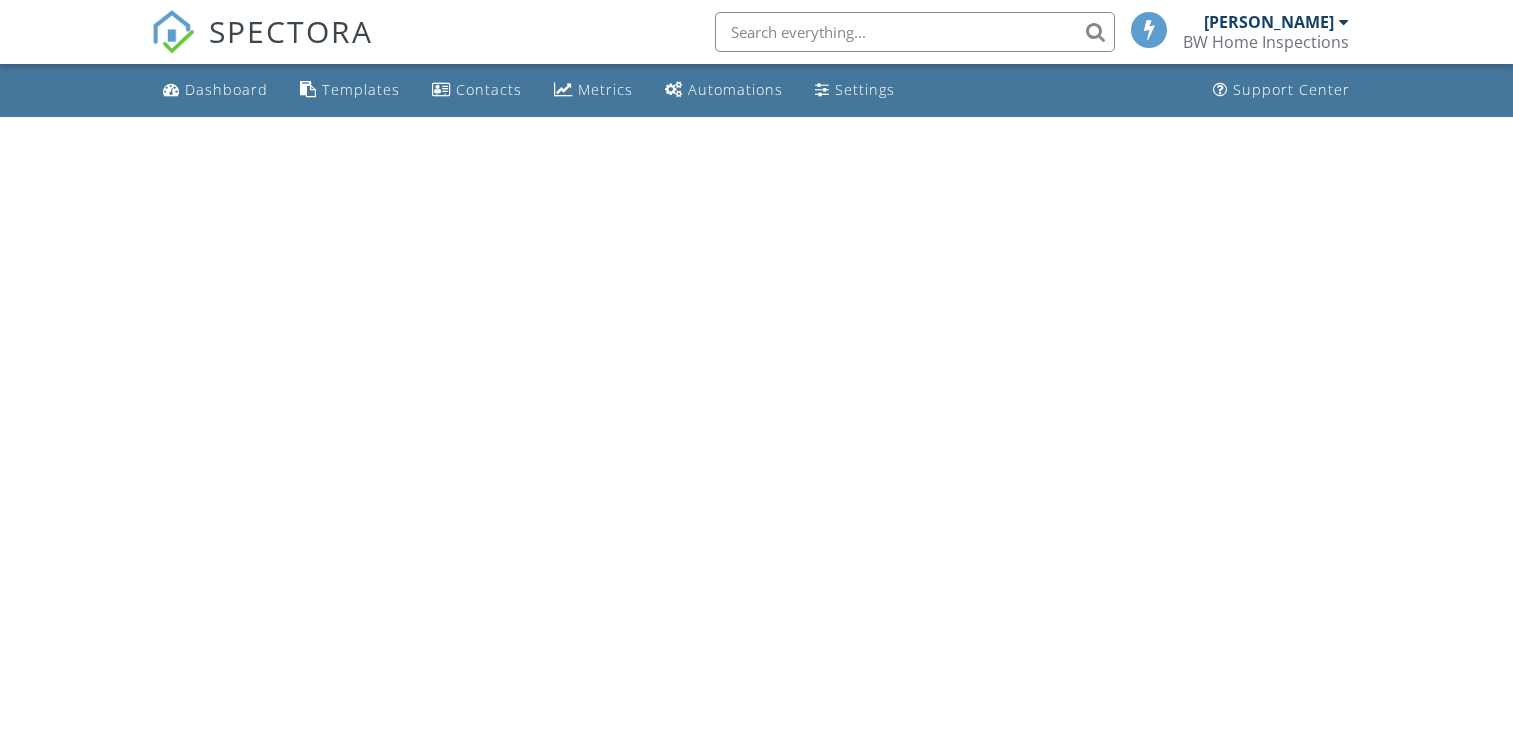 scroll, scrollTop: 0, scrollLeft: 0, axis: both 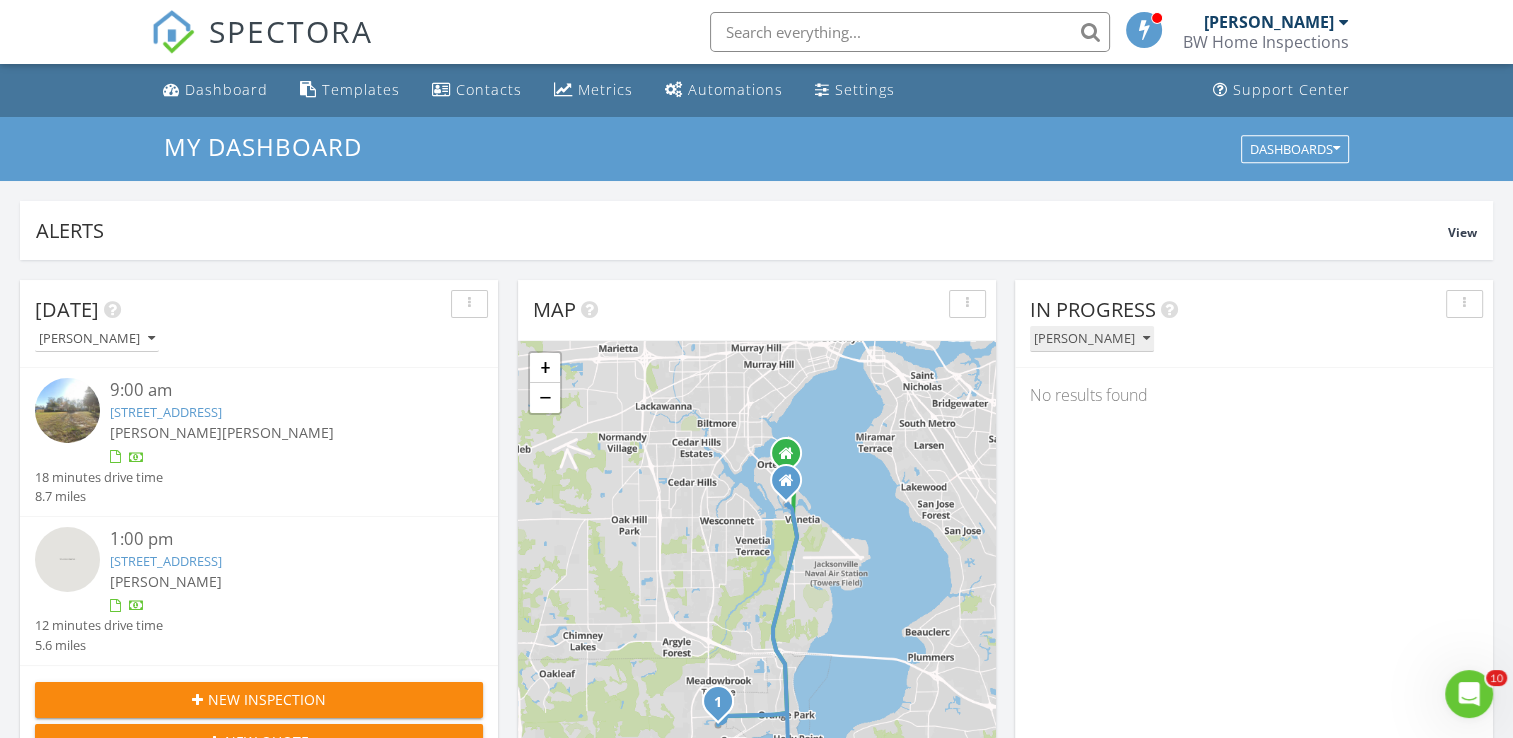 click on "[PERSON_NAME]" at bounding box center (1092, 339) 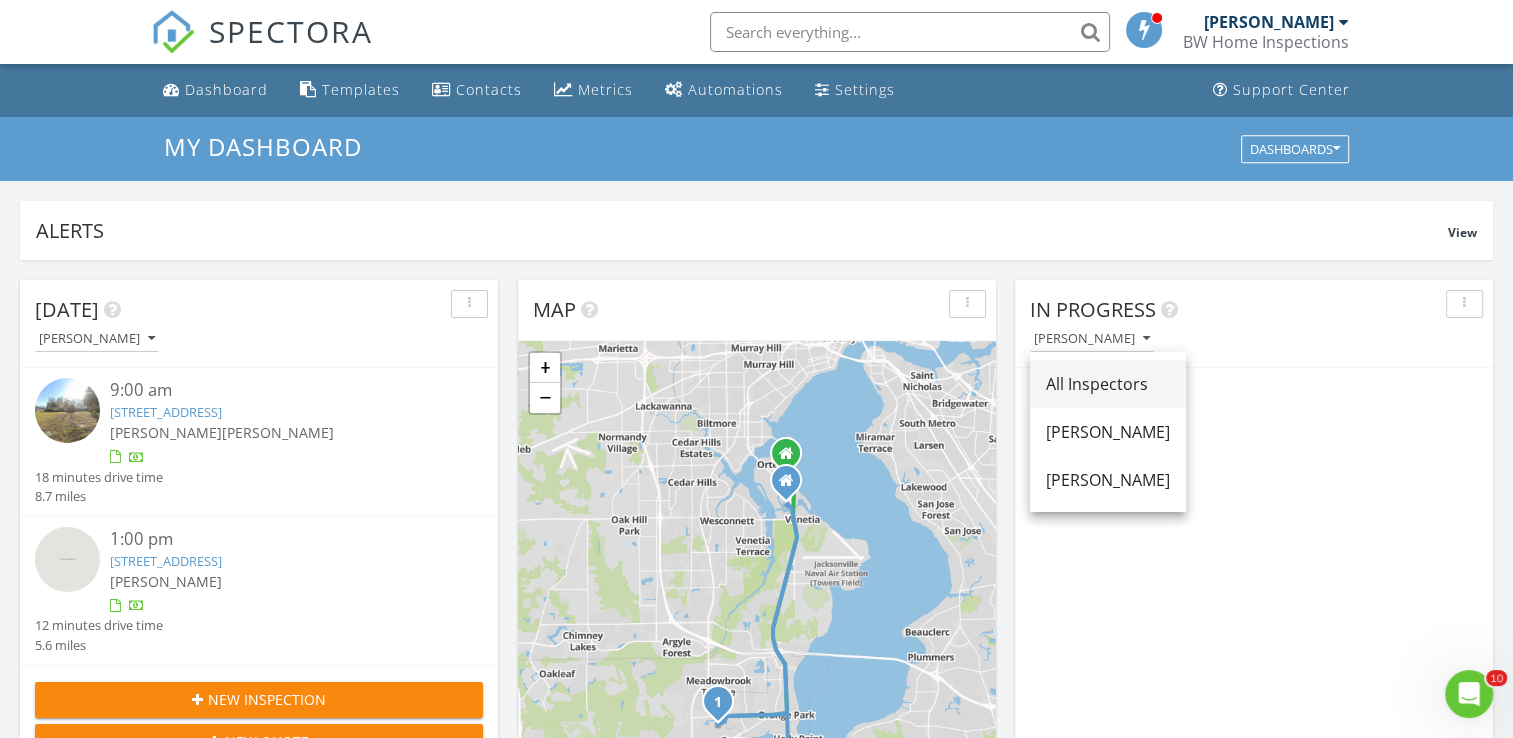 click on "All Inspectors" at bounding box center (1108, 384) 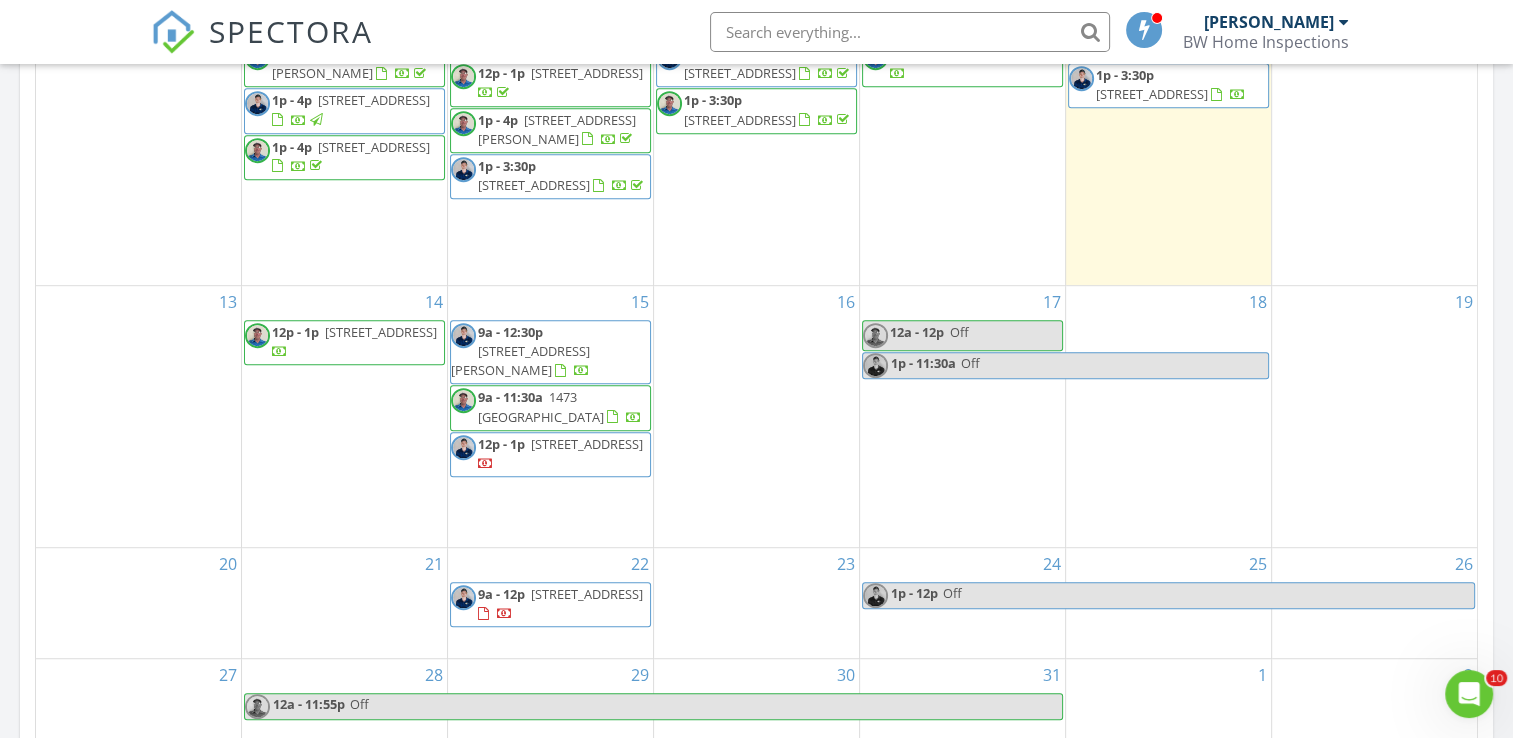 scroll, scrollTop: 1100, scrollLeft: 0, axis: vertical 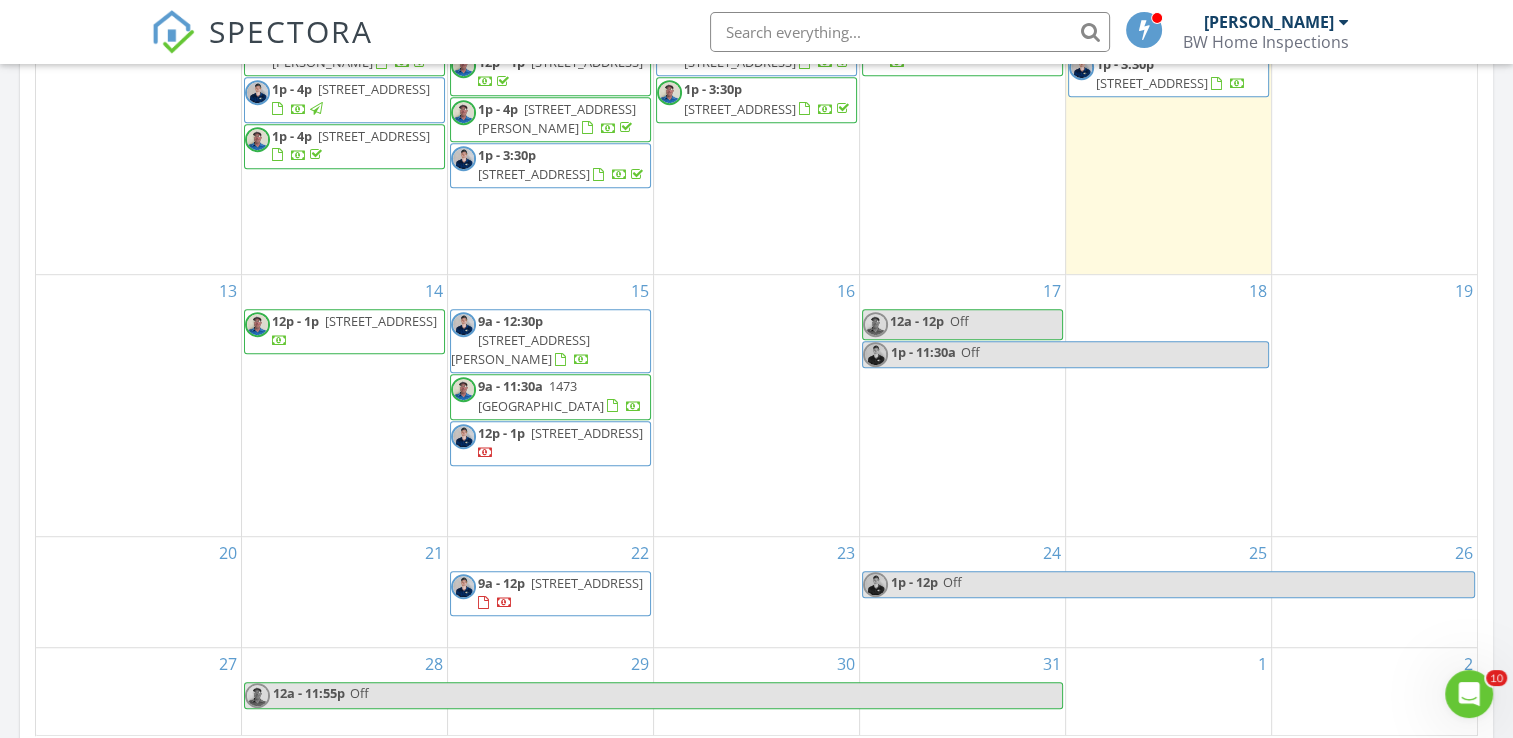 click on "[DATE]
[PERSON_NAME]
9:00 am
[STREET_ADDRESS]
[PERSON_NAME]
[PERSON_NAME]
18 minutes drive time   8.7 miles       1:00 pm
[STREET_ADDRESS]
[PERSON_NAME]
12 minutes drive time   5.6 miles       New Inspection     New Quote         Map               1 1 2 + − [GEOGRAPHIC_DATA][PERSON_NAME] 15.0 km, 18 min Head southeast on [GEOGRAPHIC_DATA] 350 m Make a slight right onto [PERSON_NAME][GEOGRAPHIC_DATA] 1.5 km Take the ramp on the left onto [GEOGRAPHIC_DATA] (US 17) 9 km Turn right onto [PERSON_NAME][GEOGRAPHIC_DATA] (FL 224) 3 km Turn left onto [GEOGRAPHIC_DATA] 550 m Turn left onto Beta Court 90 m You have arrived at your destination, on the left 0 [GEOGRAPHIC_DATA], [PERSON_NAME][GEOGRAPHIC_DATA], [PERSON_NAME][GEOGRAPHIC_DATA], [GEOGRAPHIC_DATA] 17 23.0 km, 29 min Head east on [PERSON_NAME] 150 m 100 m 3 km" at bounding box center (756, 70) 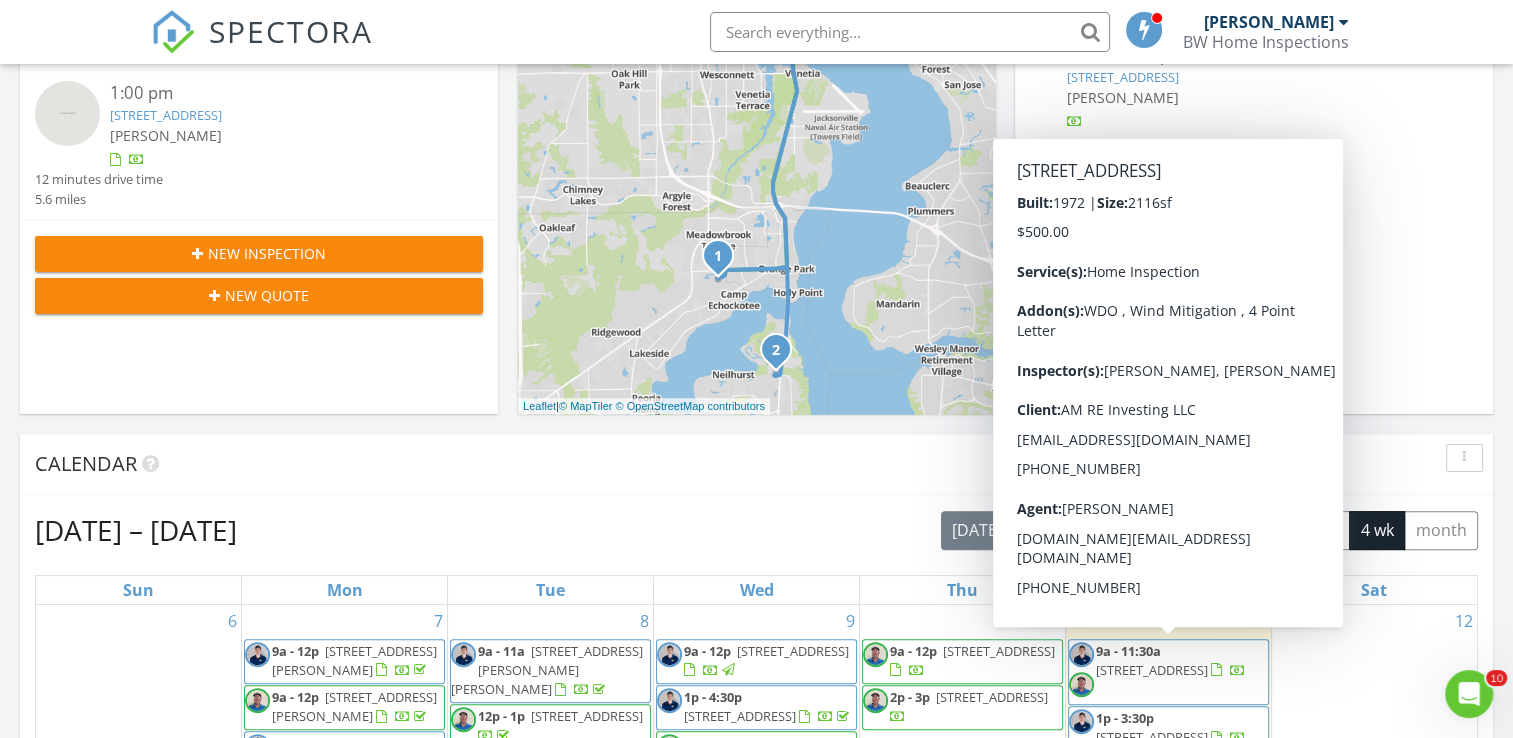 scroll, scrollTop: 800, scrollLeft: 0, axis: vertical 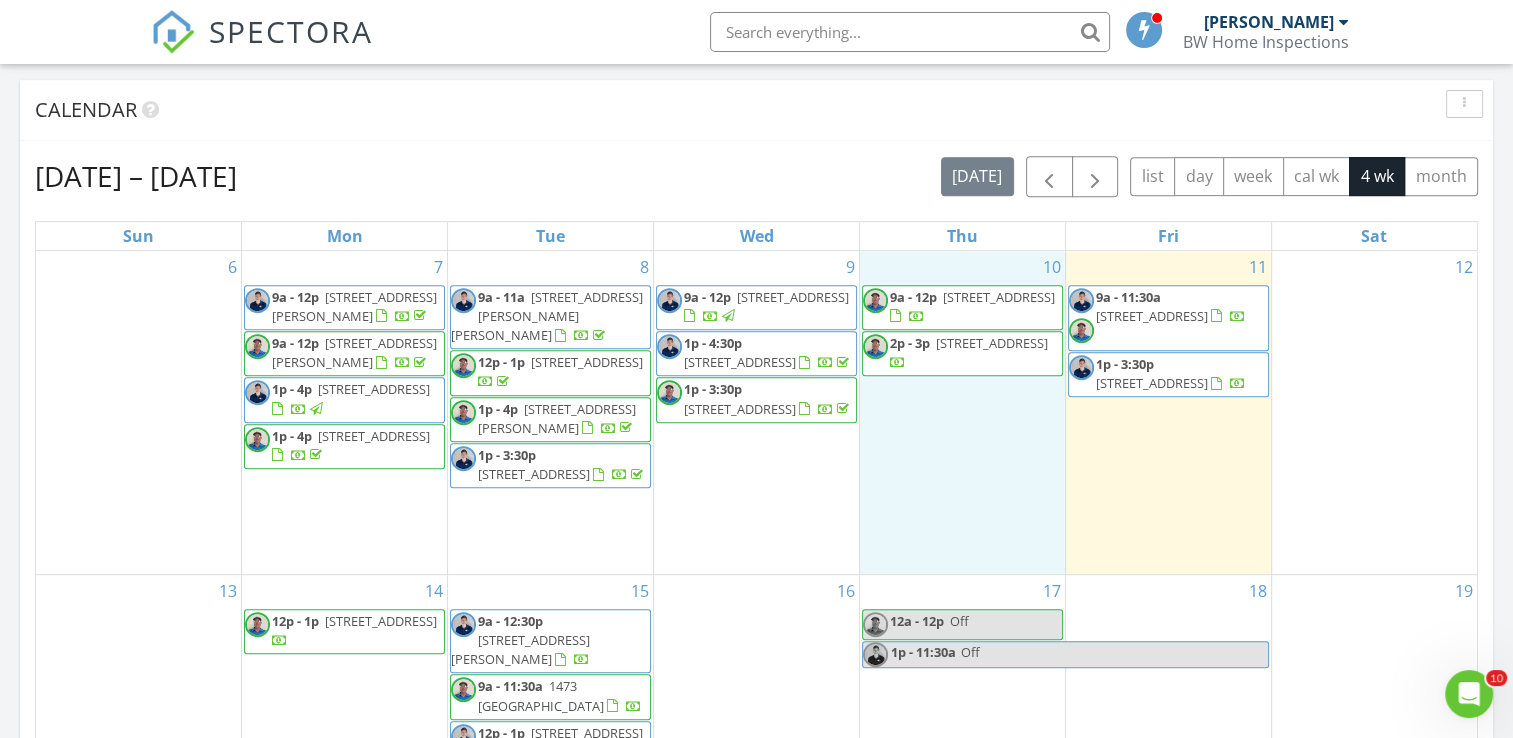click on "10
9a - 12p
[STREET_ADDRESS]
2p - 3p
[STREET_ADDRESS]" at bounding box center (962, 412) 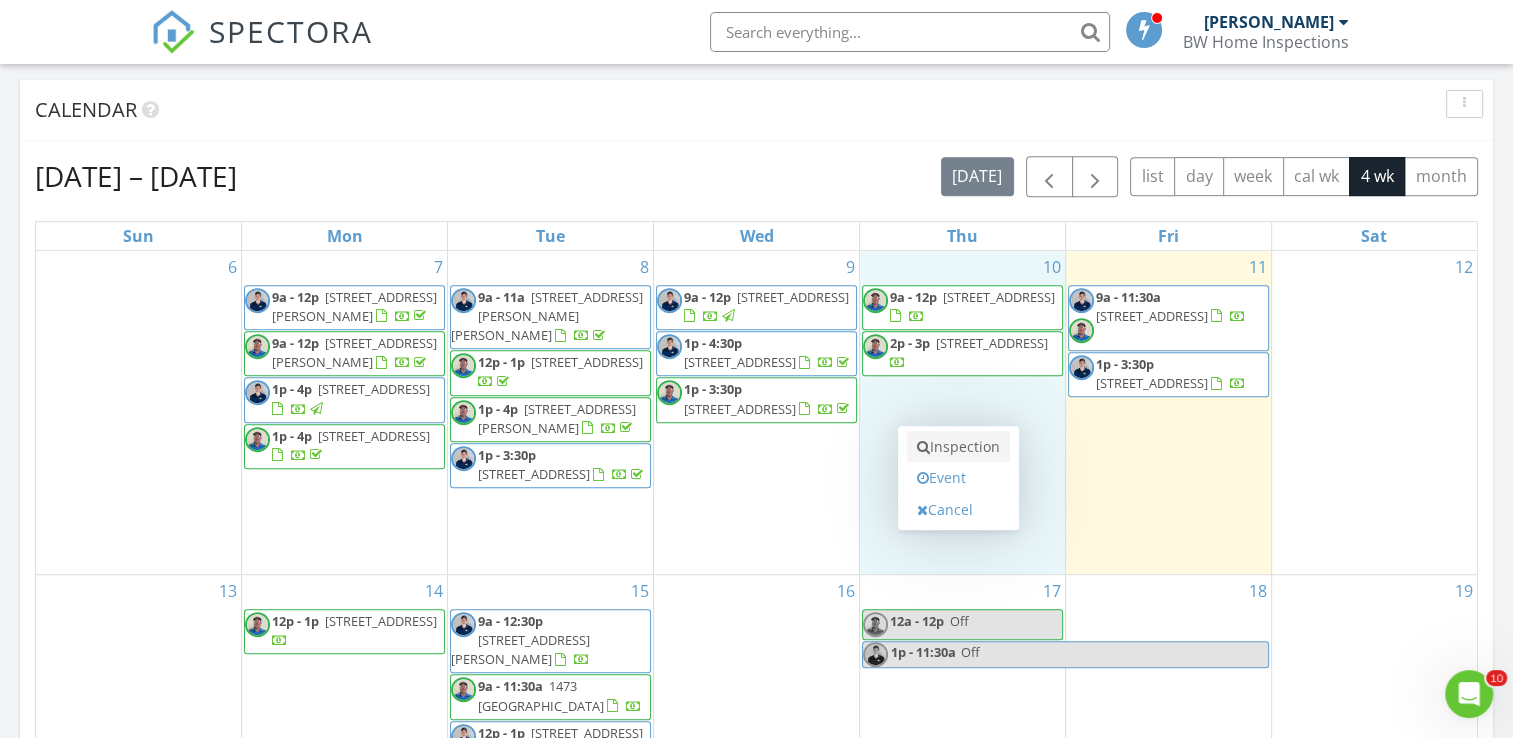 click on "Inspection" at bounding box center (958, 447) 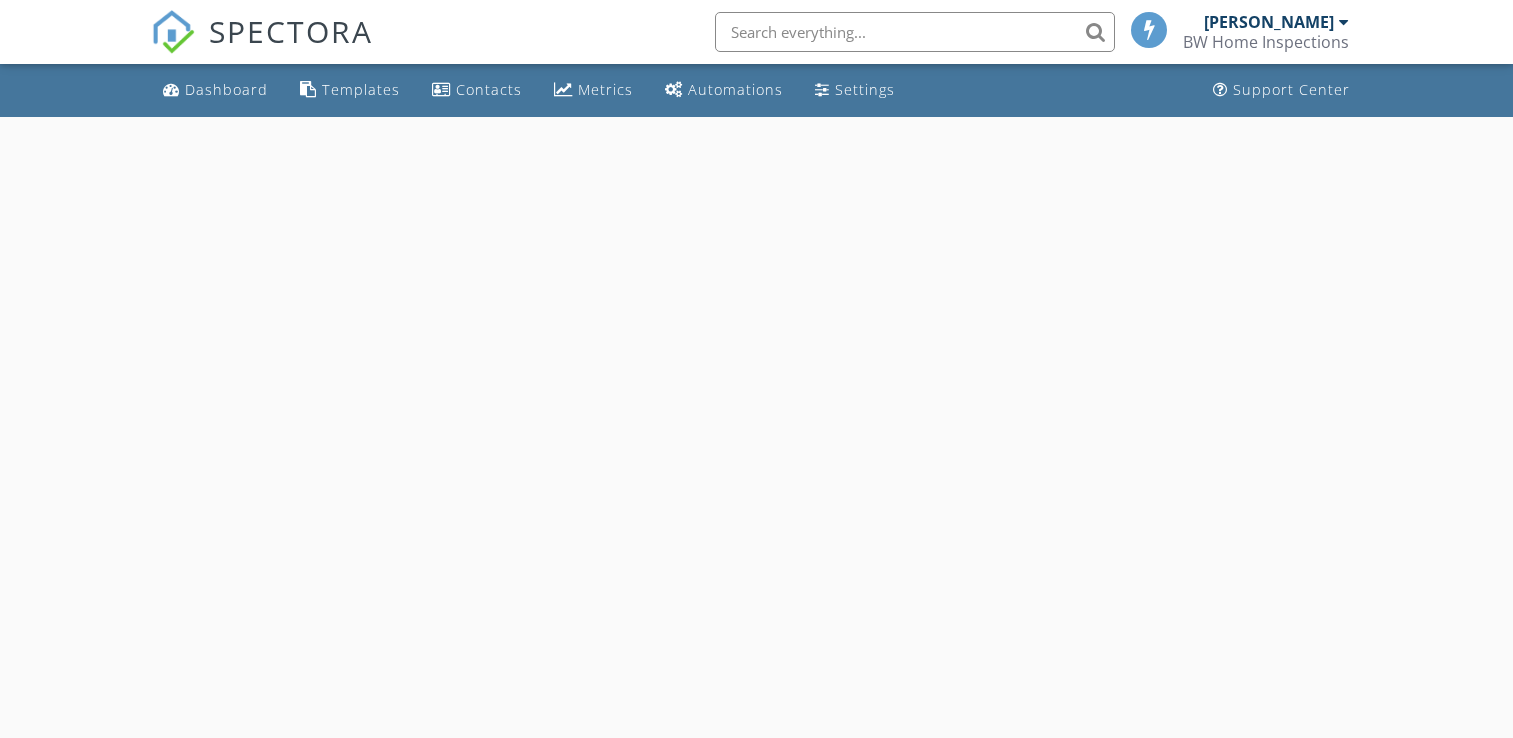 scroll, scrollTop: 0, scrollLeft: 0, axis: both 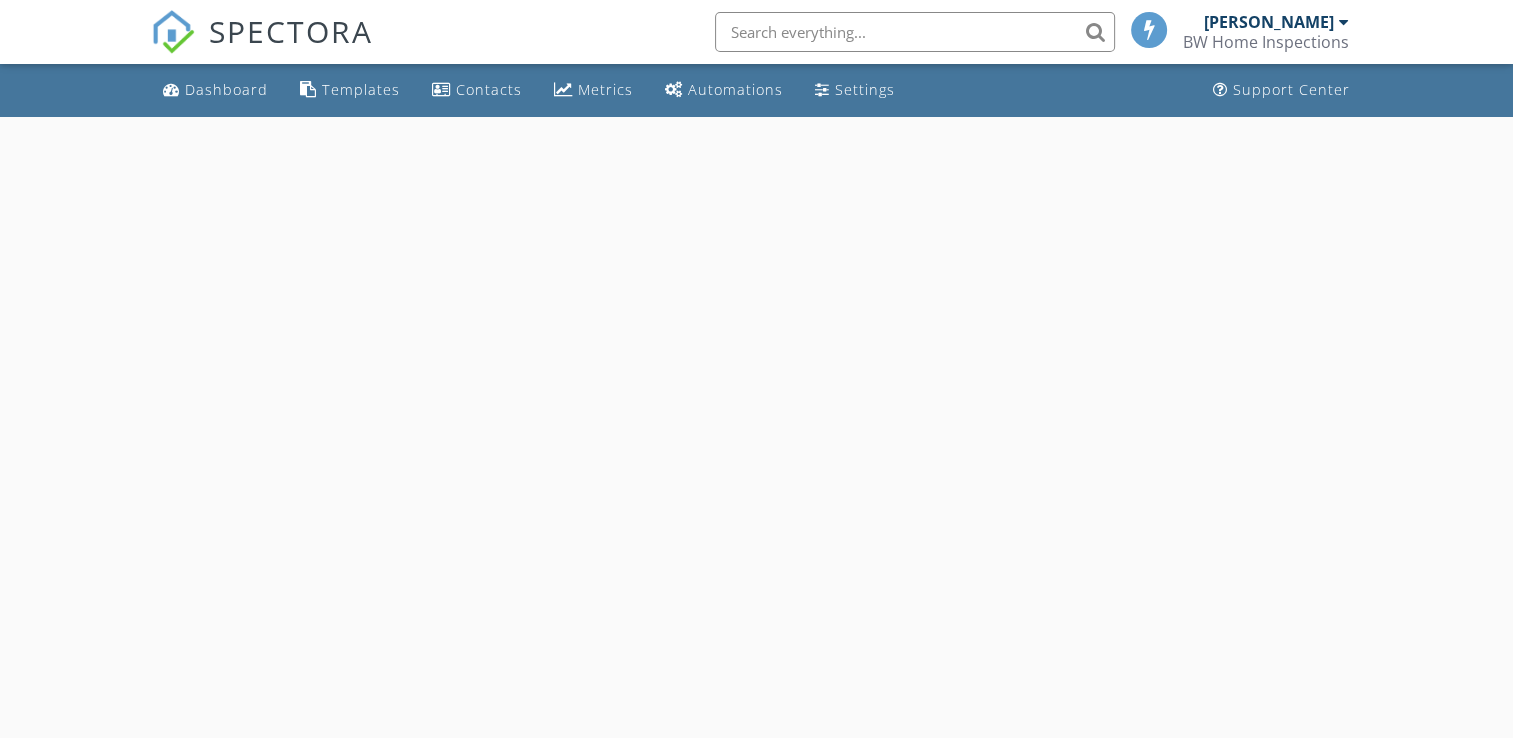 select on "6" 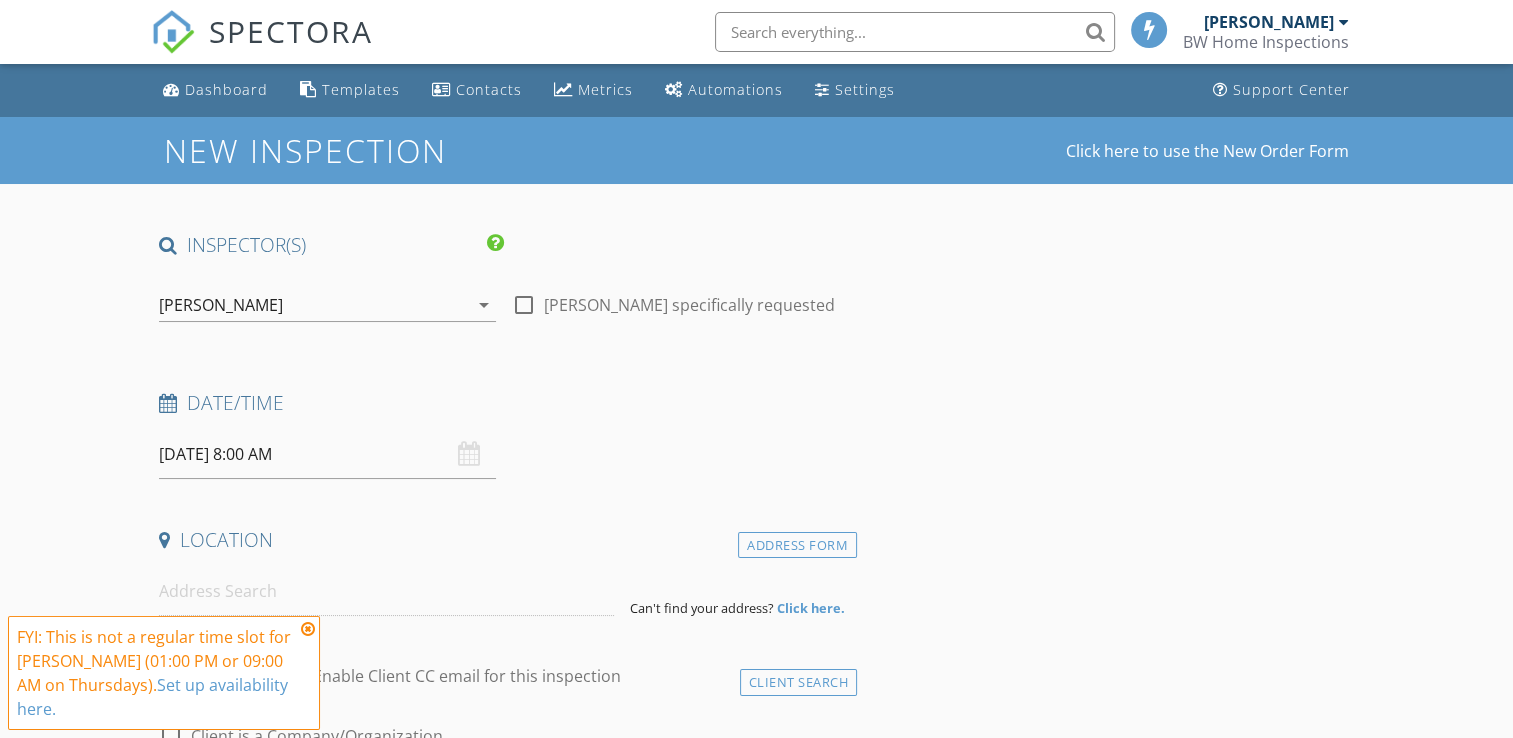 drag, startPoint x: 394, startPoint y: 449, endPoint x: 380, endPoint y: 445, distance: 14.56022 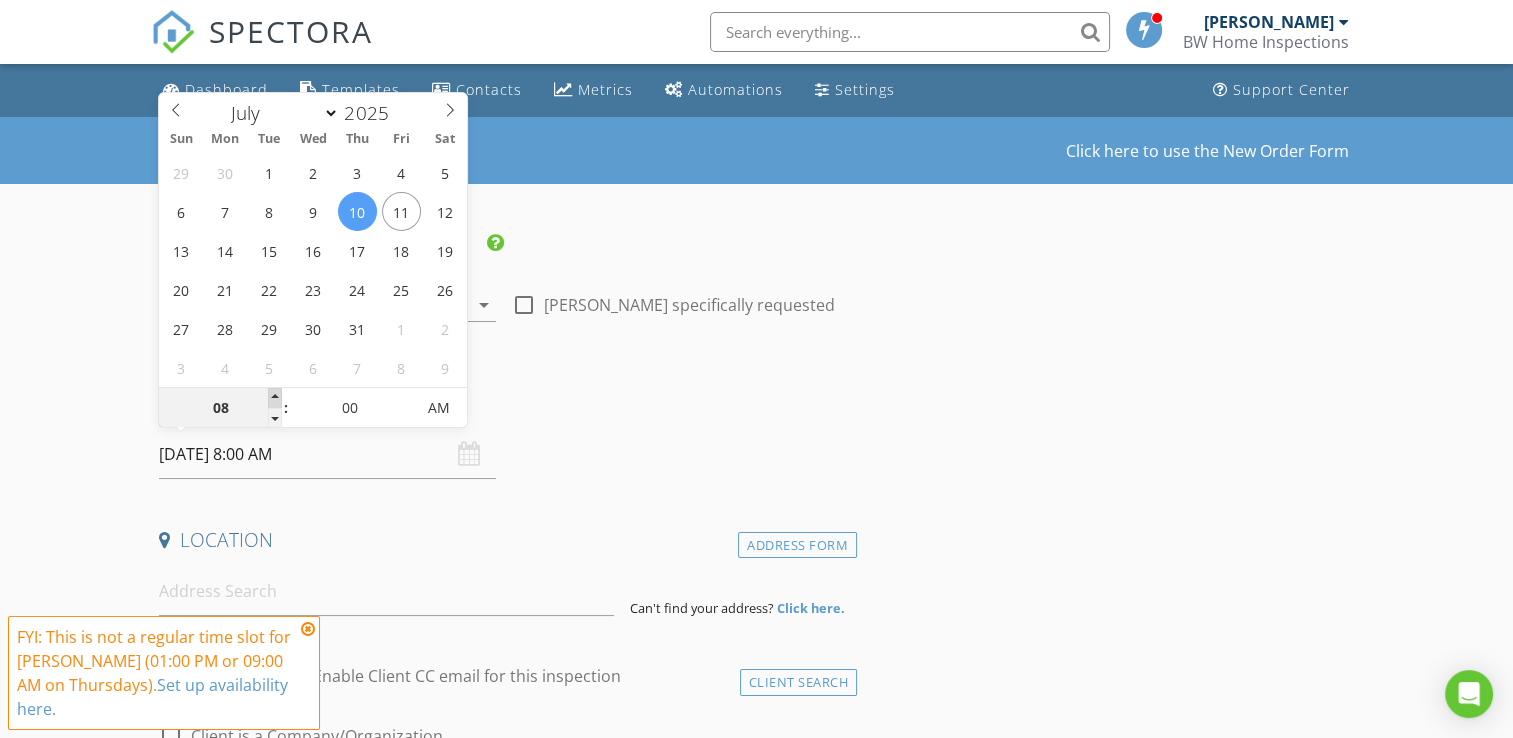 type on "09" 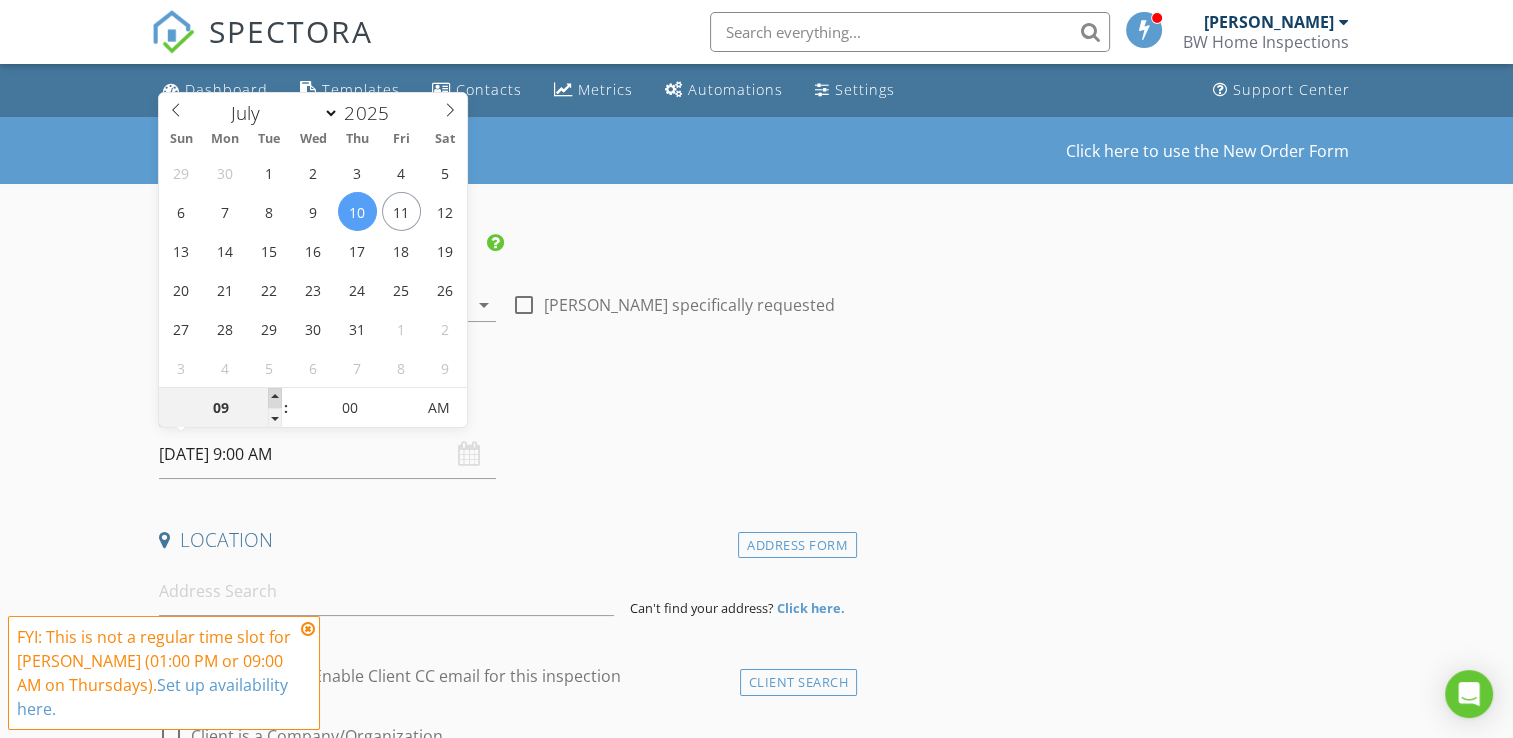 click at bounding box center [275, 398] 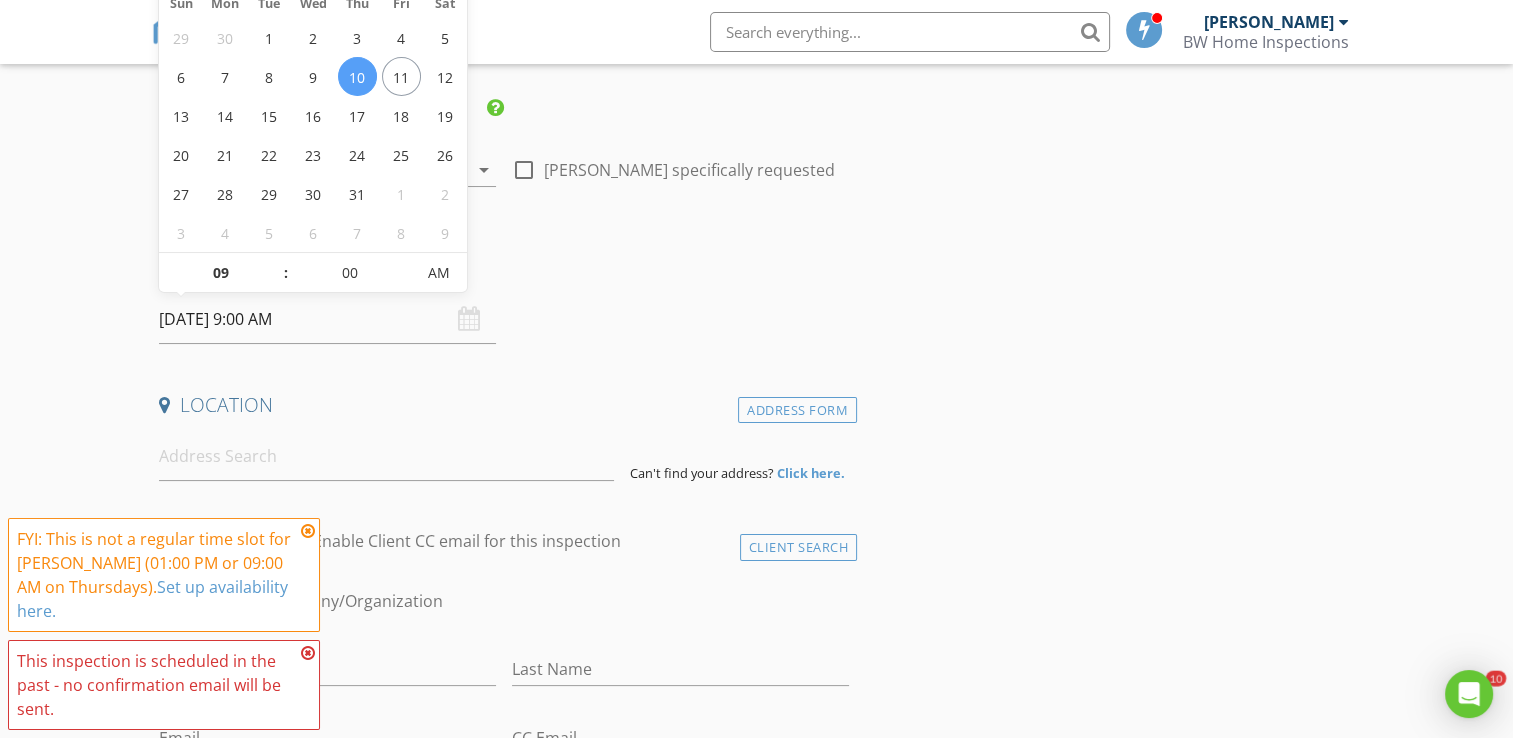 scroll, scrollTop: 0, scrollLeft: 0, axis: both 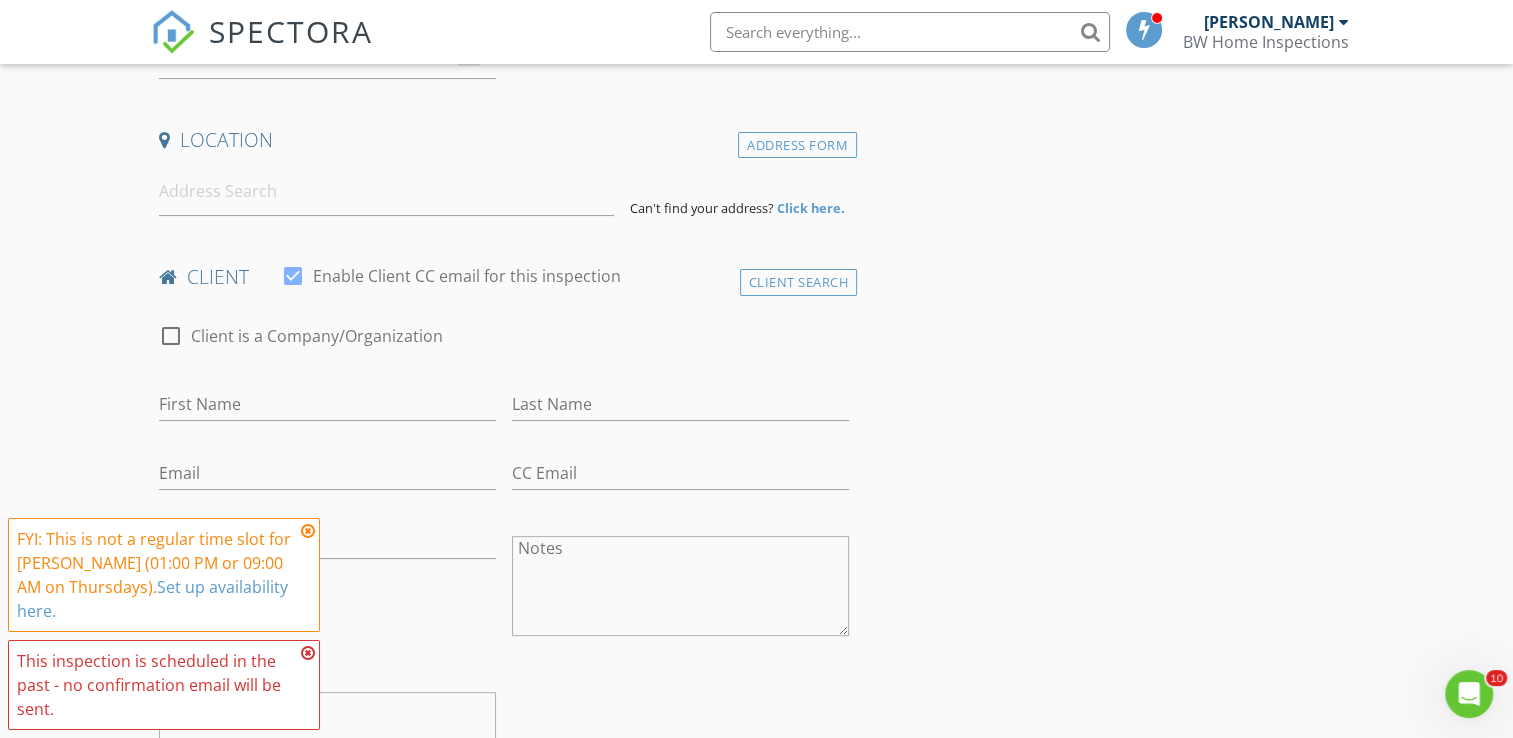 click on "This inspection is scheduled in the past - no confirmation email will be sent." at bounding box center (164, 685) 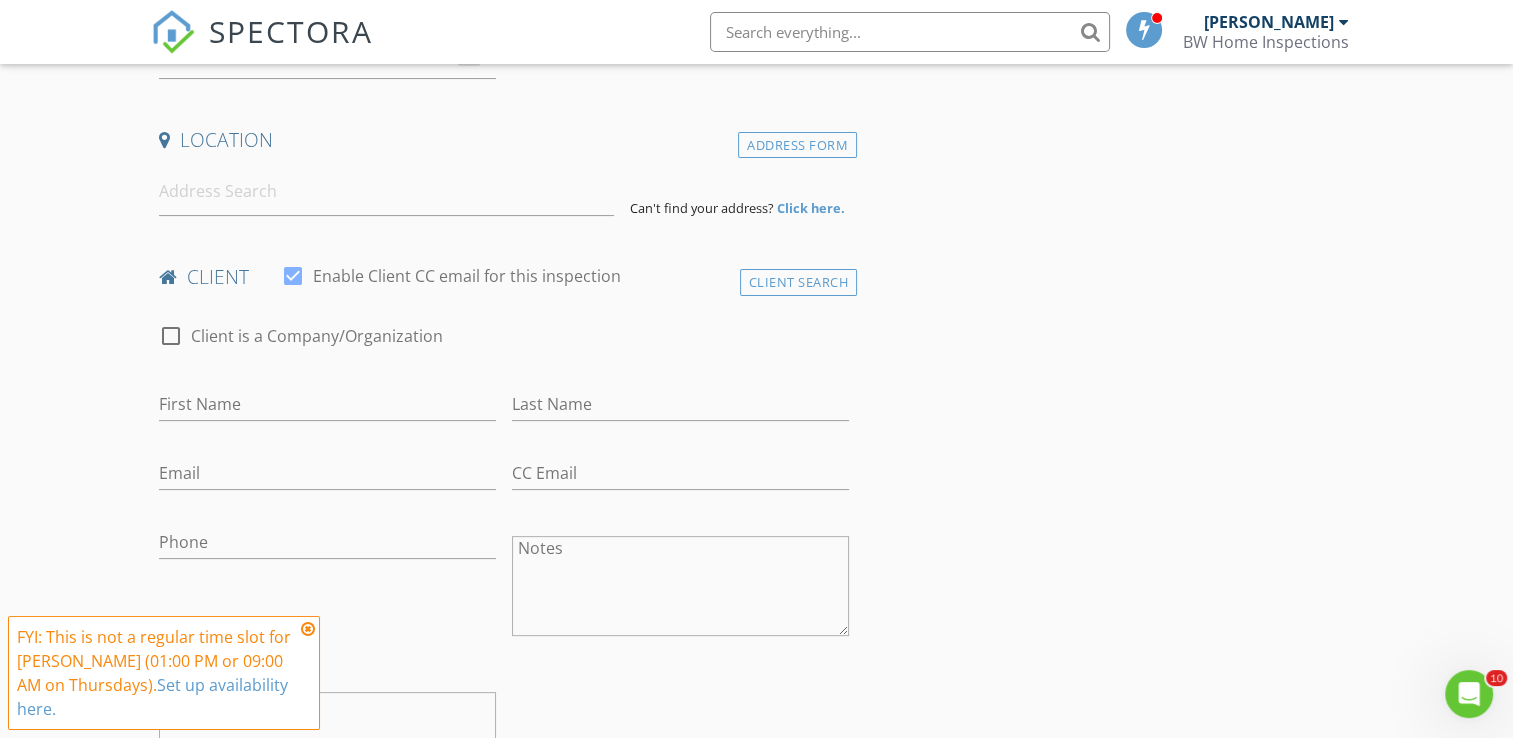 click at bounding box center [308, 629] 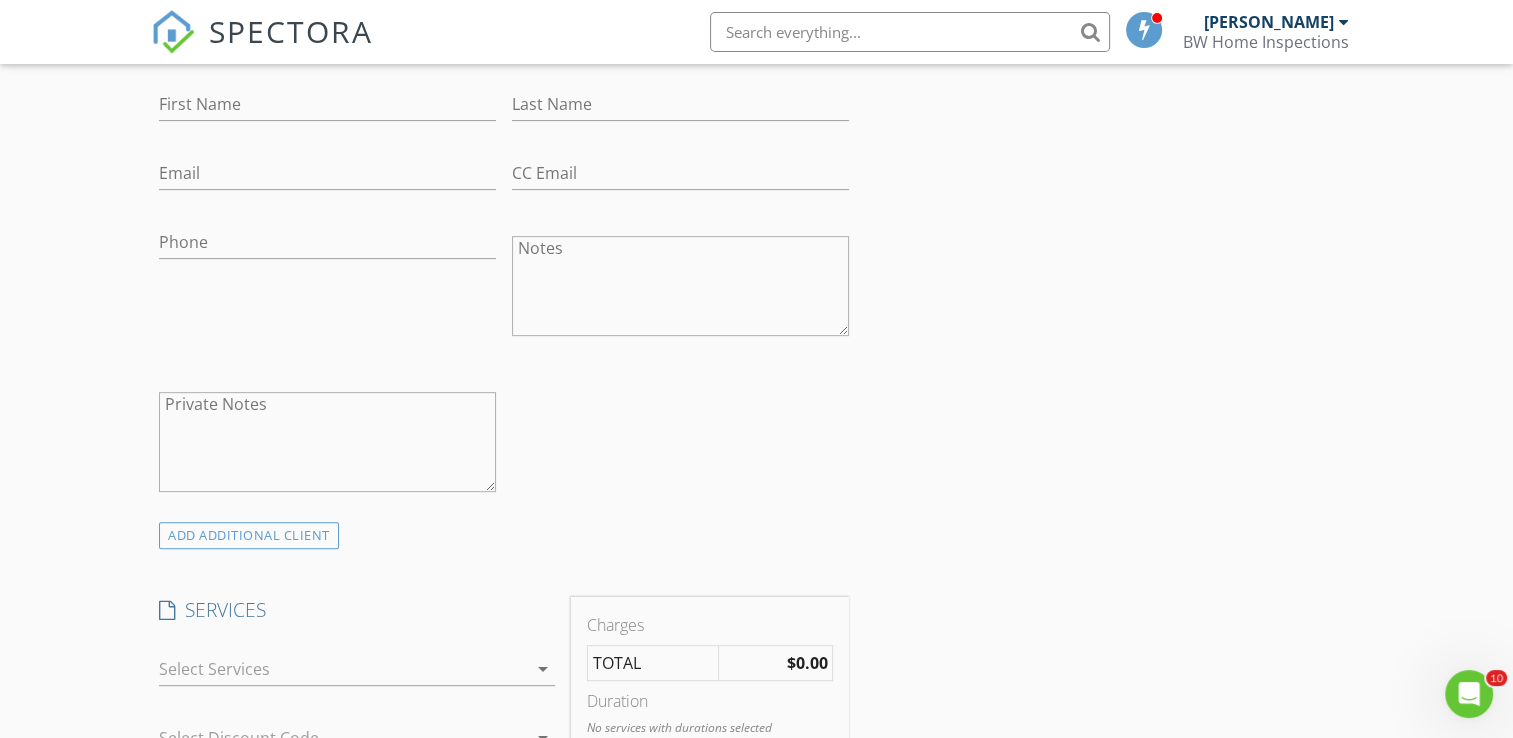 scroll, scrollTop: 1000, scrollLeft: 0, axis: vertical 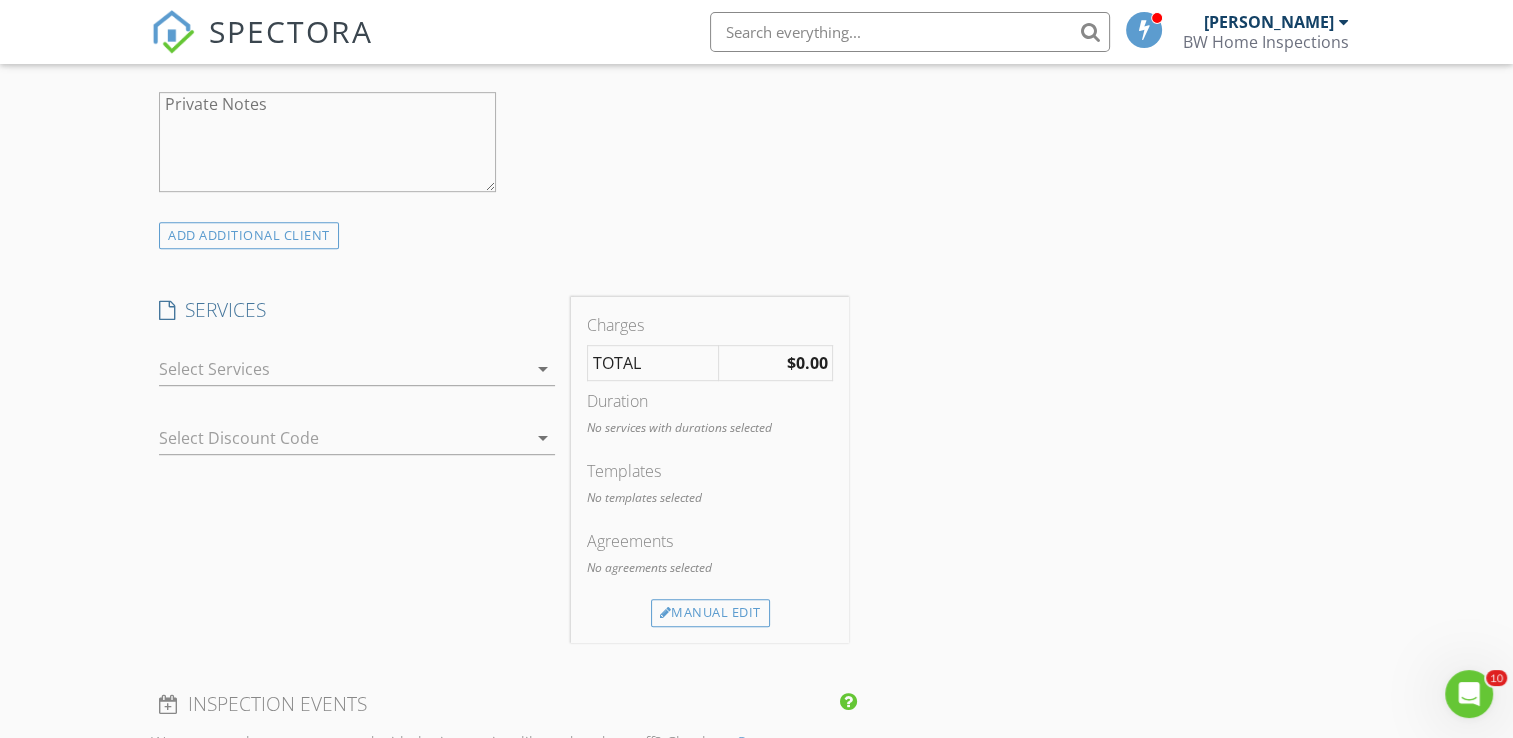click at bounding box center (343, 369) 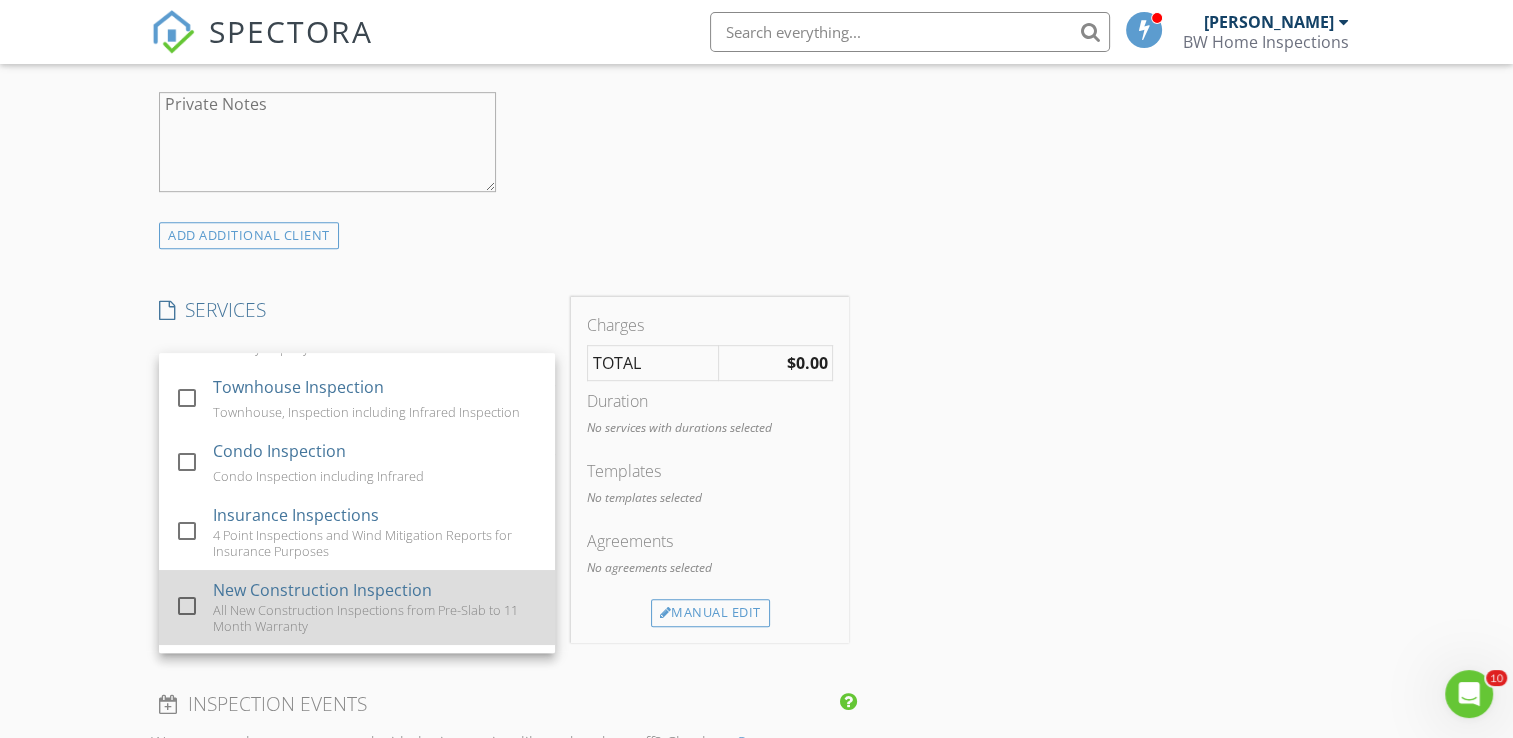 scroll, scrollTop: 282, scrollLeft: 0, axis: vertical 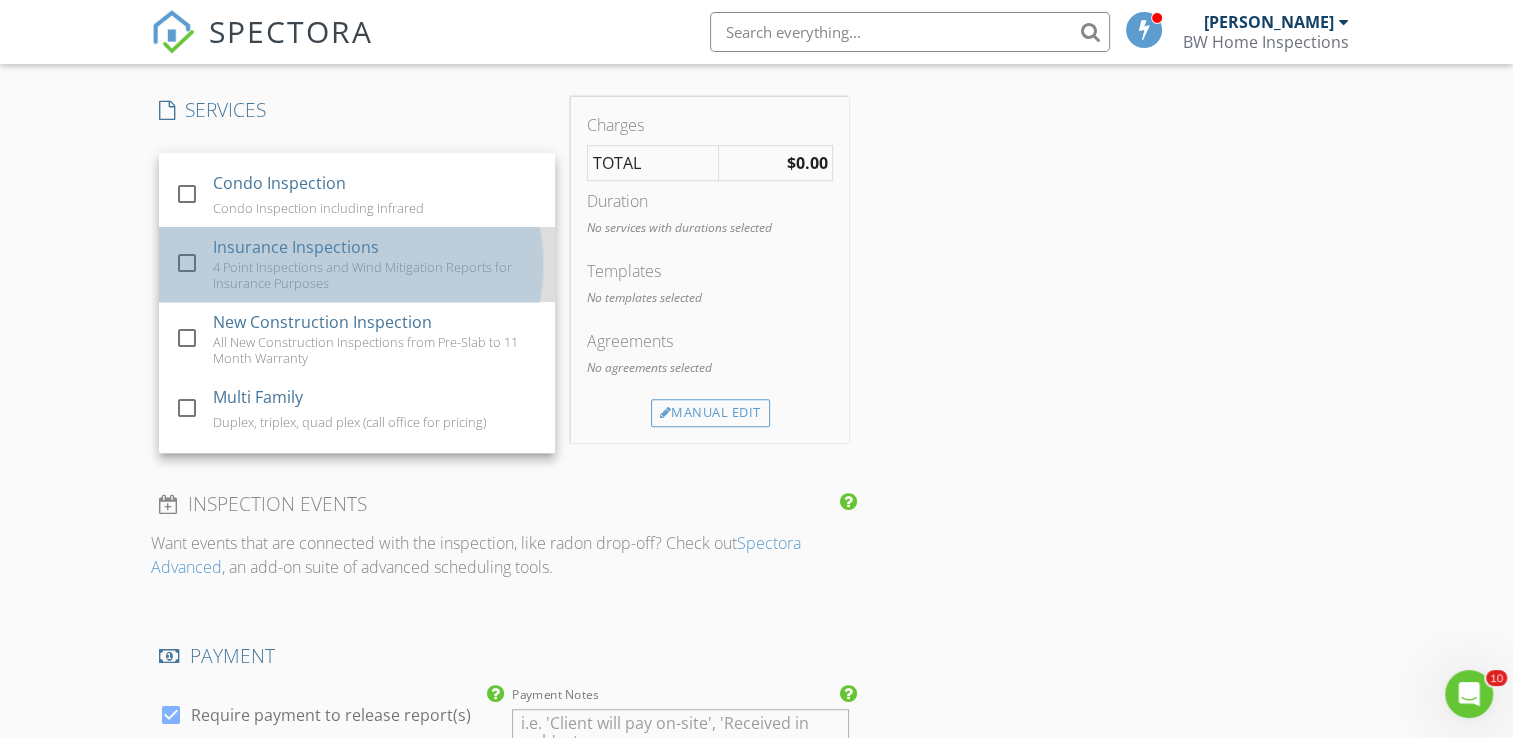 drag, startPoint x: 441, startPoint y: 280, endPoint x: 438, endPoint y: 243, distance: 37.12142 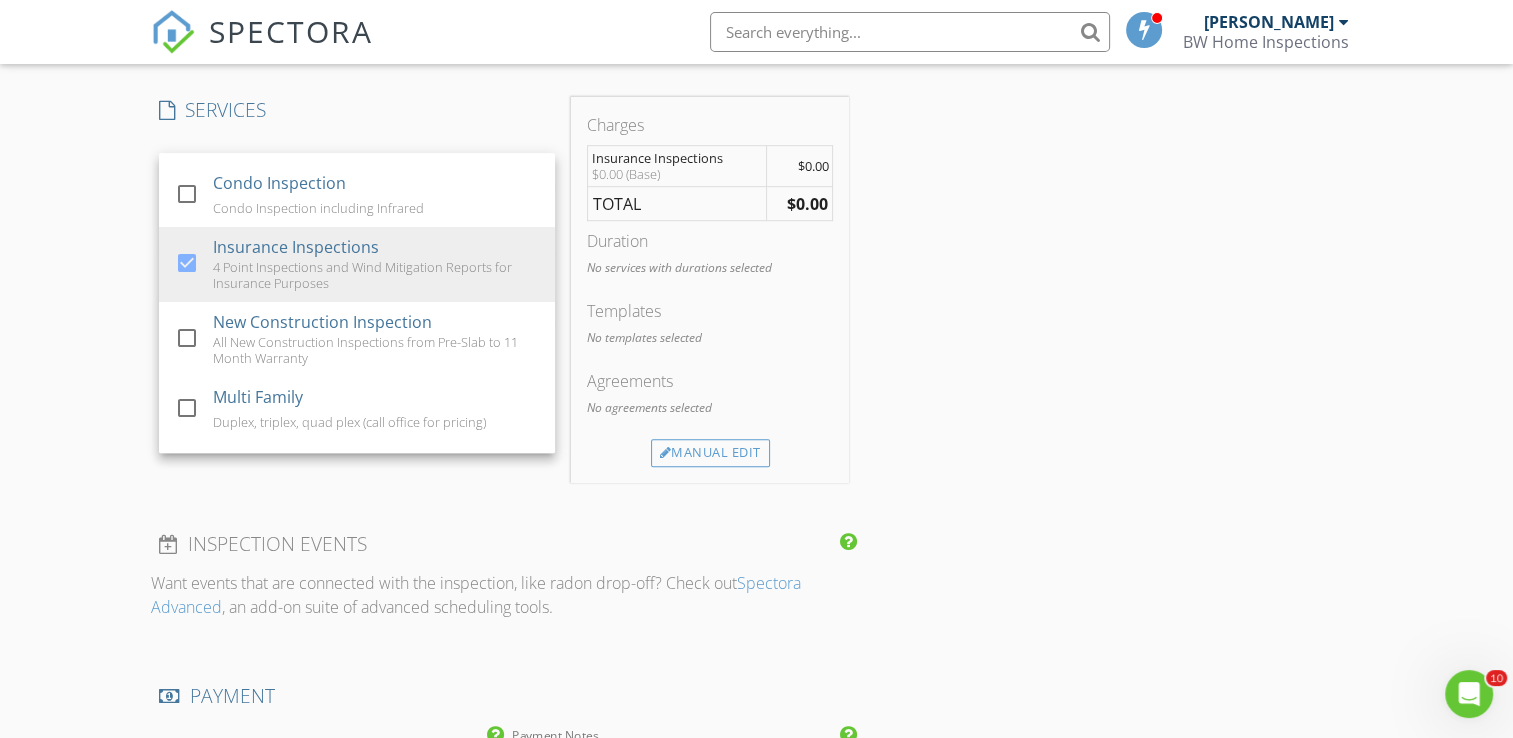 scroll, scrollTop: 1100, scrollLeft: 0, axis: vertical 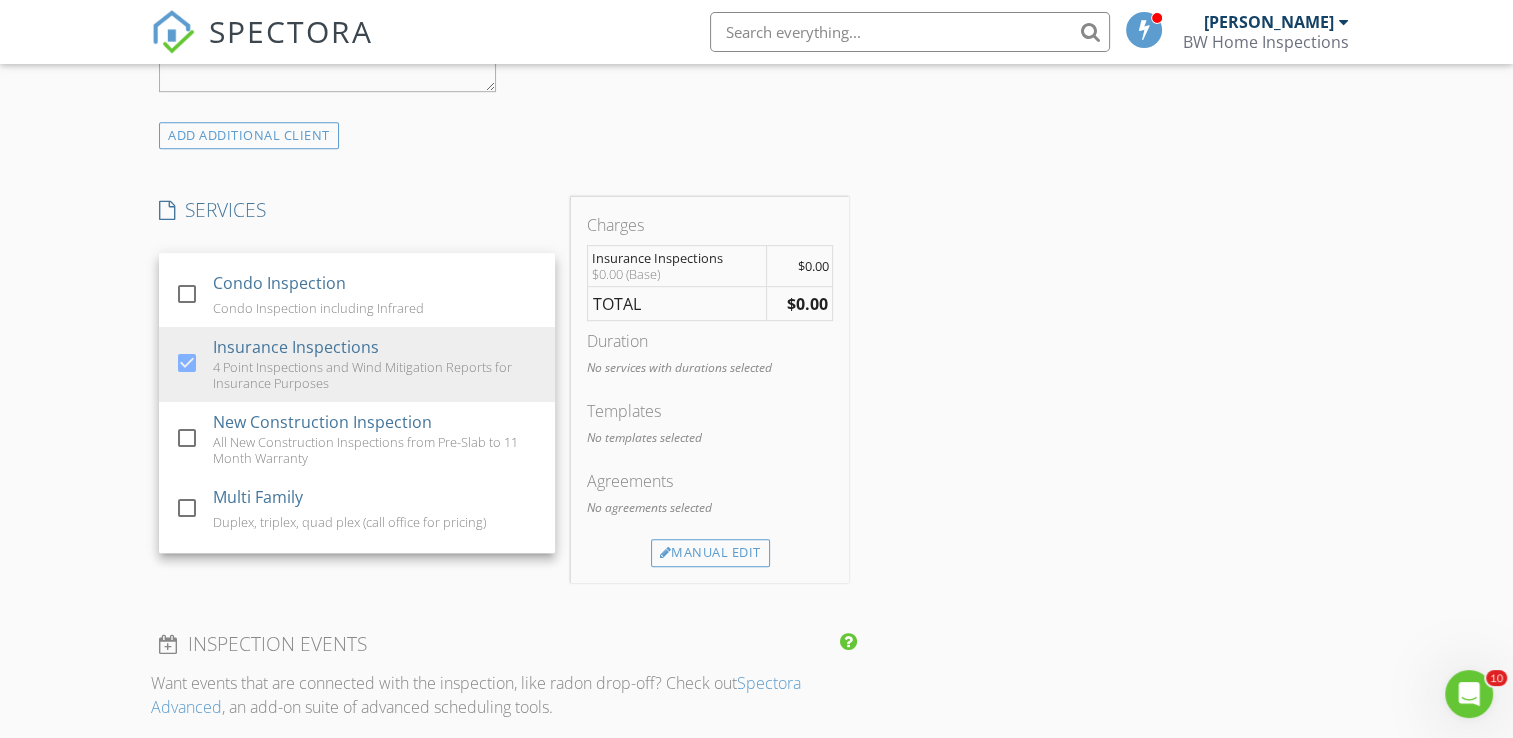 click on "New Inspection
Click here to use the New Order Form
INSPECTOR(S)
check_box   Bradley Williams   PRIMARY   check_box_outline_blank   Jere Pitman     Bradley Williams arrow_drop_down   check_box_outline_blank Bradley Williams specifically requested
Date/Time
07/10/2025 9:00 AM
Location
Address Form       Can't find your address?   Click here.
client
check_box Enable Client CC email for this inspection   Client Search     check_box_outline_blank Client is a Company/Organization     First Name   Last Name   Email   CC Email   Phone           Notes   Private Notes
ADD ADDITIONAL client
SERVICES
check_box_outline_blank   Home Inspection   Single Family Home Inspection including Infrared check_box_outline_blank   Pre-Listing Inspection   check_box_outline_blank" at bounding box center [756, 700] 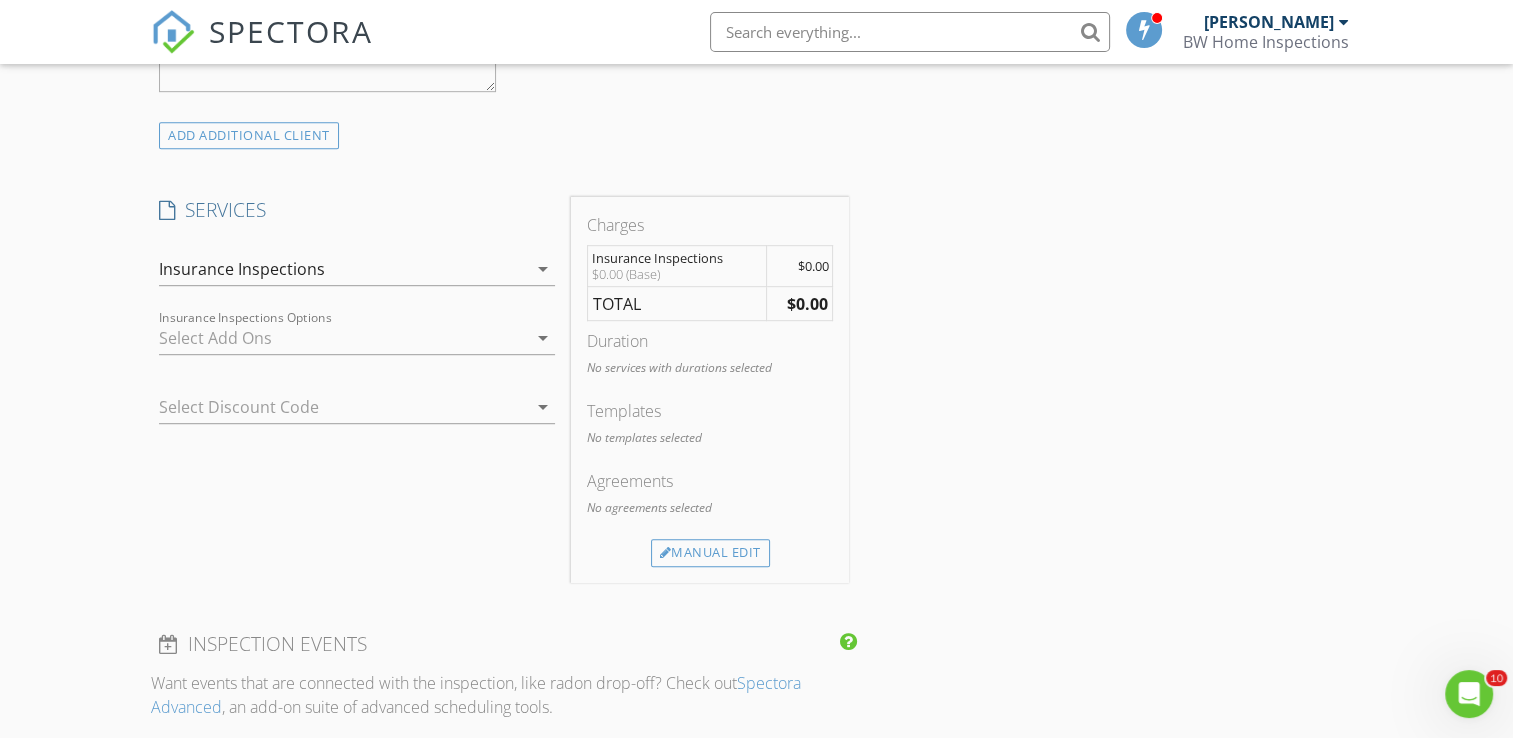 click at bounding box center (343, 338) 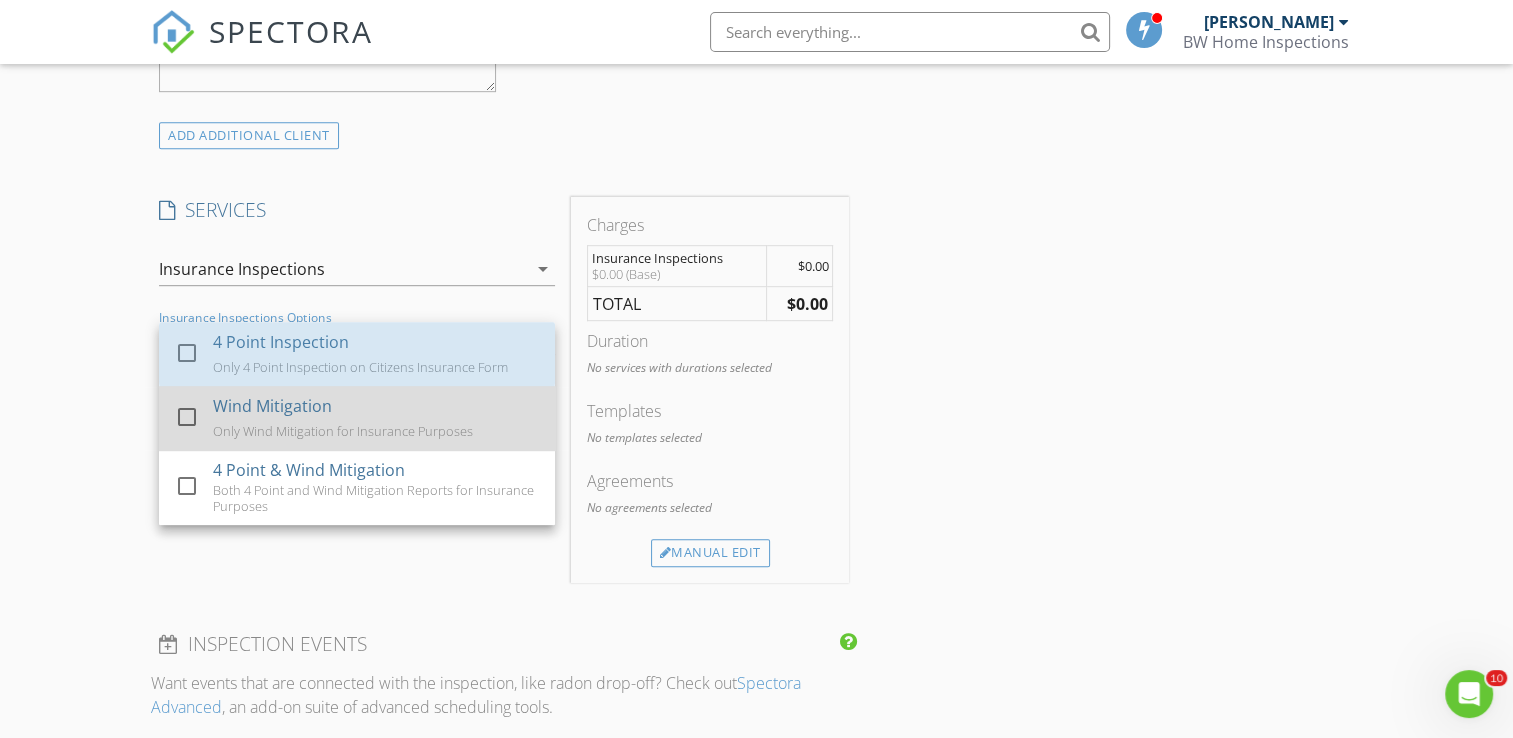 drag, startPoint x: 282, startPoint y: 352, endPoint x: 291, endPoint y: 390, distance: 39.051247 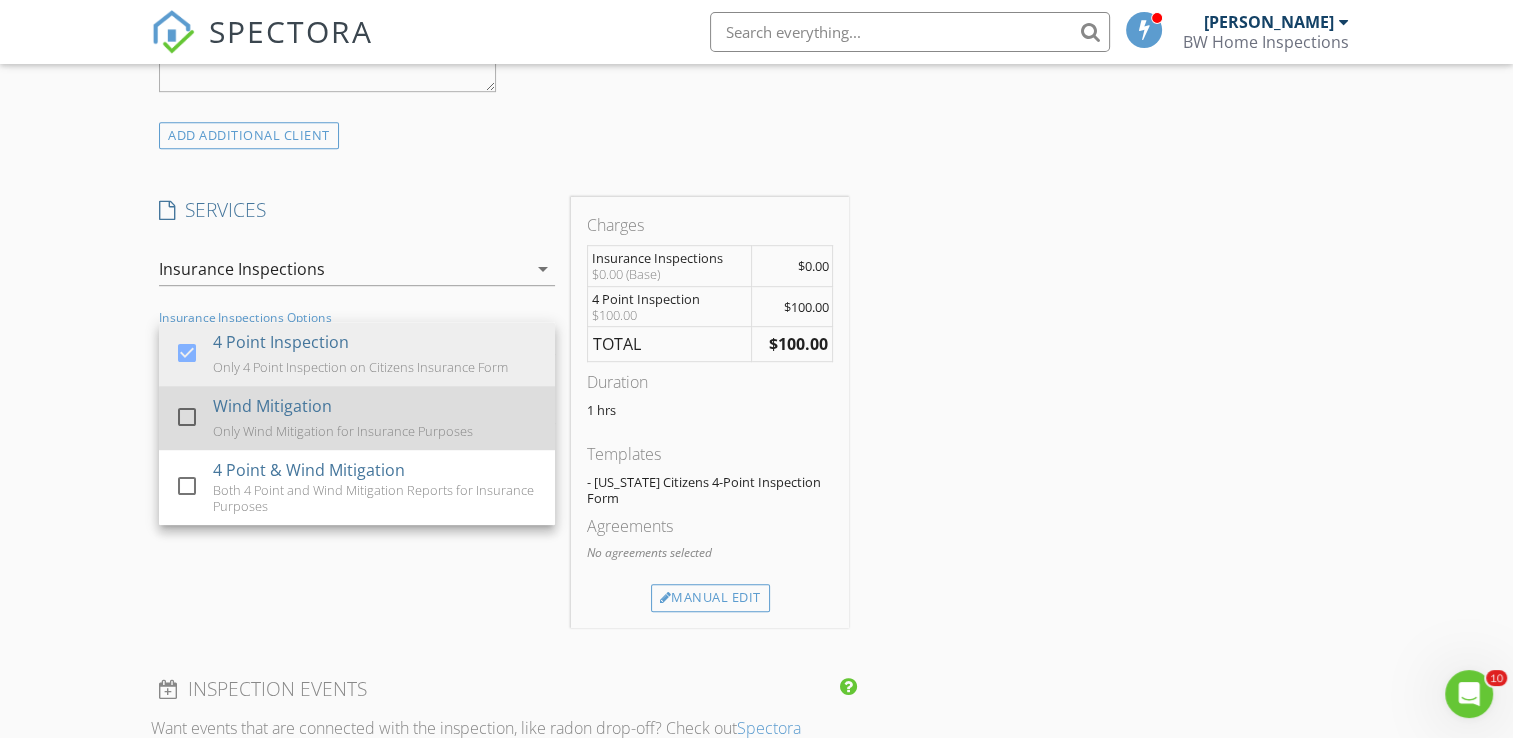 click on "Wind Mitigation   Only Wind Mitigation for Insurance Purposes" at bounding box center (377, 418) 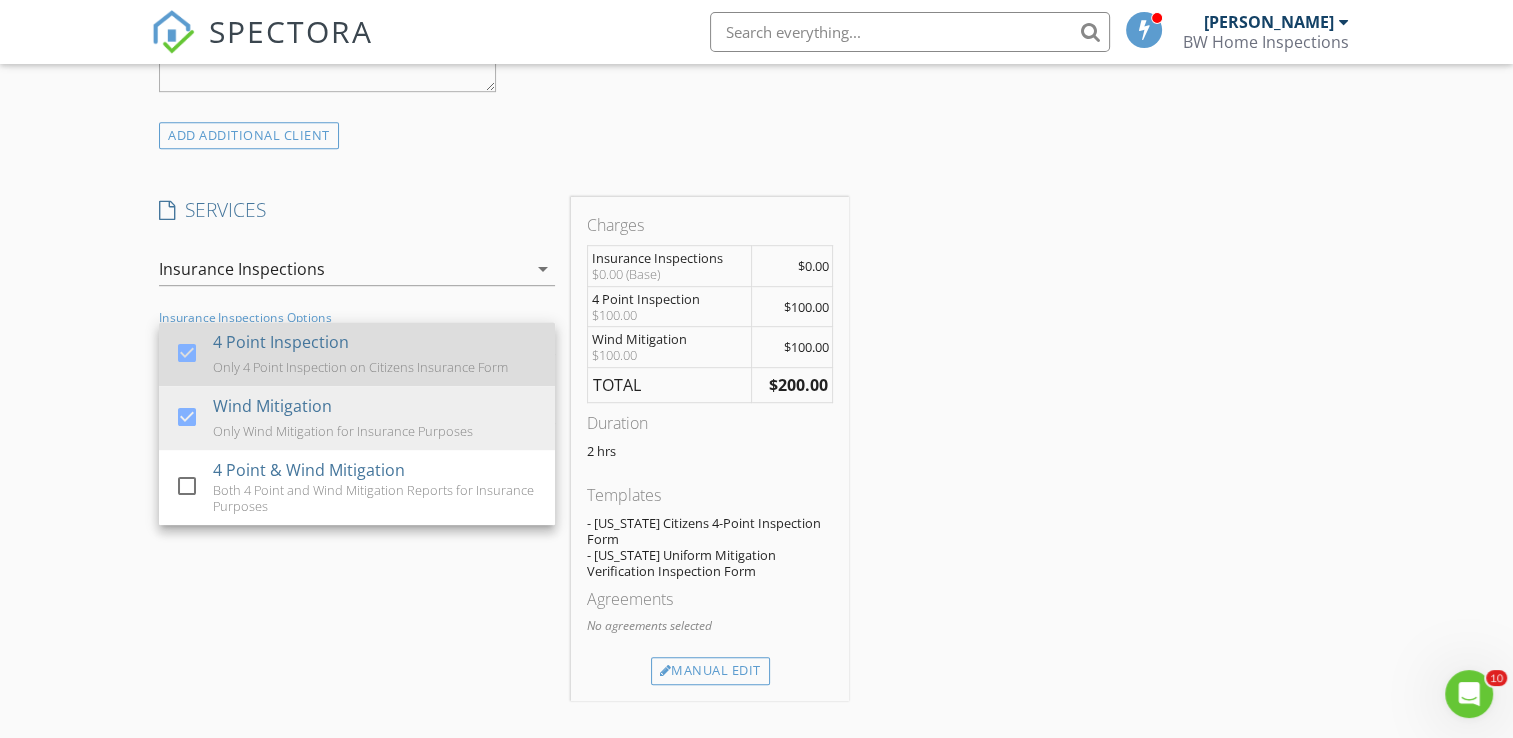 click on "4 Point Inspection" at bounding box center (282, 342) 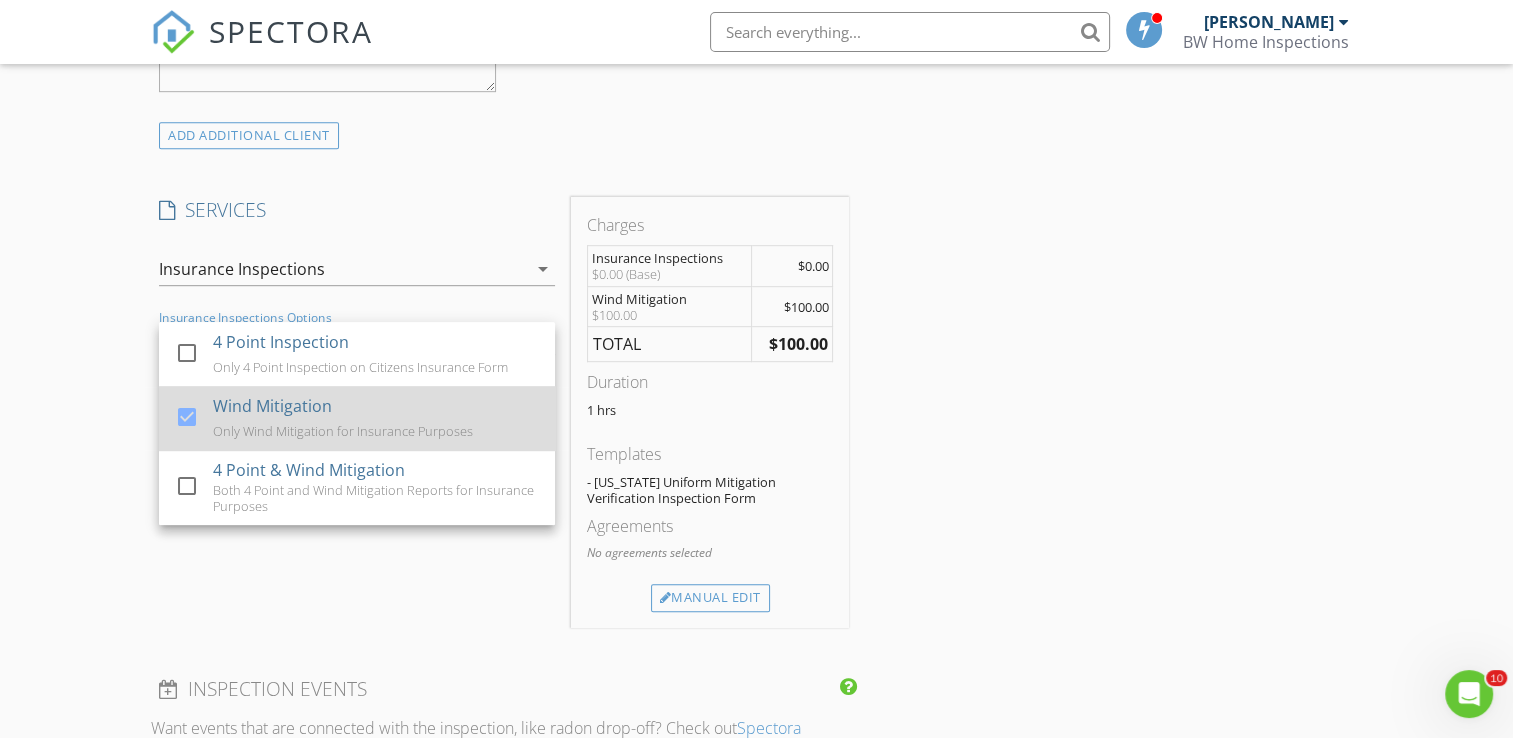 click on "Wind Mitigation   Only Wind Mitigation for Insurance Purposes" at bounding box center (377, 418) 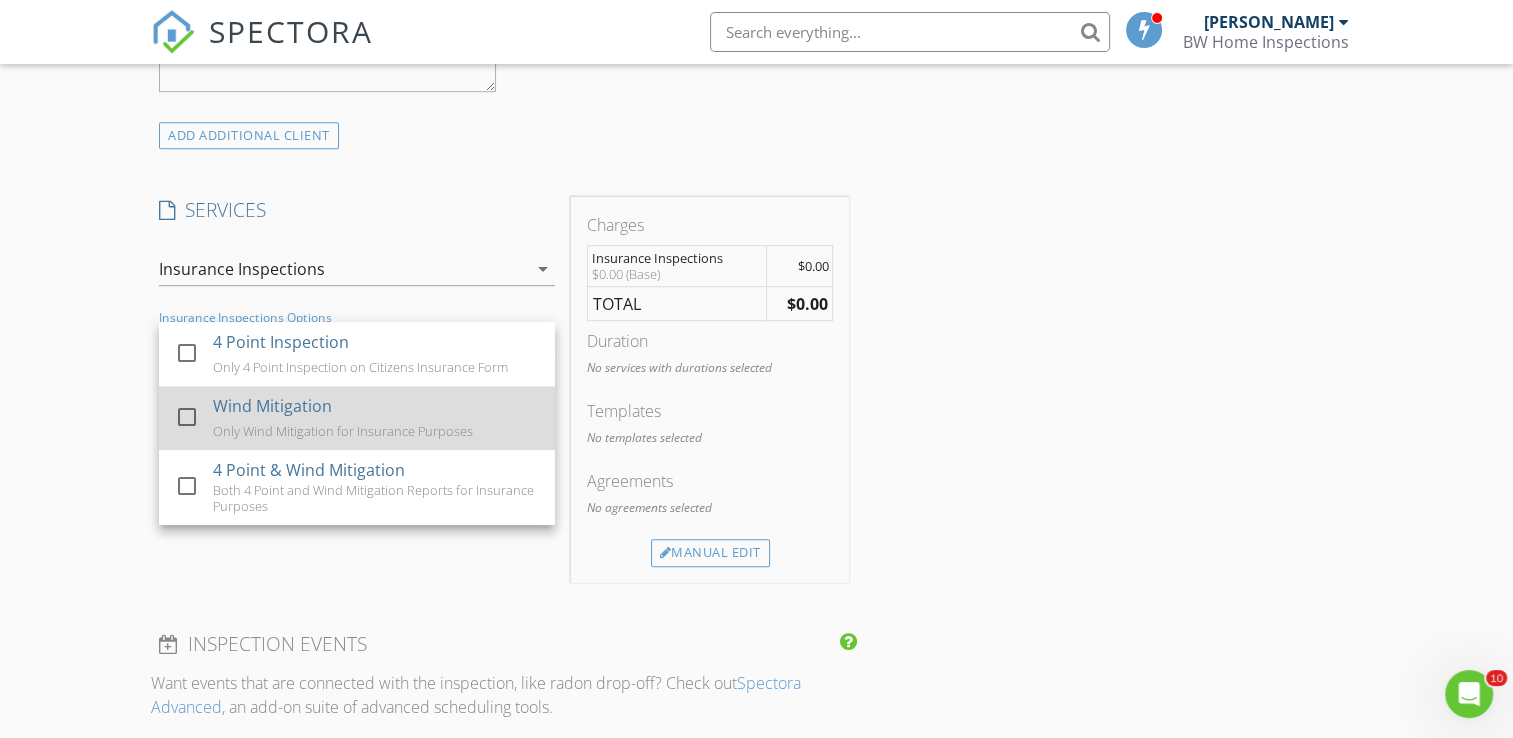 drag, startPoint x: 296, startPoint y: 500, endPoint x: 324, endPoint y: 434, distance: 71.693794 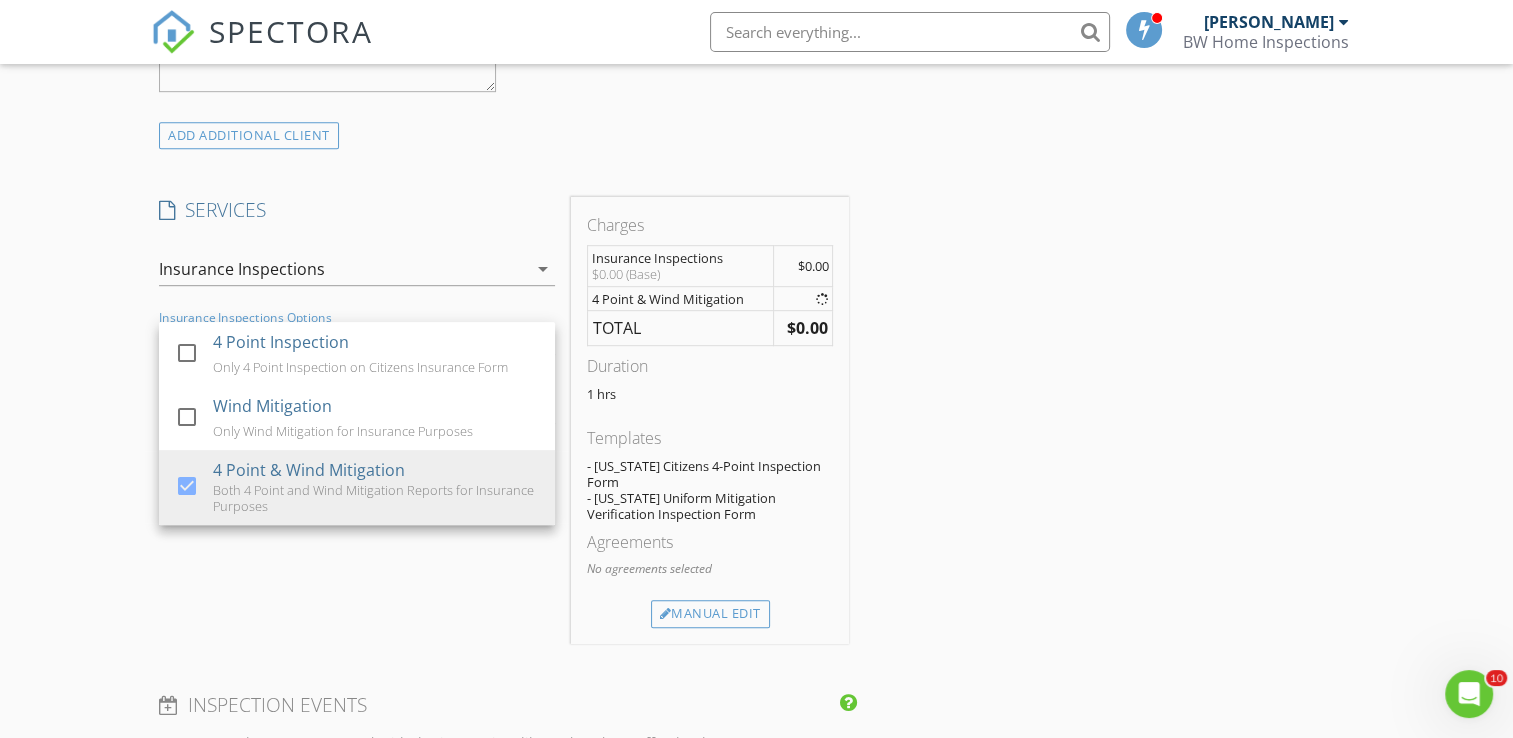 click on "SERVICES" at bounding box center (357, 210) 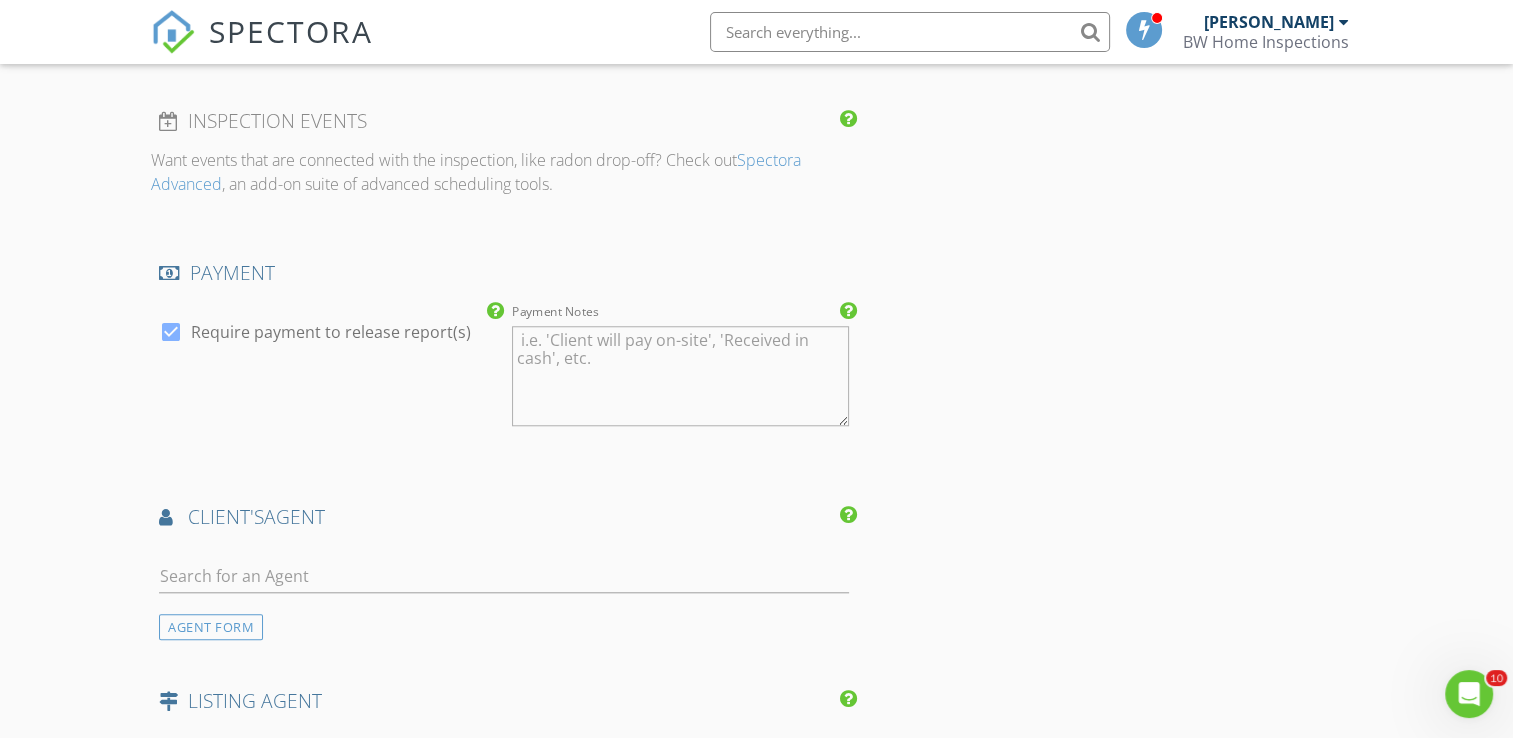 scroll, scrollTop: 1800, scrollLeft: 0, axis: vertical 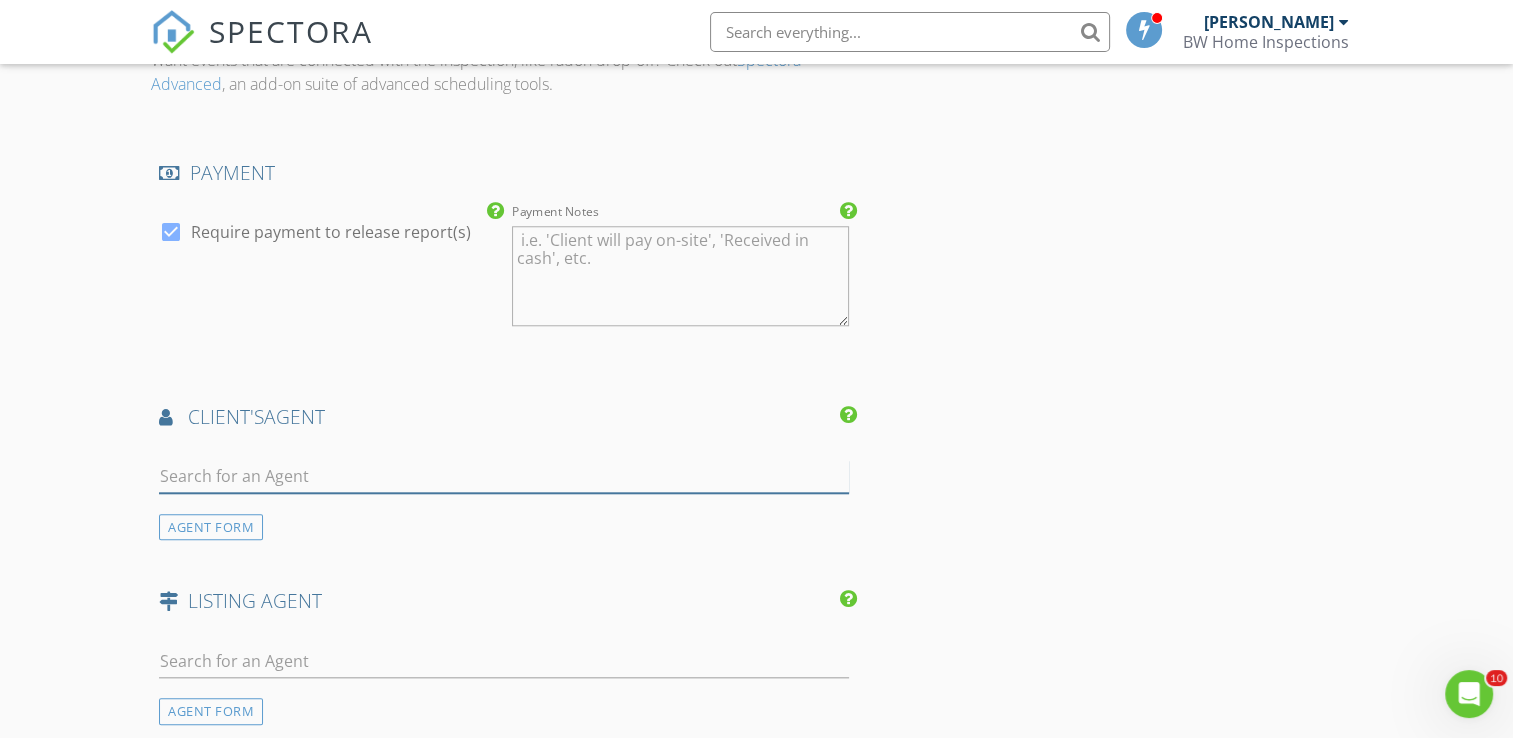 click at bounding box center (504, 476) 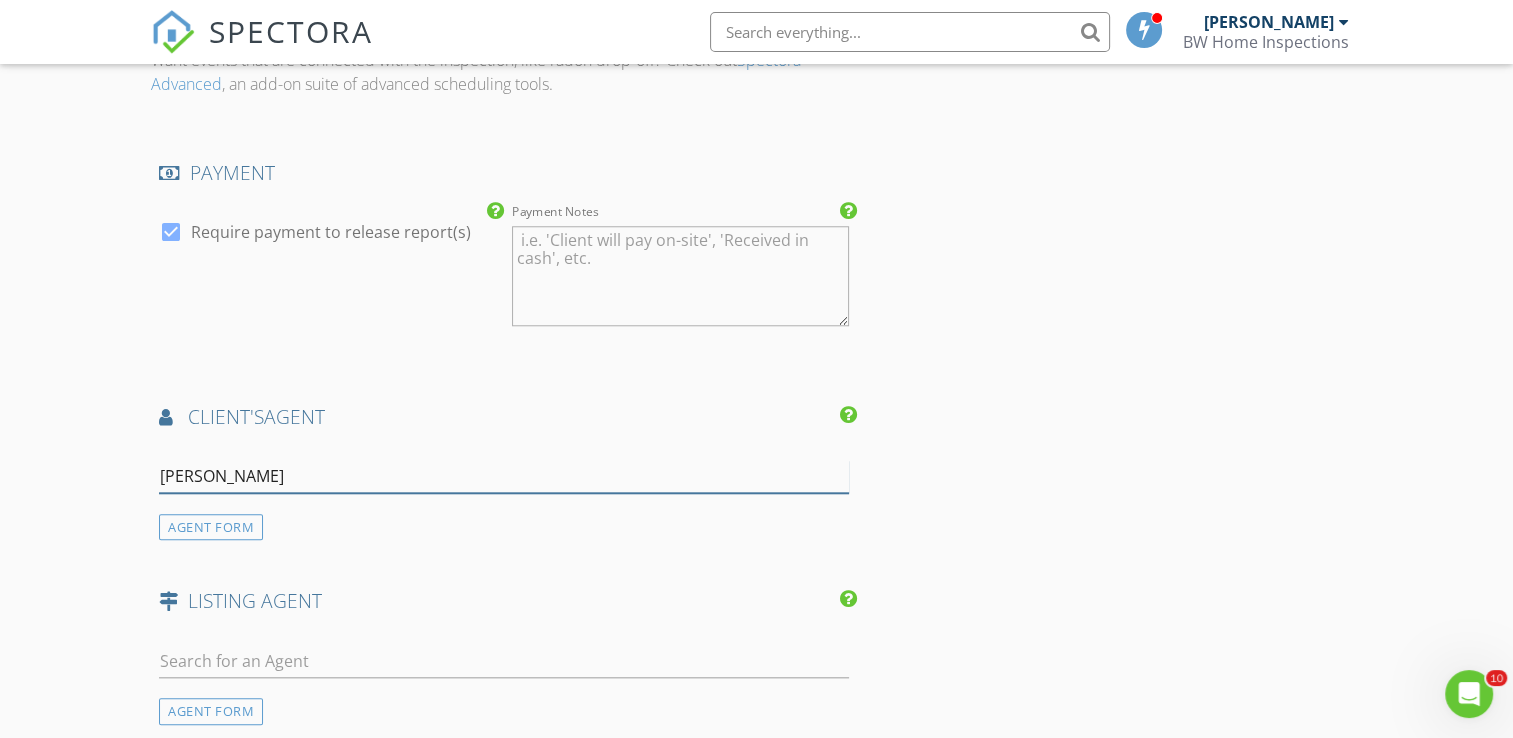 type on "Heather L" 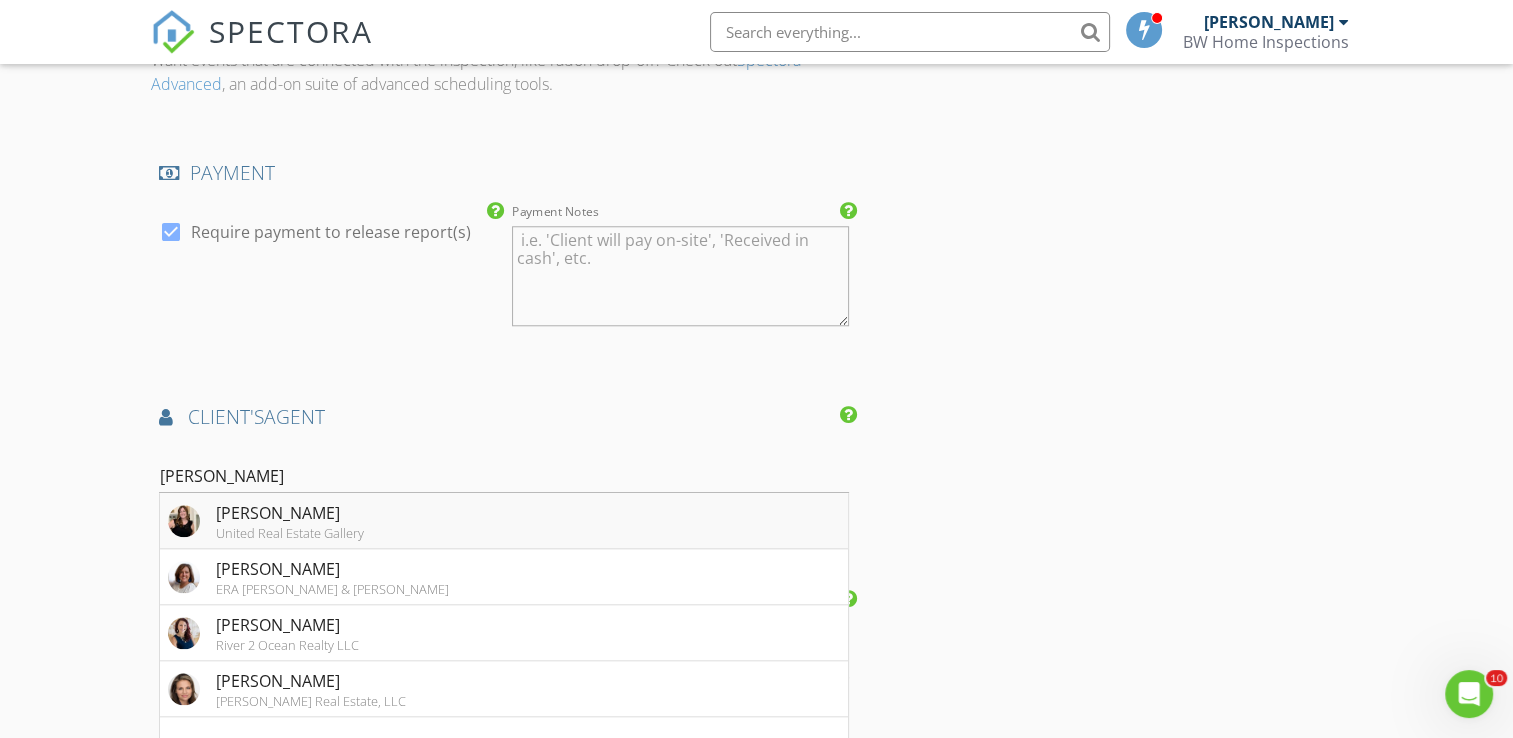 click on "United Real Estate Gallery" at bounding box center [290, 533] 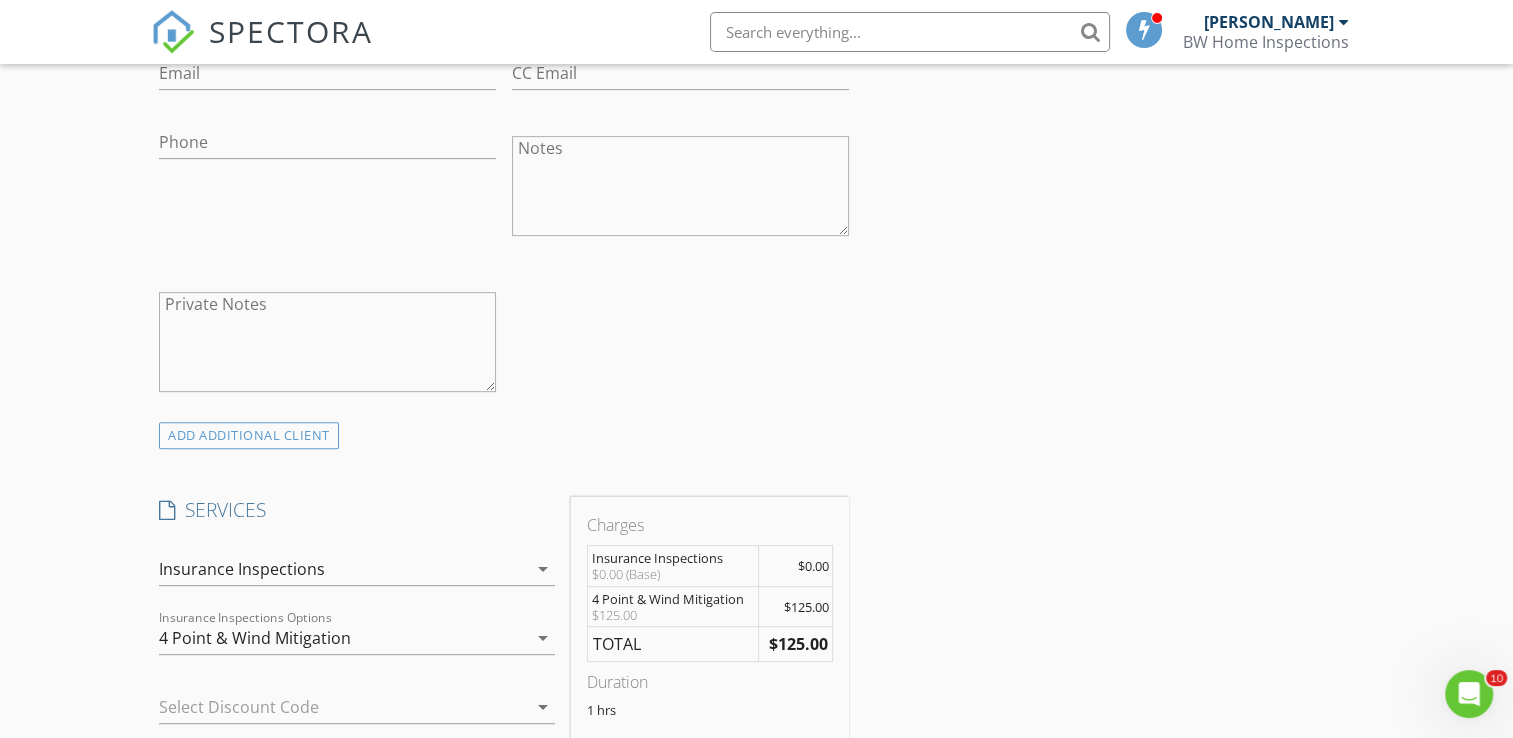 scroll, scrollTop: 400, scrollLeft: 0, axis: vertical 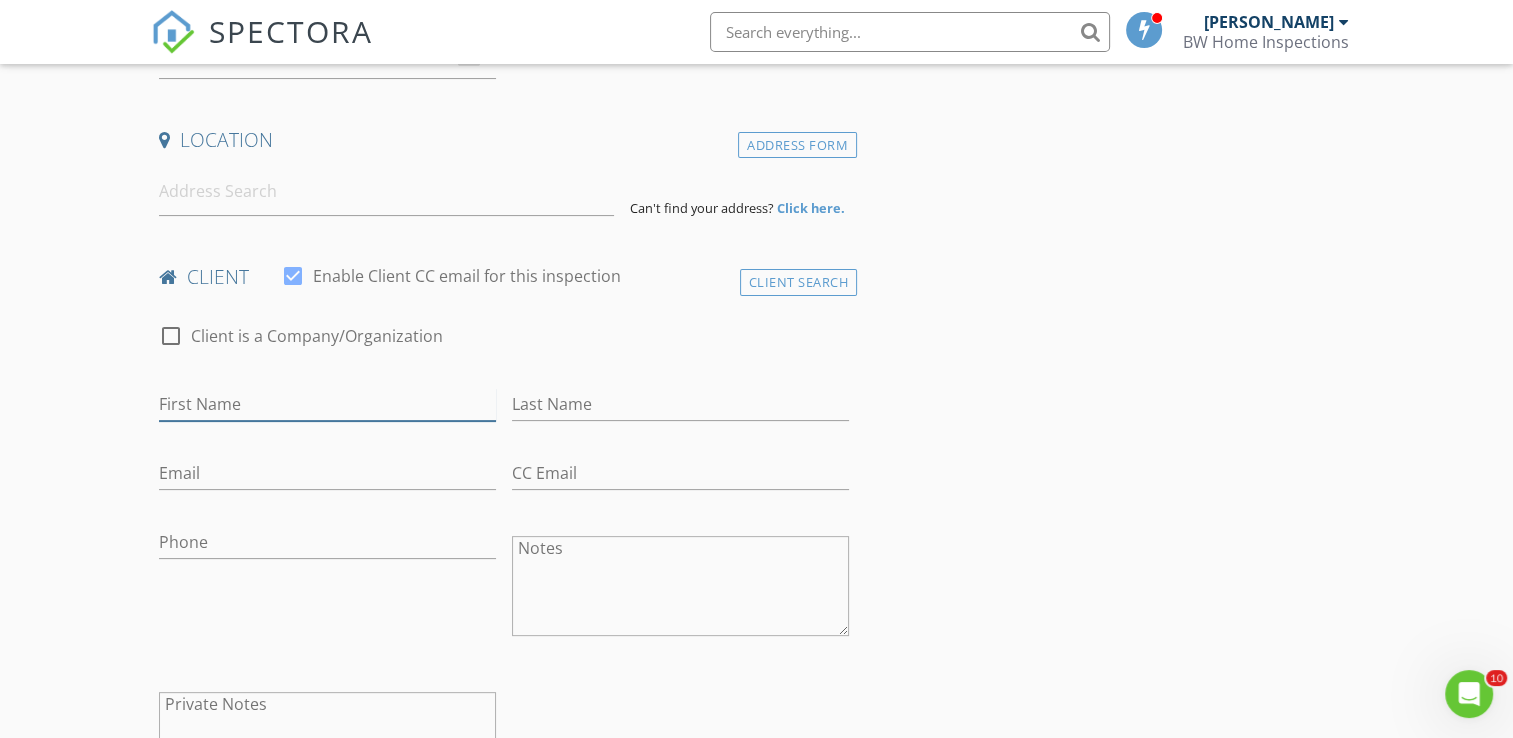 click on "First Name" at bounding box center [327, 404] 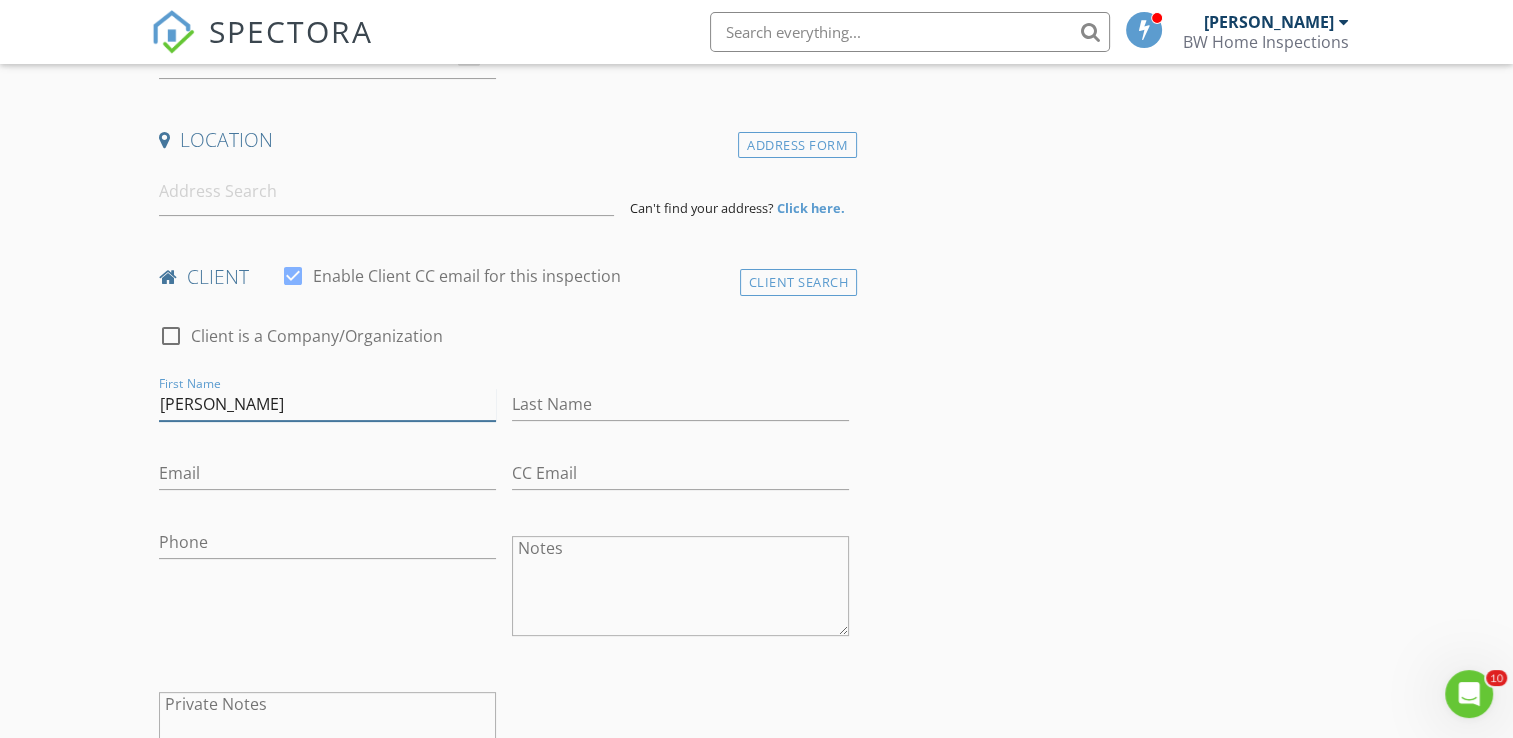 type on "[PERSON_NAME]" 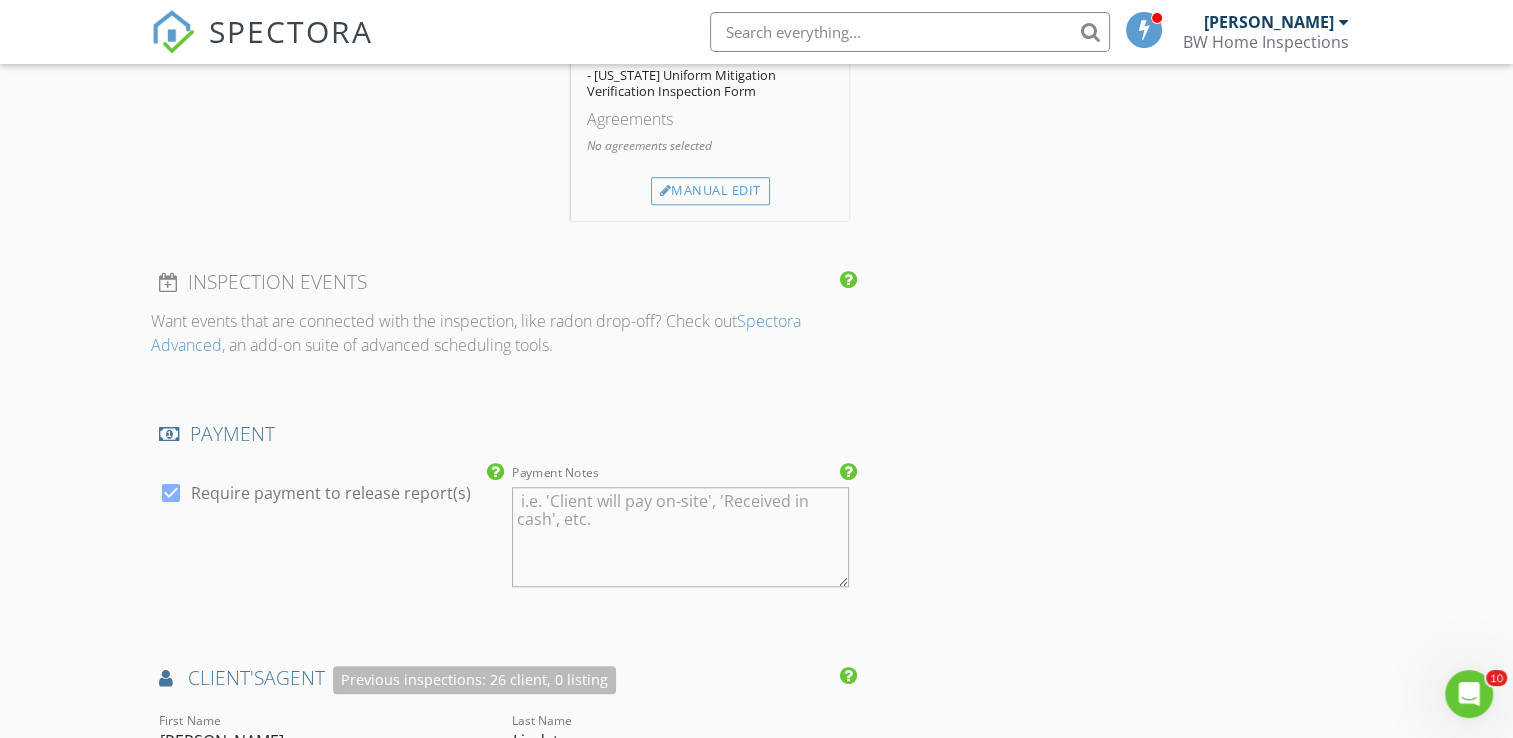 scroll, scrollTop: 1800, scrollLeft: 0, axis: vertical 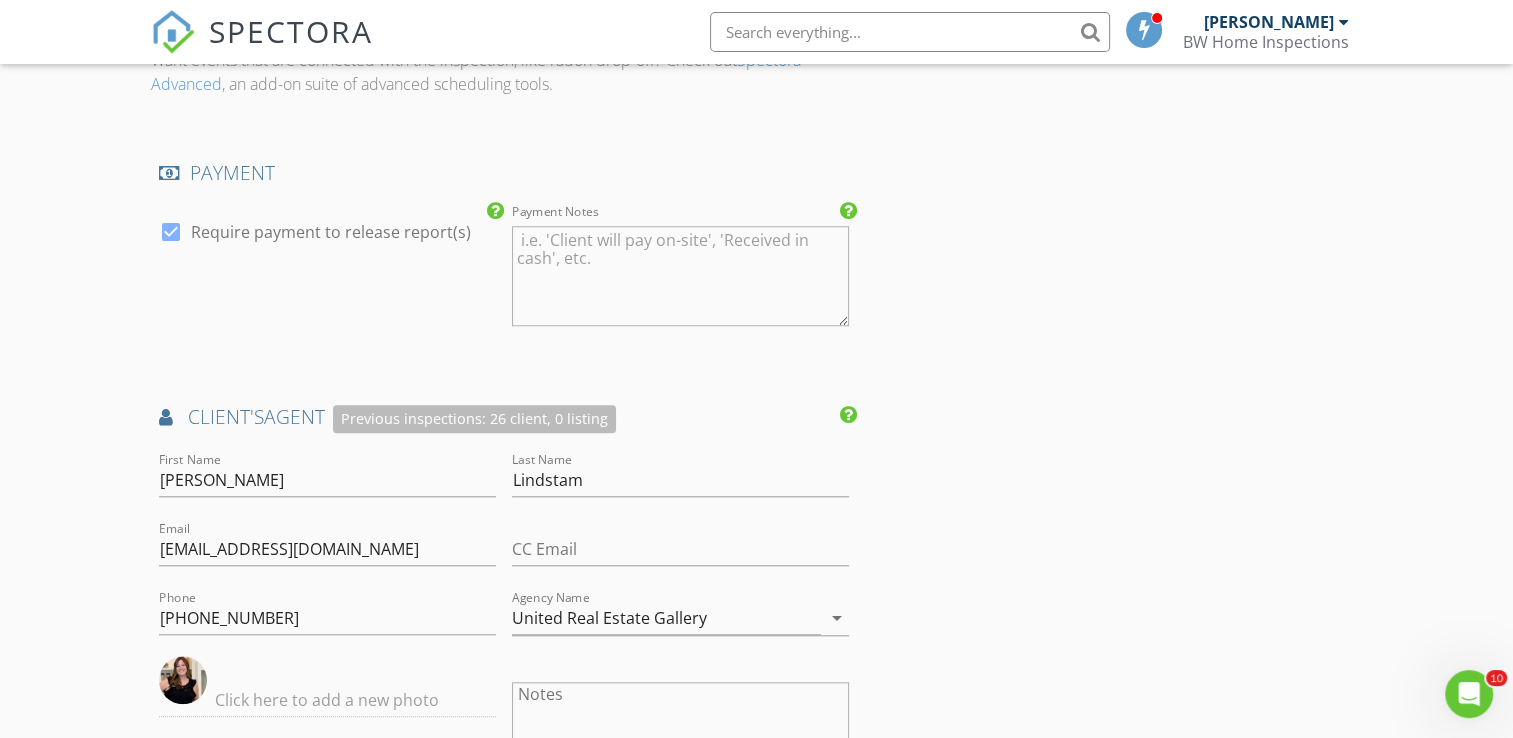 type on "Lindstam" 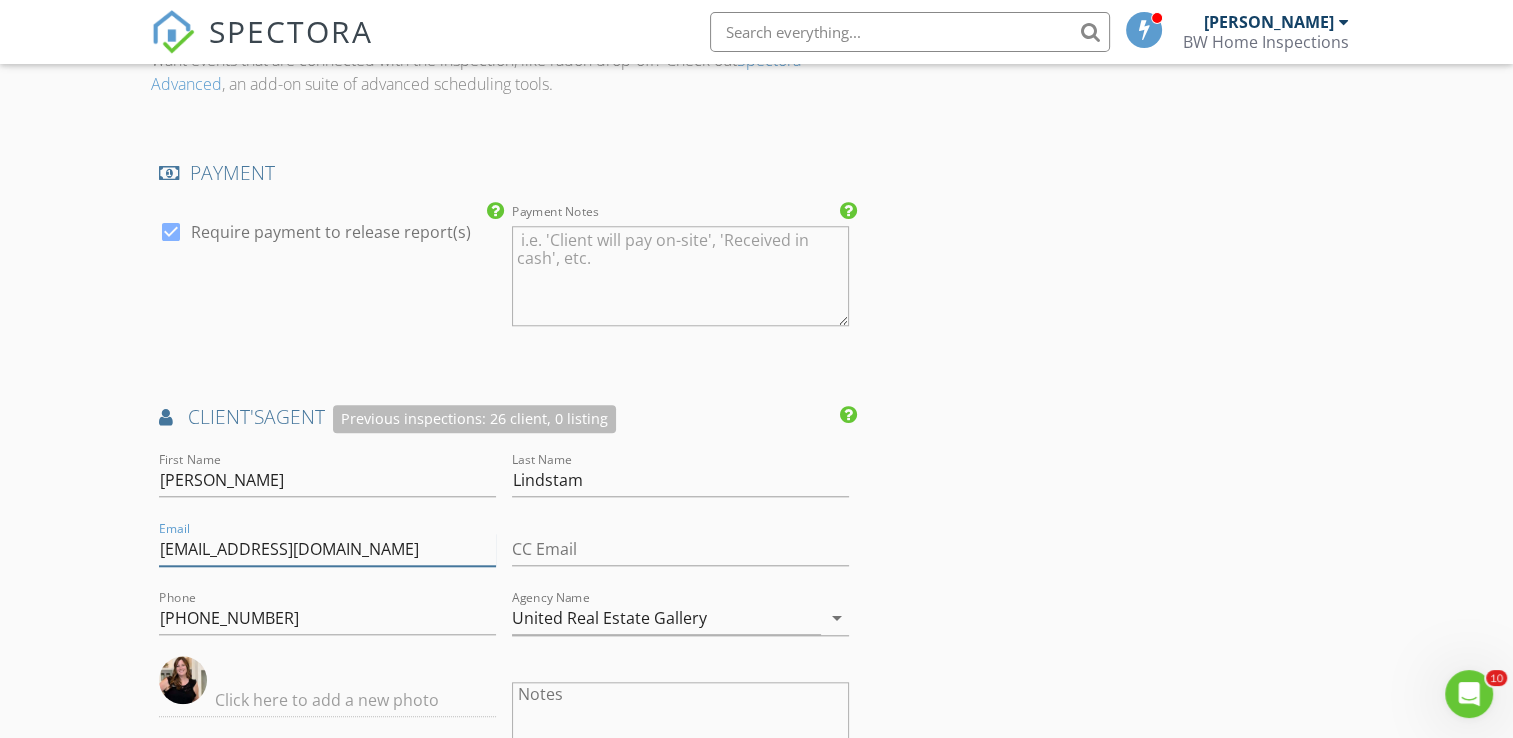 drag, startPoint x: 351, startPoint y: 534, endPoint x: 140, endPoint y: 509, distance: 212.47588 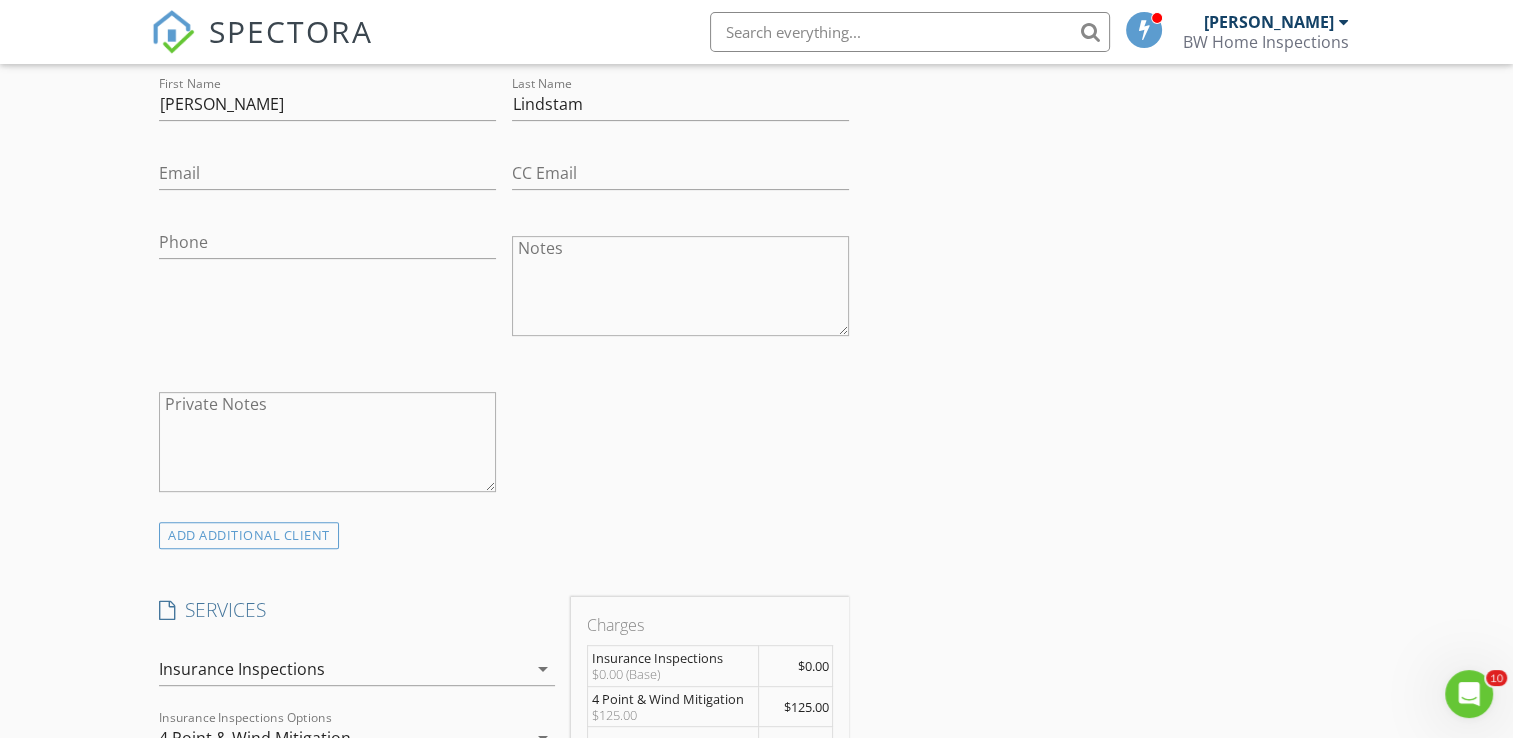 scroll, scrollTop: 400, scrollLeft: 0, axis: vertical 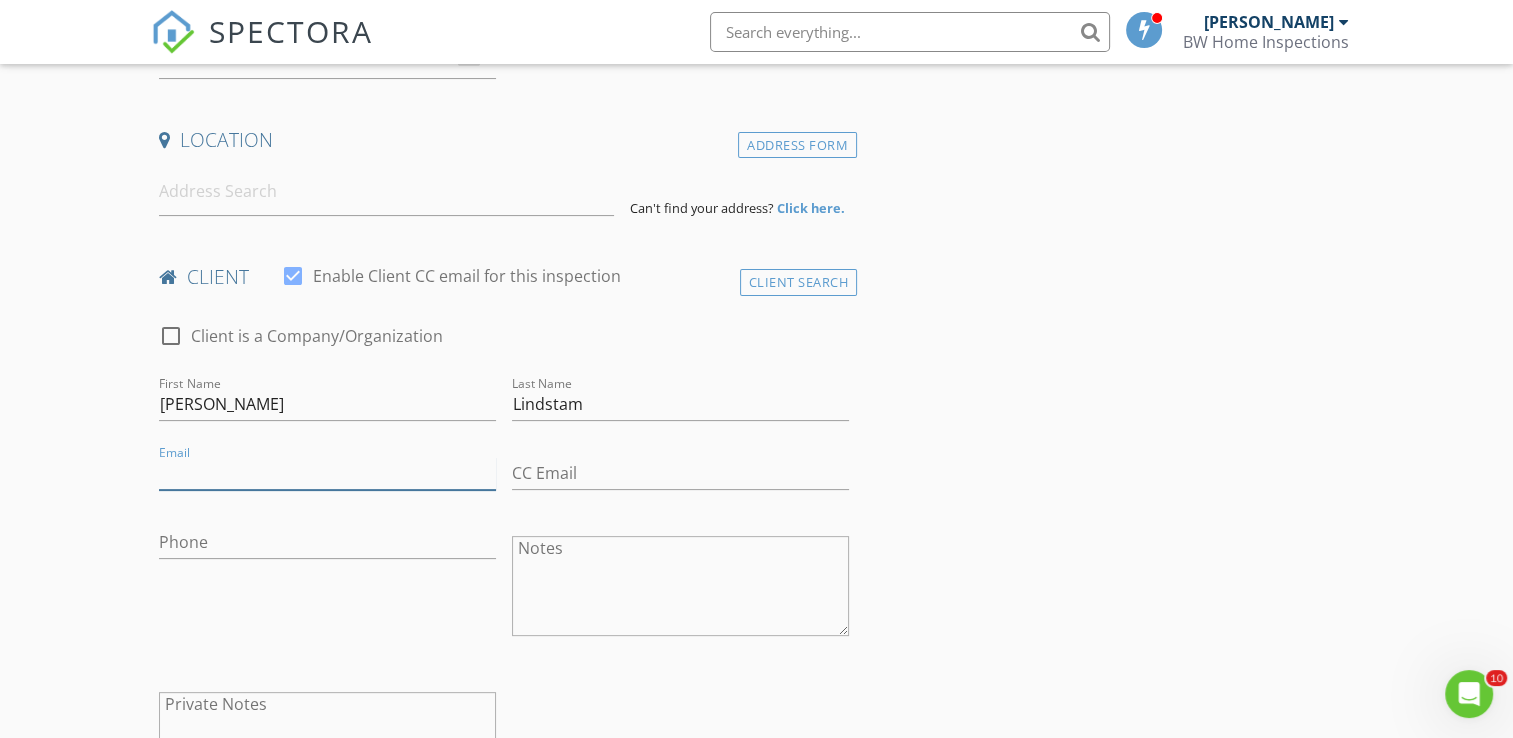 paste on "[EMAIL_ADDRESS][DOMAIN_NAME]" 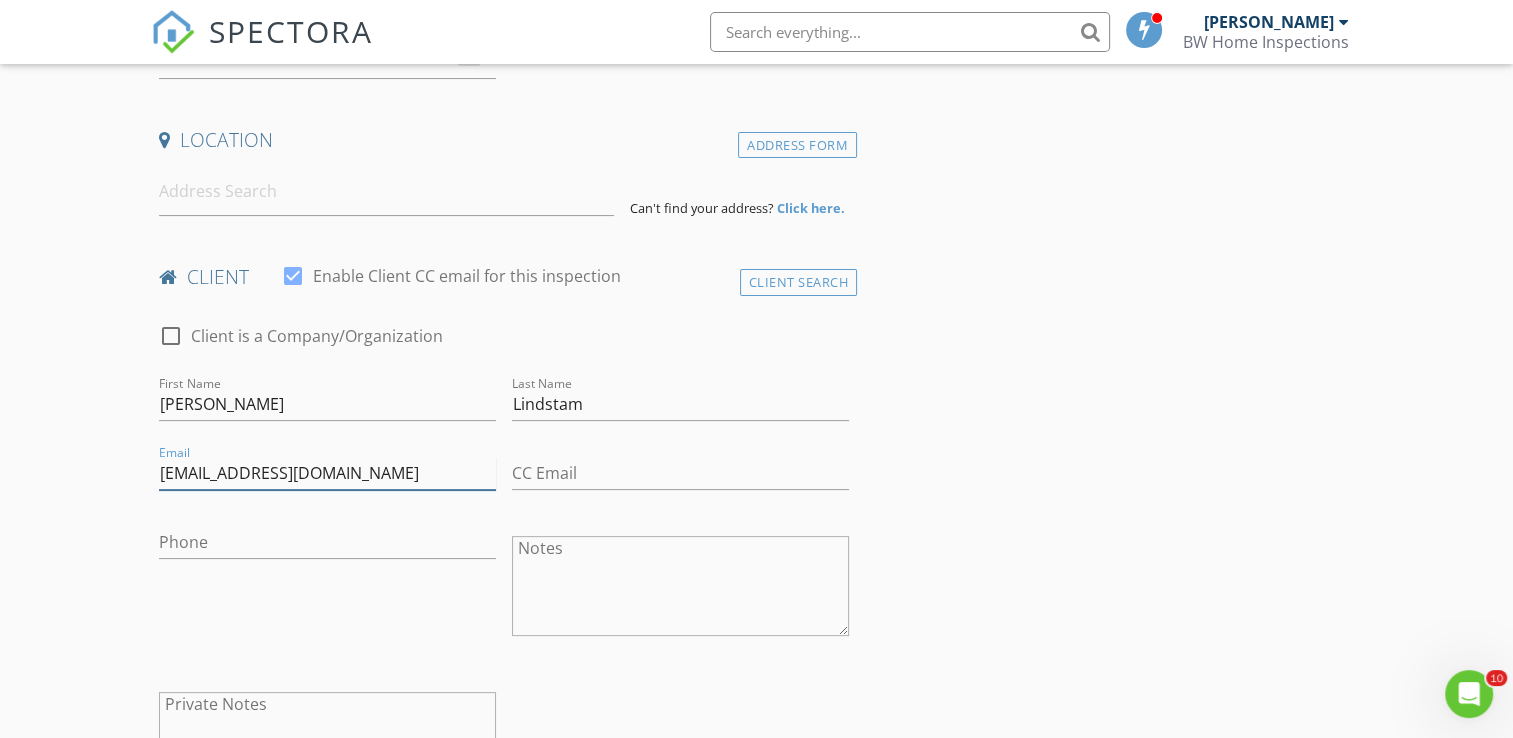 type on "[EMAIL_ADDRESS][DOMAIN_NAME]" 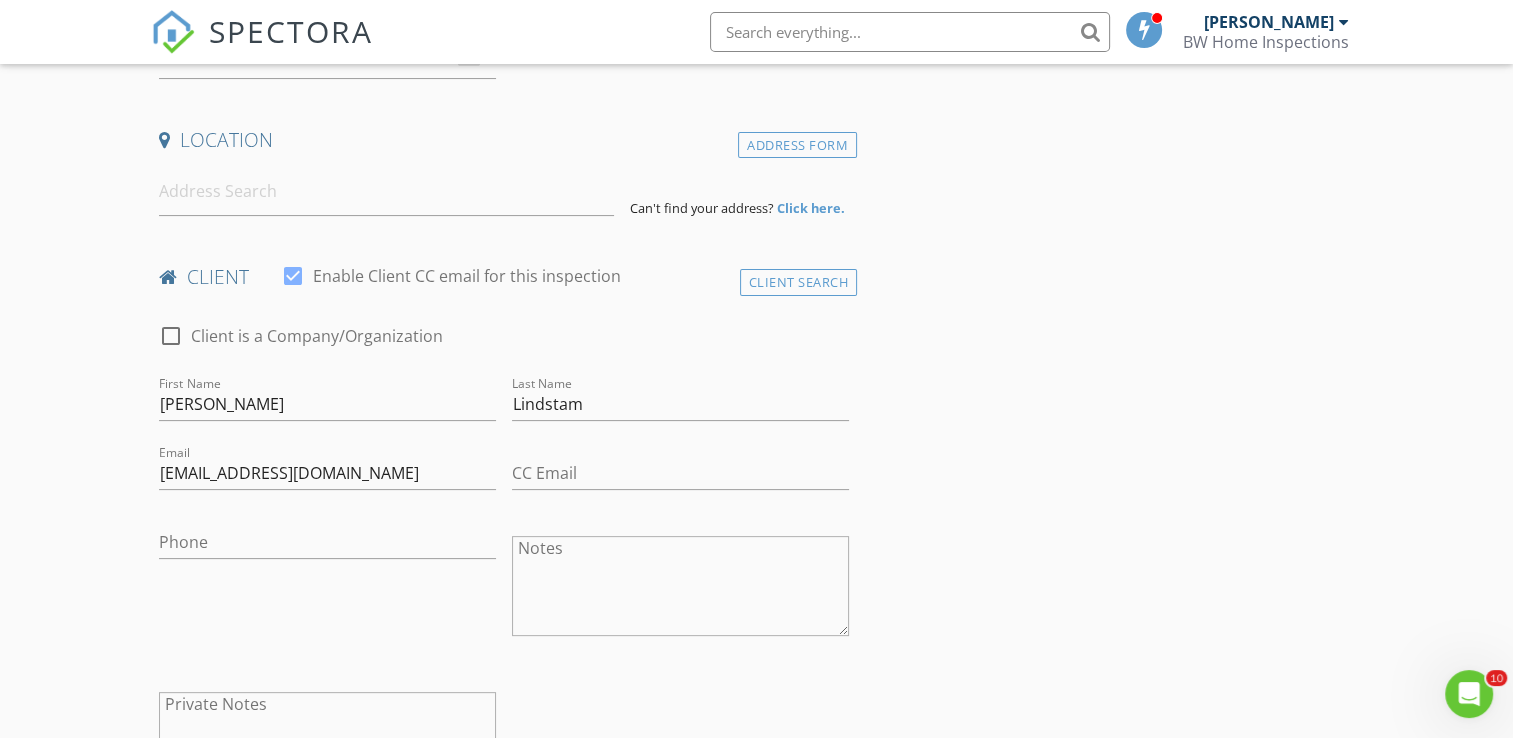 click on "INSPECTOR(S)
check_box   Bradley Williams   PRIMARY   check_box_outline_blank   Jere Pitman     Bradley Williams arrow_drop_down   check_box_outline_blank Bradley Williams specifically requested
Date/Time
07/10/2025 9:00 AM
Location
Address Form       Can't find your address?   Click here.
client
check_box Enable Client CC email for this inspection   Client Search     check_box_outline_blank Client is a Company/Organization     First Name Heather   Last Name Lindstam   Email hlindstam@gmail.com   CC Email   Phone           Notes   Private Notes
ADD ADDITIONAL client
SERVICES
check_box_outline_blank   Home Inspection   Single Family Home Inspection including Infrared check_box_outline_blank   Pre-Listing Inspection   Before you put your house on the market         check_box" at bounding box center (756, 1699) 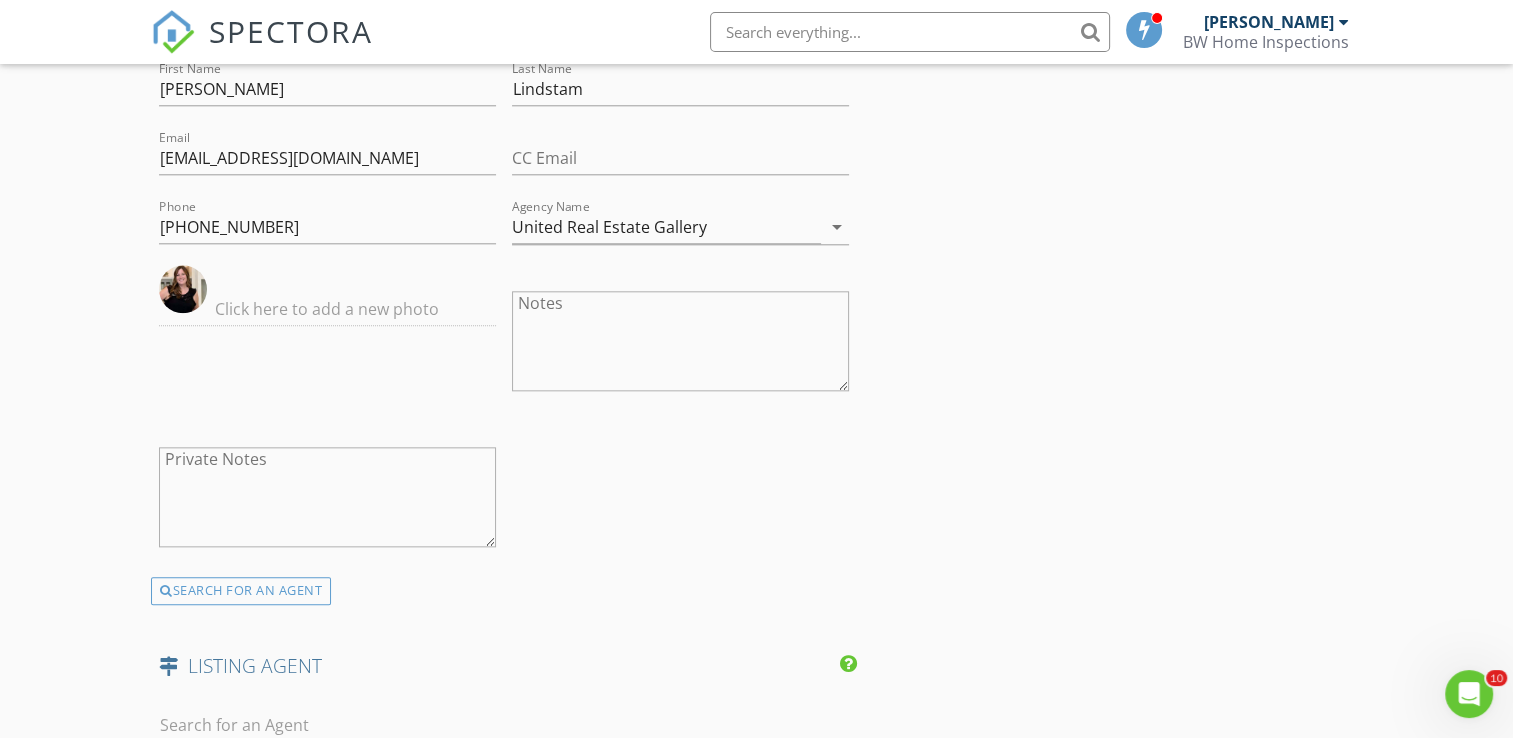 scroll, scrollTop: 2300, scrollLeft: 0, axis: vertical 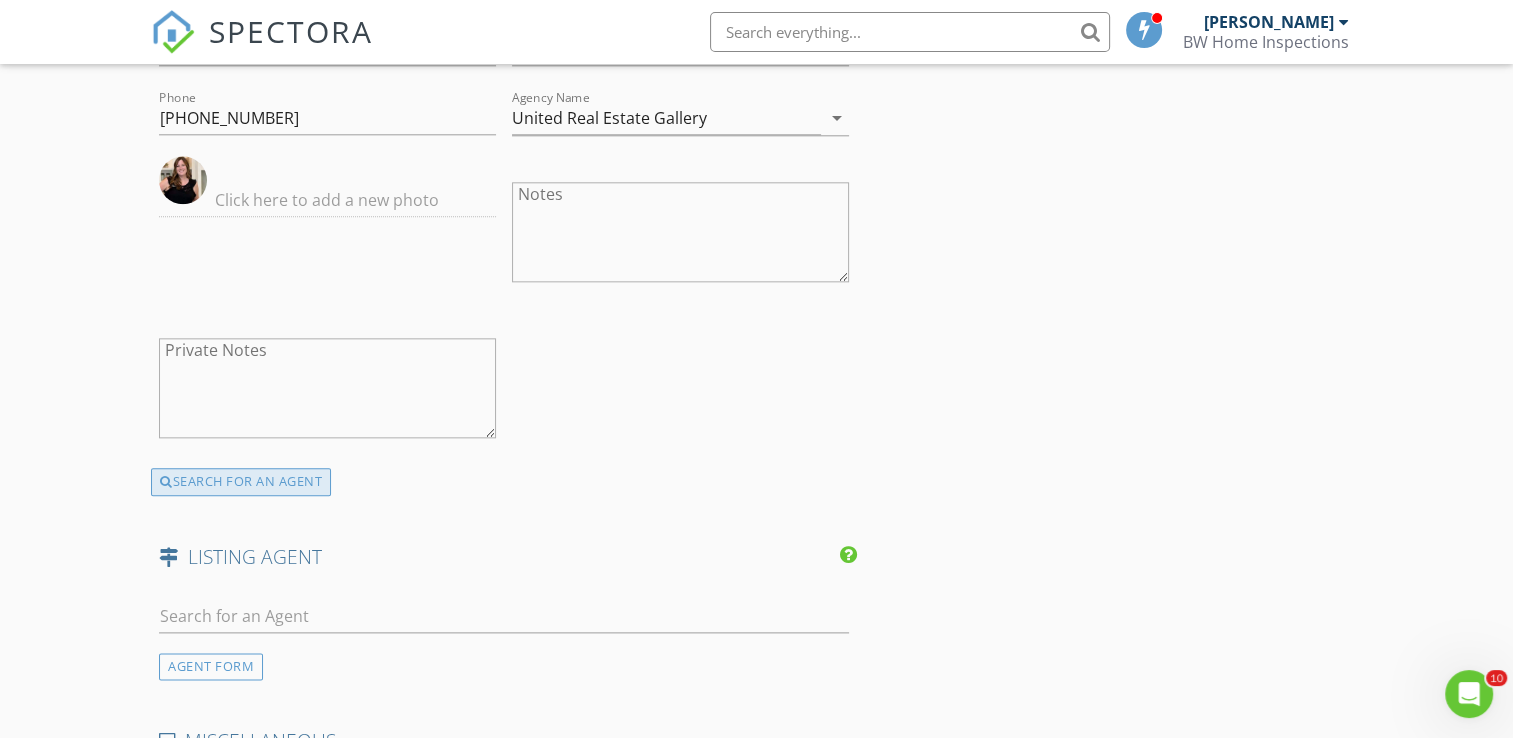 click on "SEARCH FOR AN AGENT" at bounding box center [241, 482] 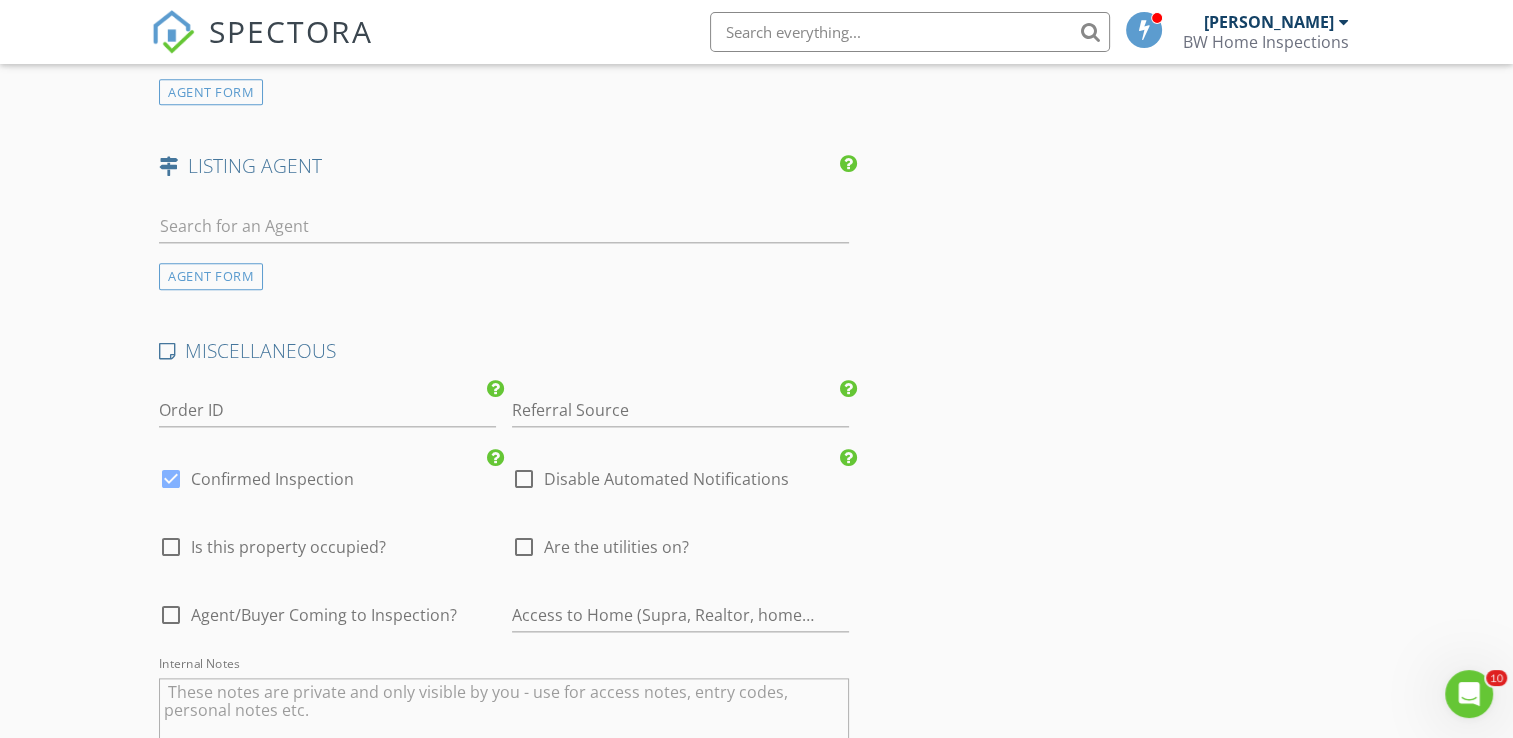 scroll, scrollTop: 2392, scrollLeft: 0, axis: vertical 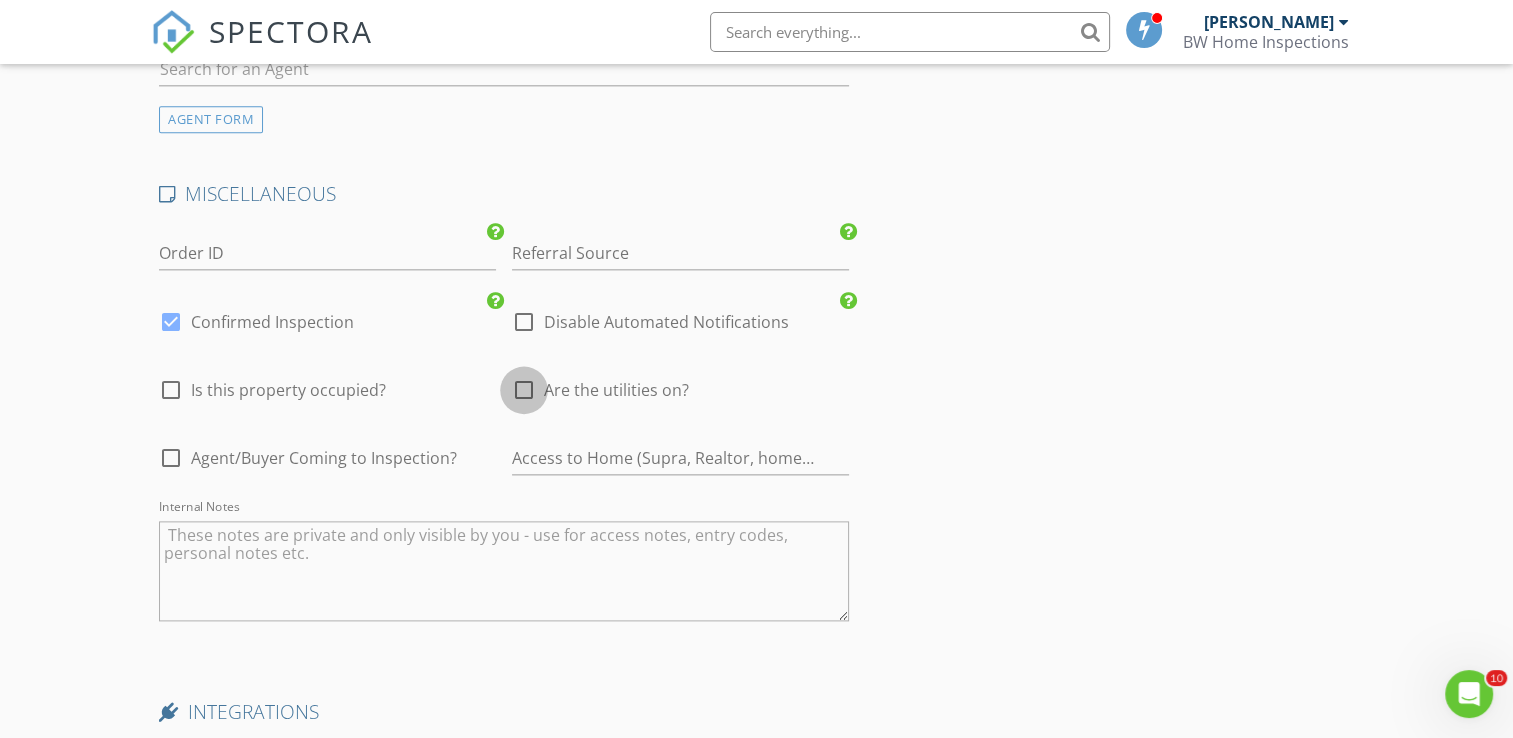drag, startPoint x: 514, startPoint y: 363, endPoint x: 394, endPoint y: 378, distance: 120.93387 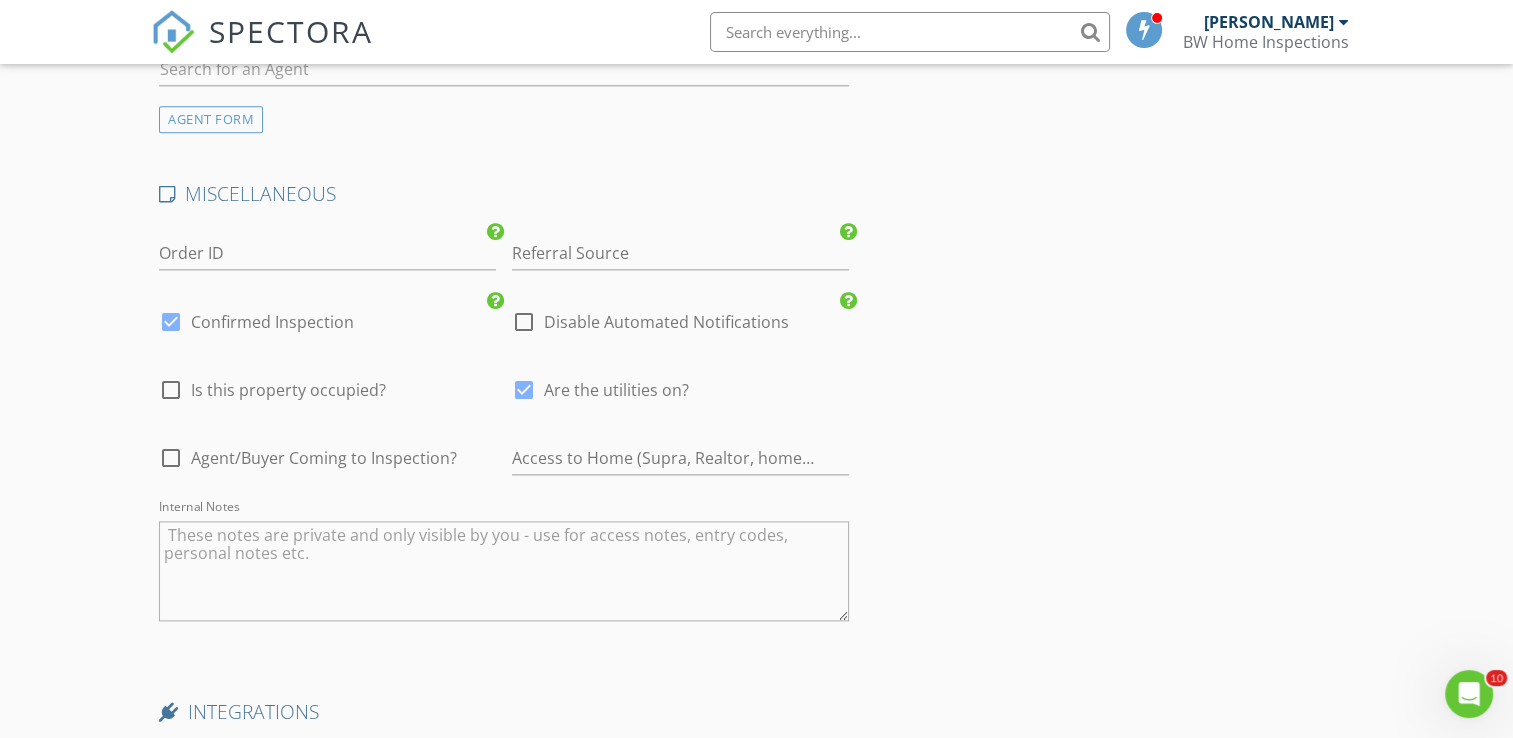click on "Is this property occupied?" at bounding box center (288, 390) 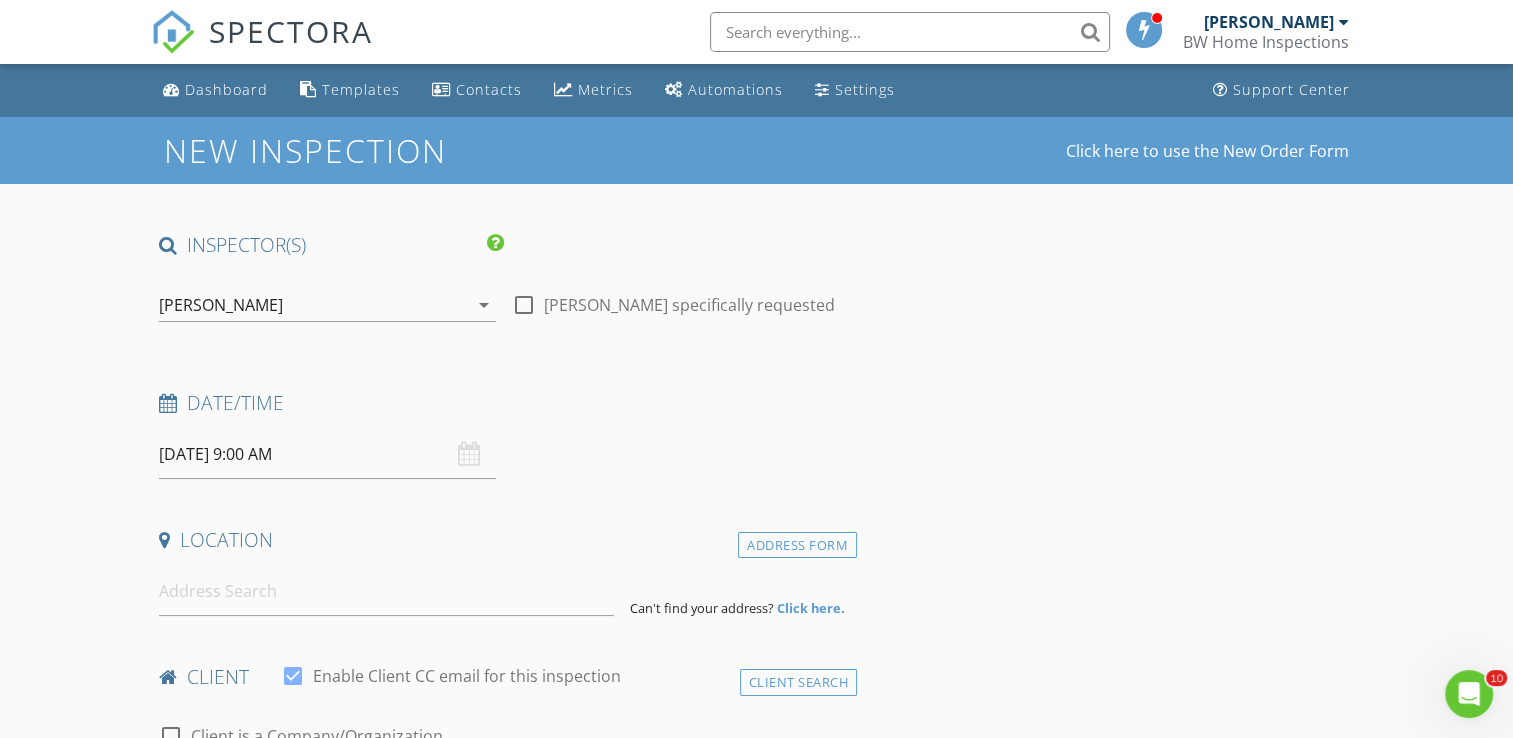 scroll, scrollTop: 0, scrollLeft: 0, axis: both 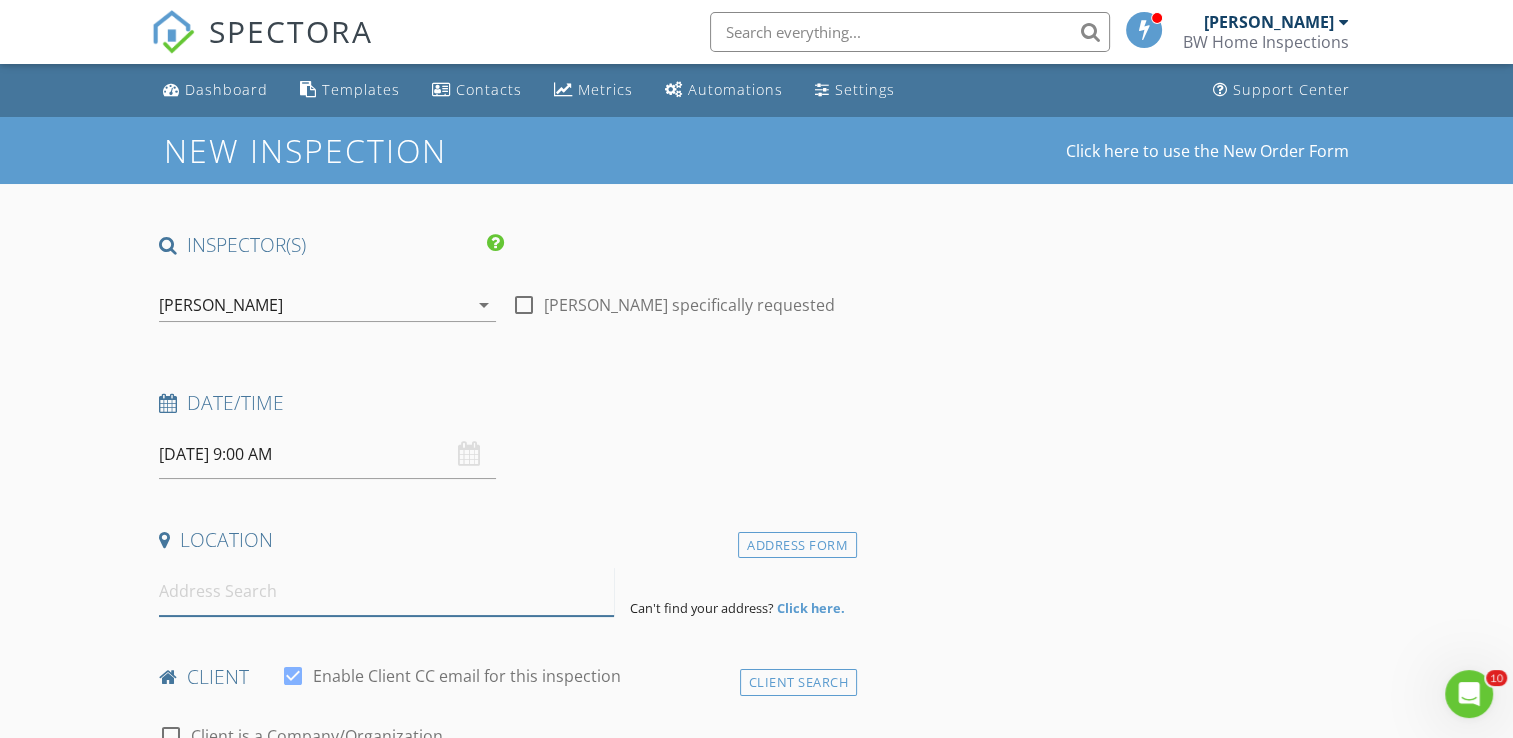 click at bounding box center (386, 591) 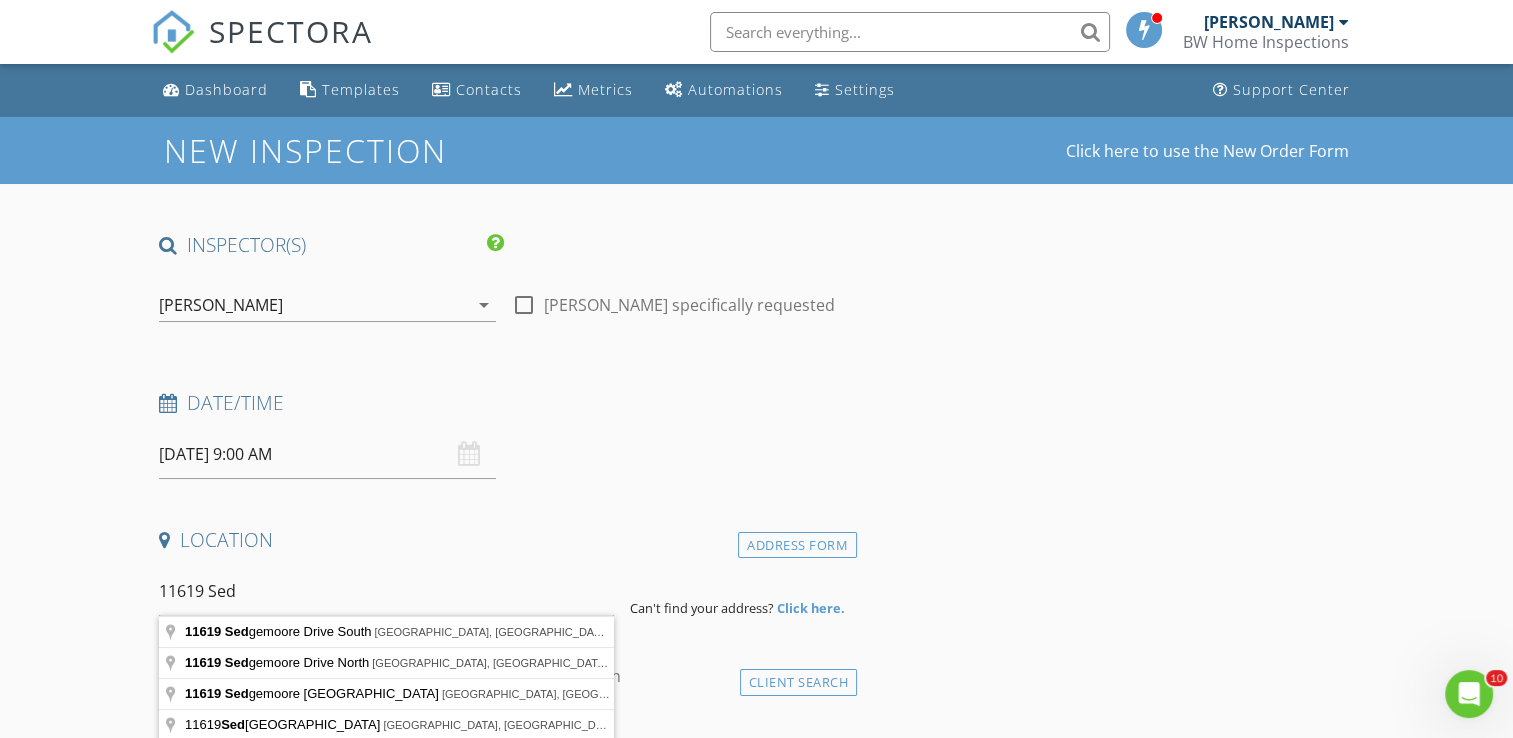 type on "11619 Sedgemoore Drive South, Jacksonville, FL, USA" 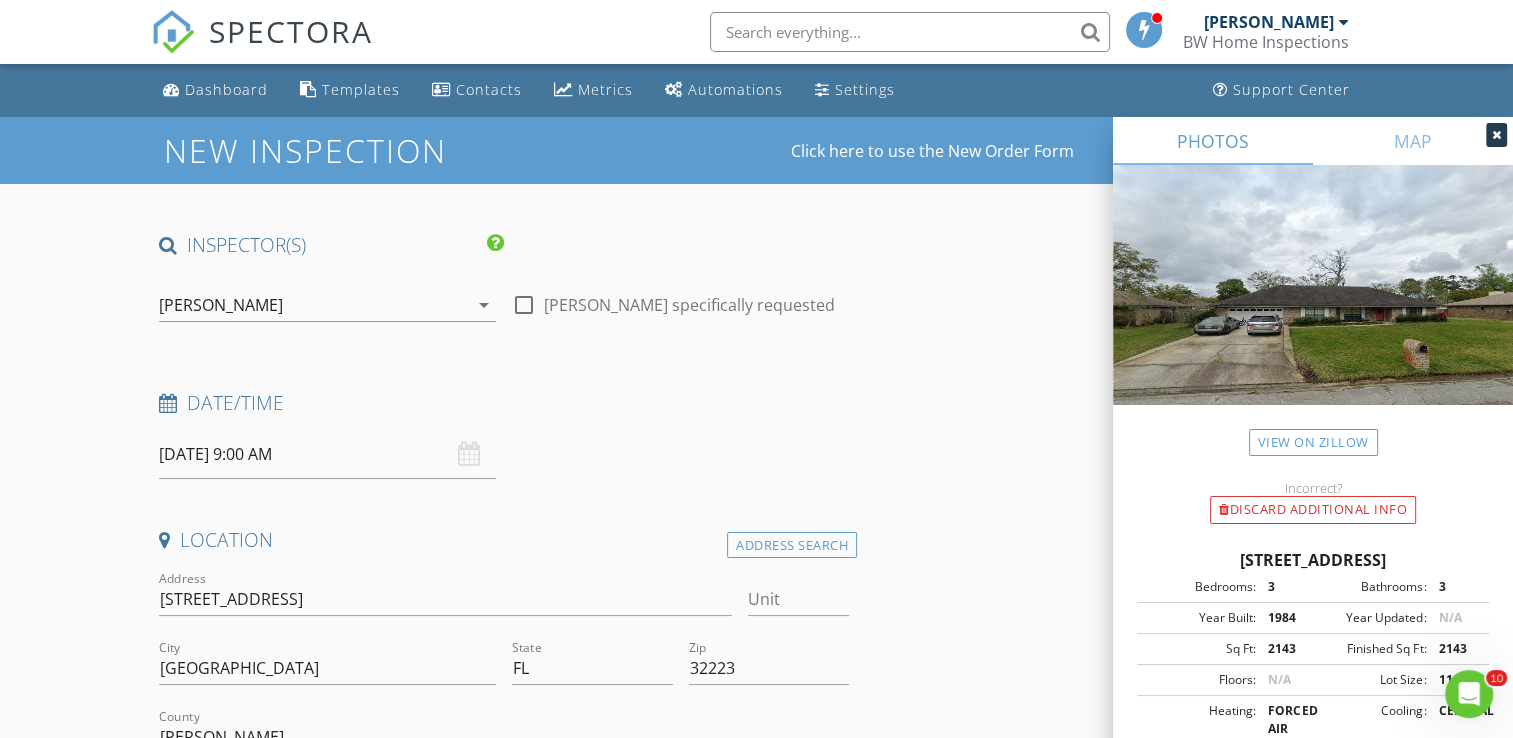 drag, startPoint x: 336, startPoint y: 351, endPoint x: 710, endPoint y: 262, distance: 384.44376 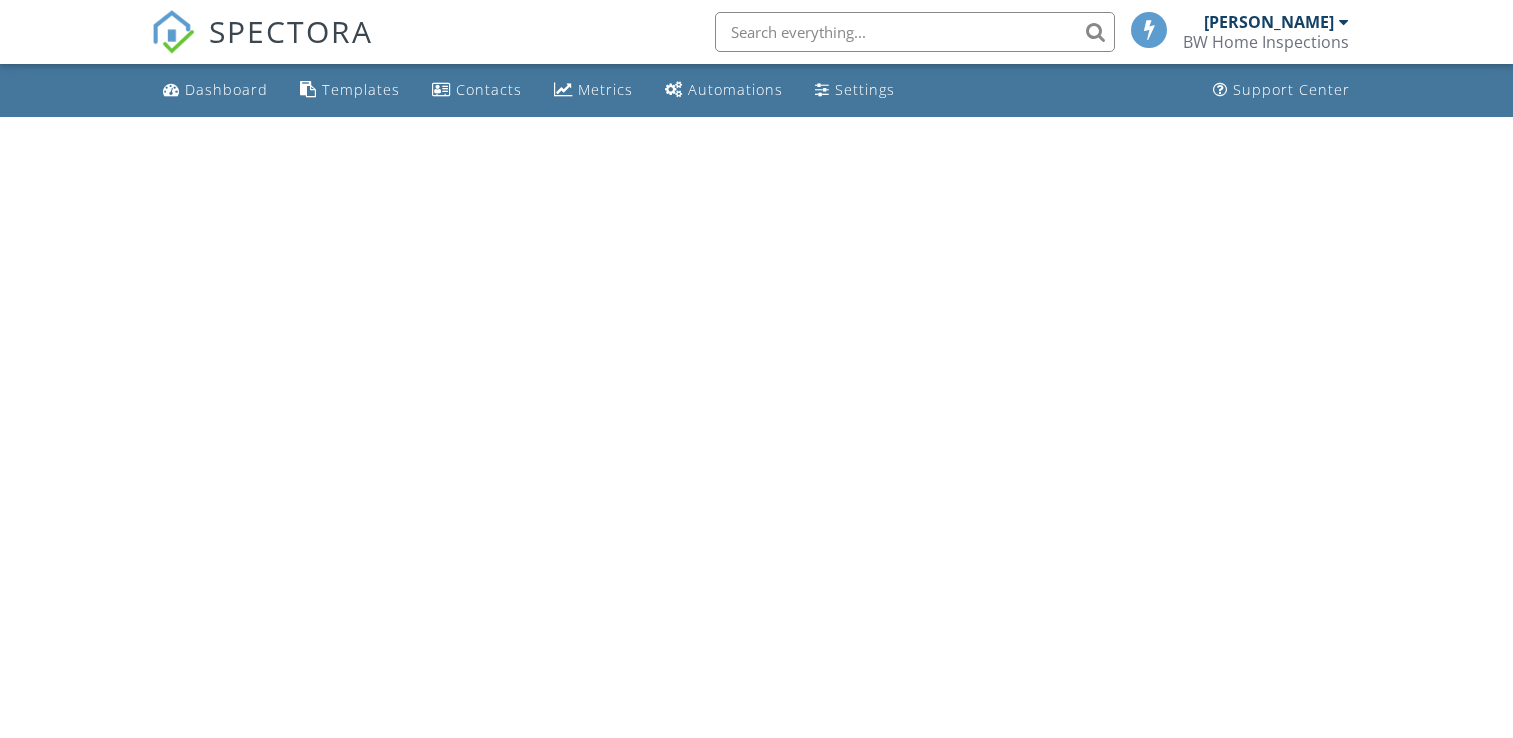 scroll, scrollTop: 0, scrollLeft: 0, axis: both 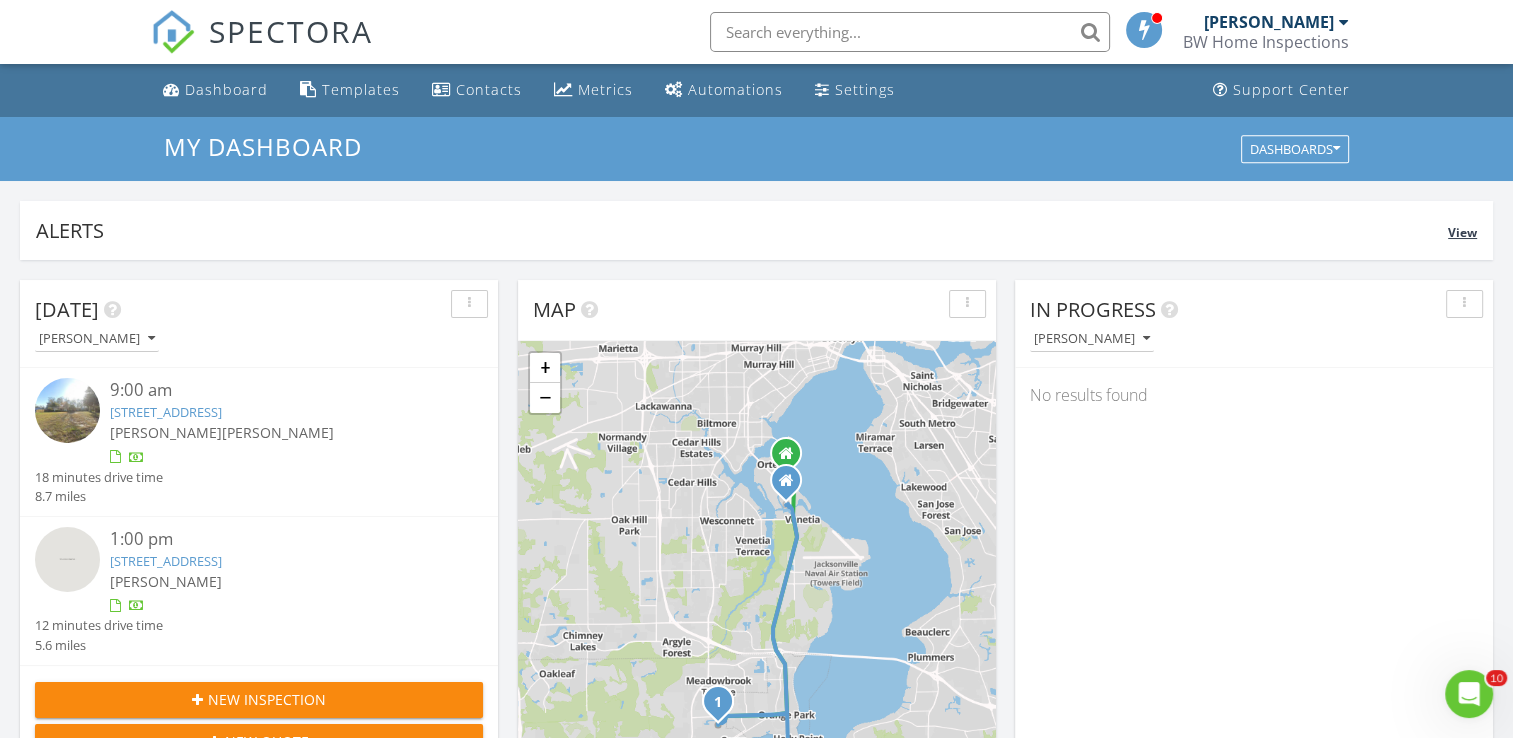 drag, startPoint x: 1527, startPoint y: 48, endPoint x: 685, endPoint y: 231, distance: 861.6571 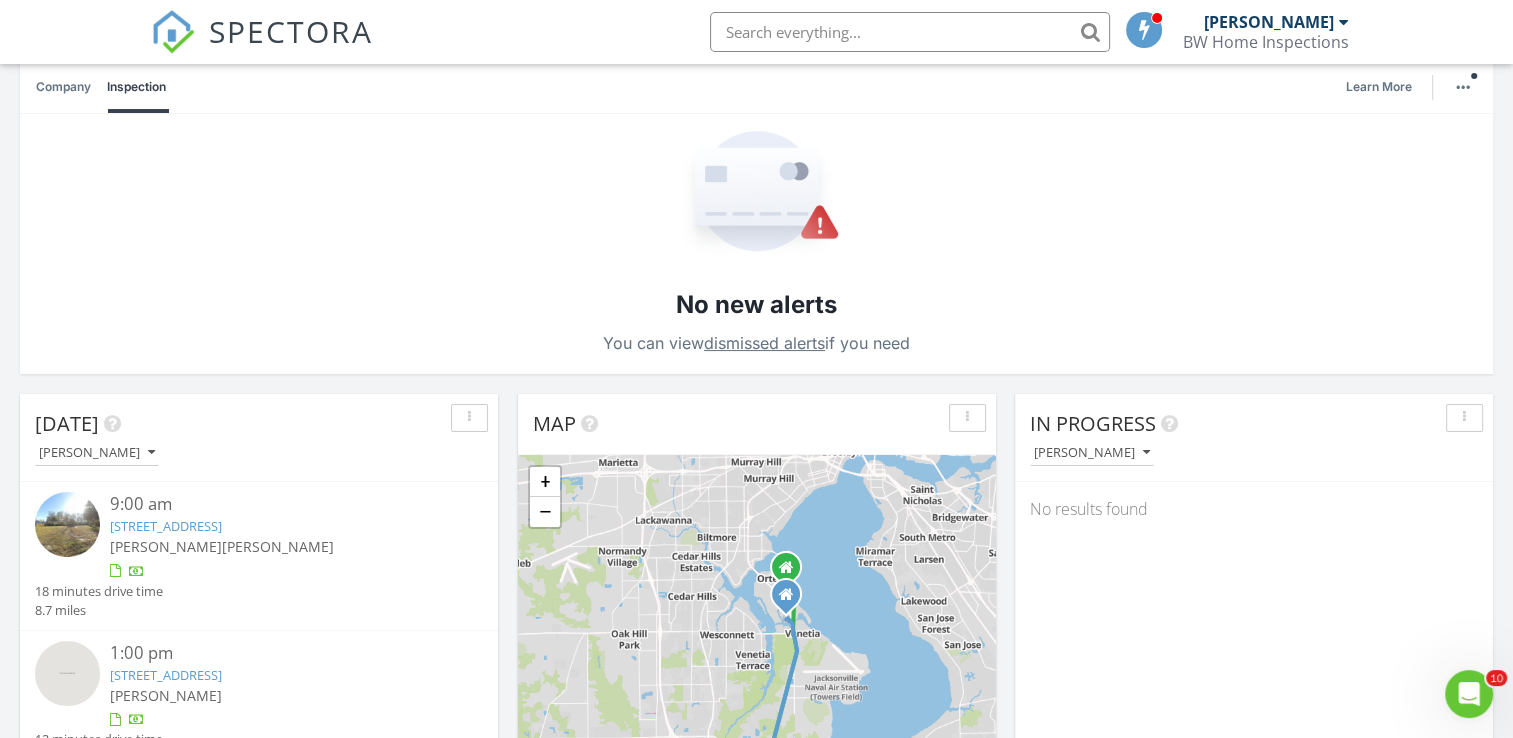scroll, scrollTop: 0, scrollLeft: 0, axis: both 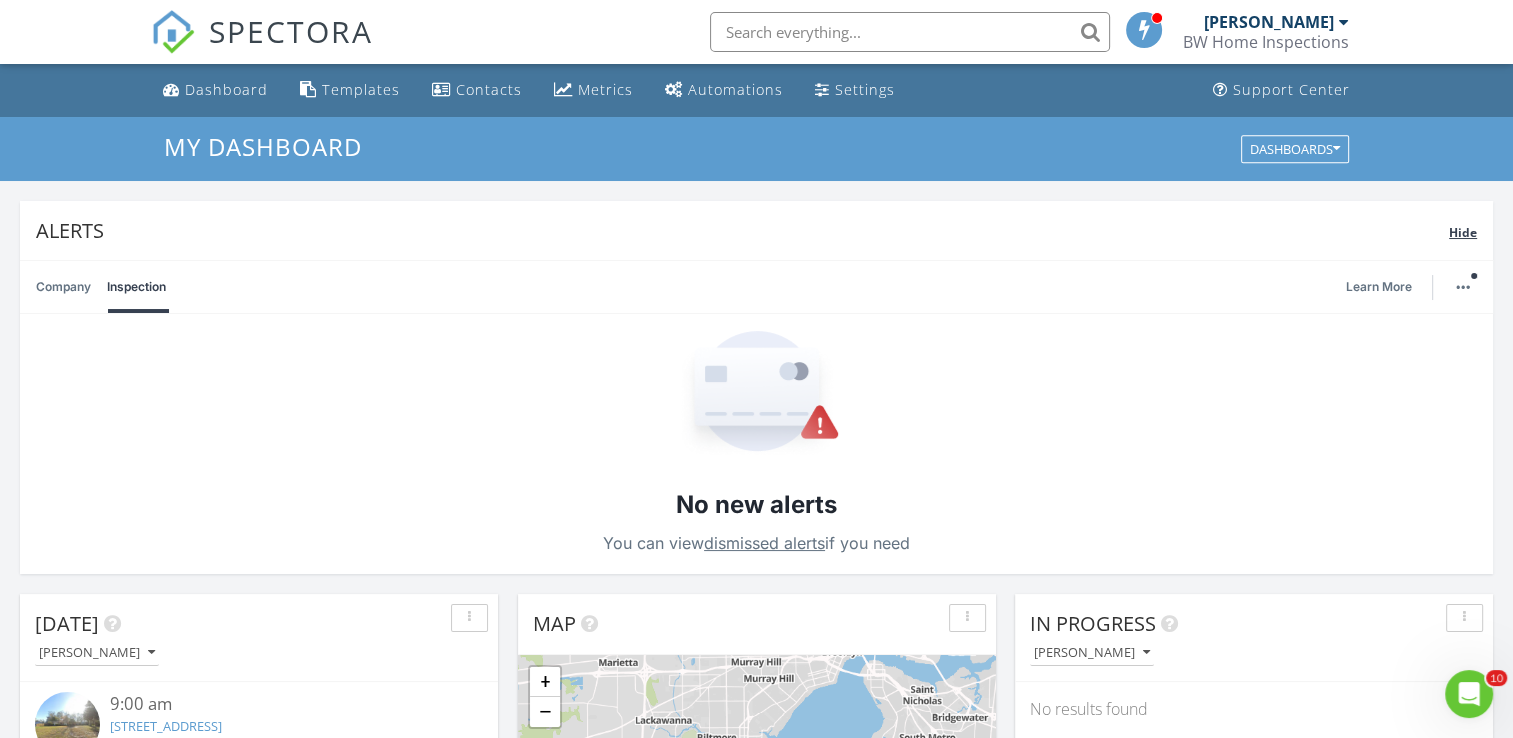 click on "Hide" at bounding box center (1463, 232) 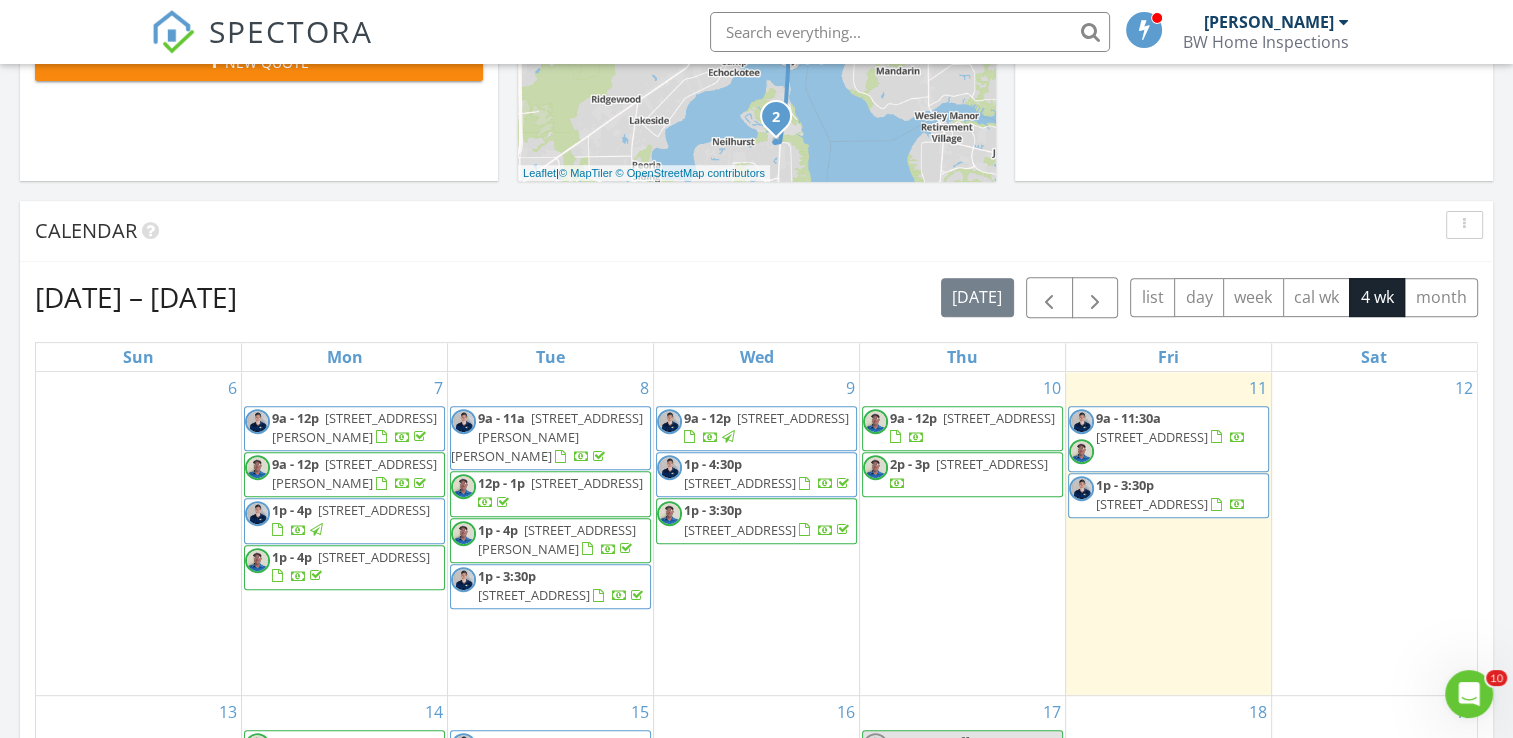 scroll, scrollTop: 800, scrollLeft: 0, axis: vertical 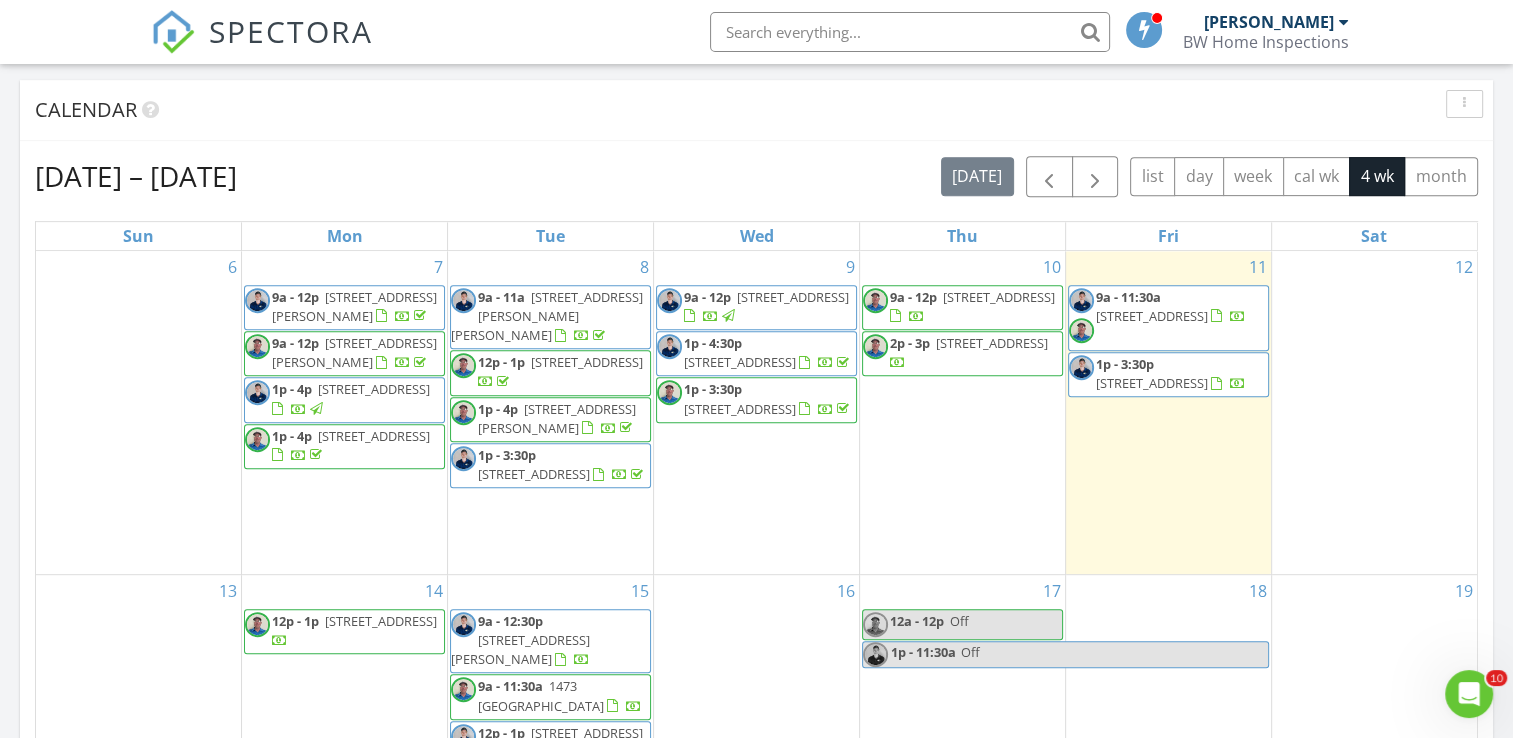 click on "10
9a - 12p
[STREET_ADDRESS]
2p - 3p
[STREET_ADDRESS]" at bounding box center [962, 412] 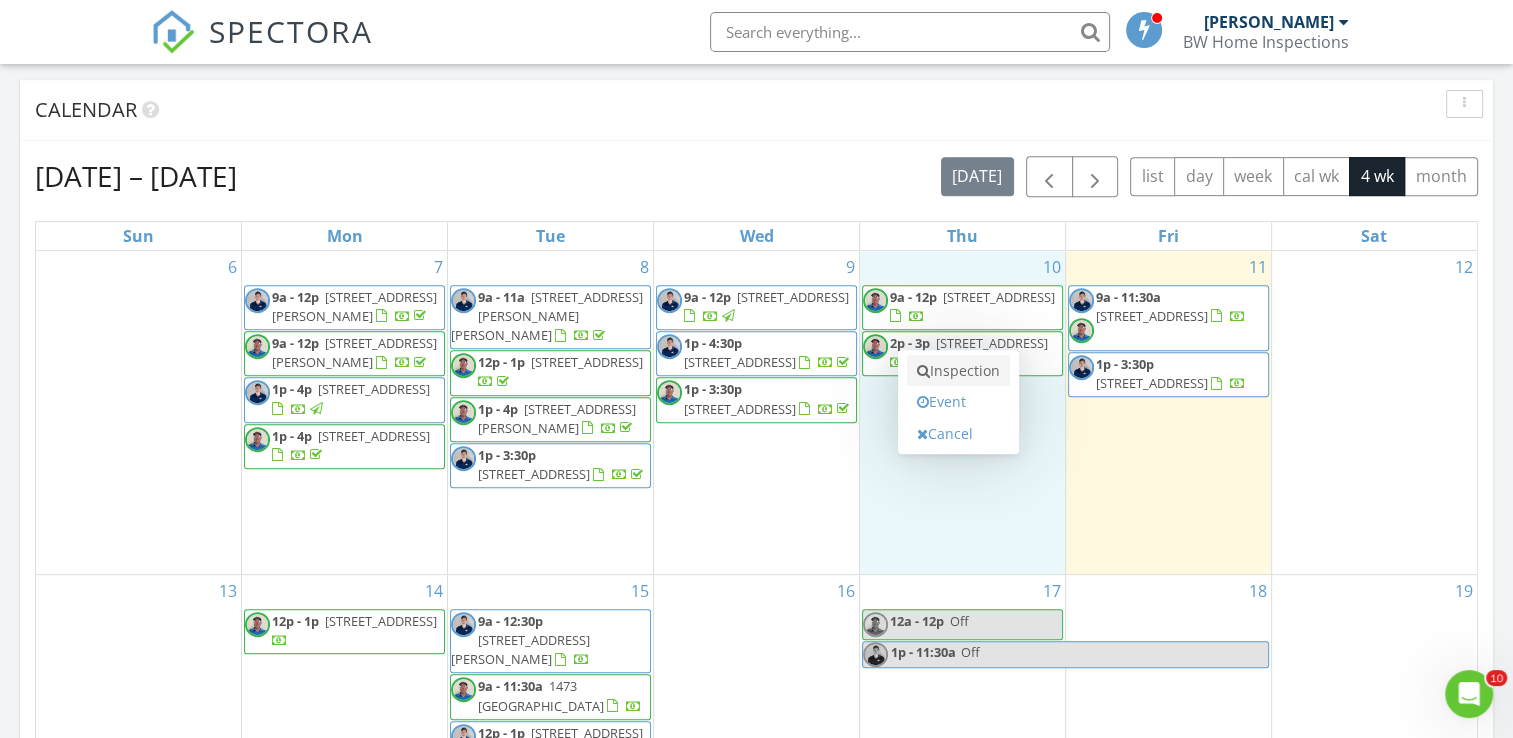 click on "Inspection" at bounding box center (958, 371) 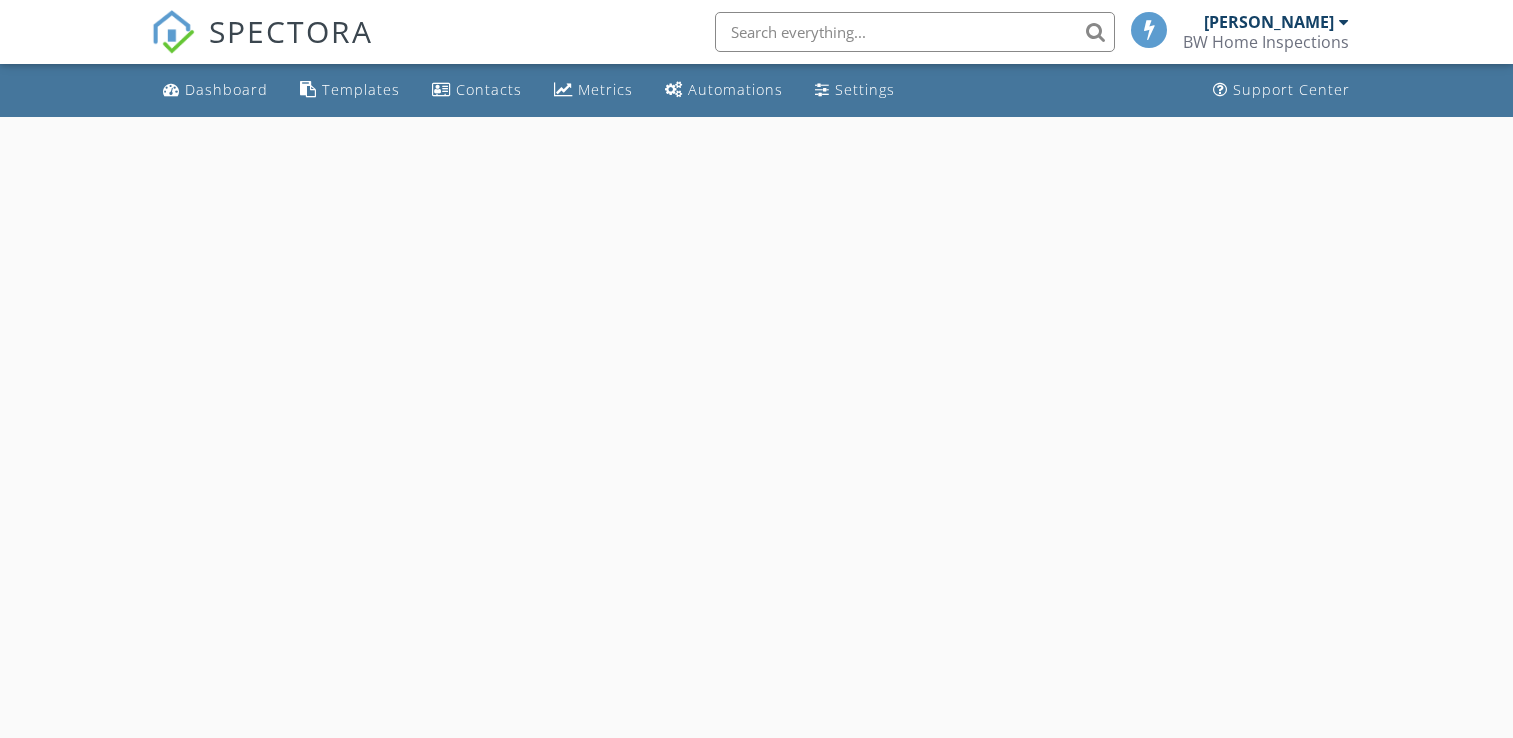 scroll, scrollTop: 0, scrollLeft: 0, axis: both 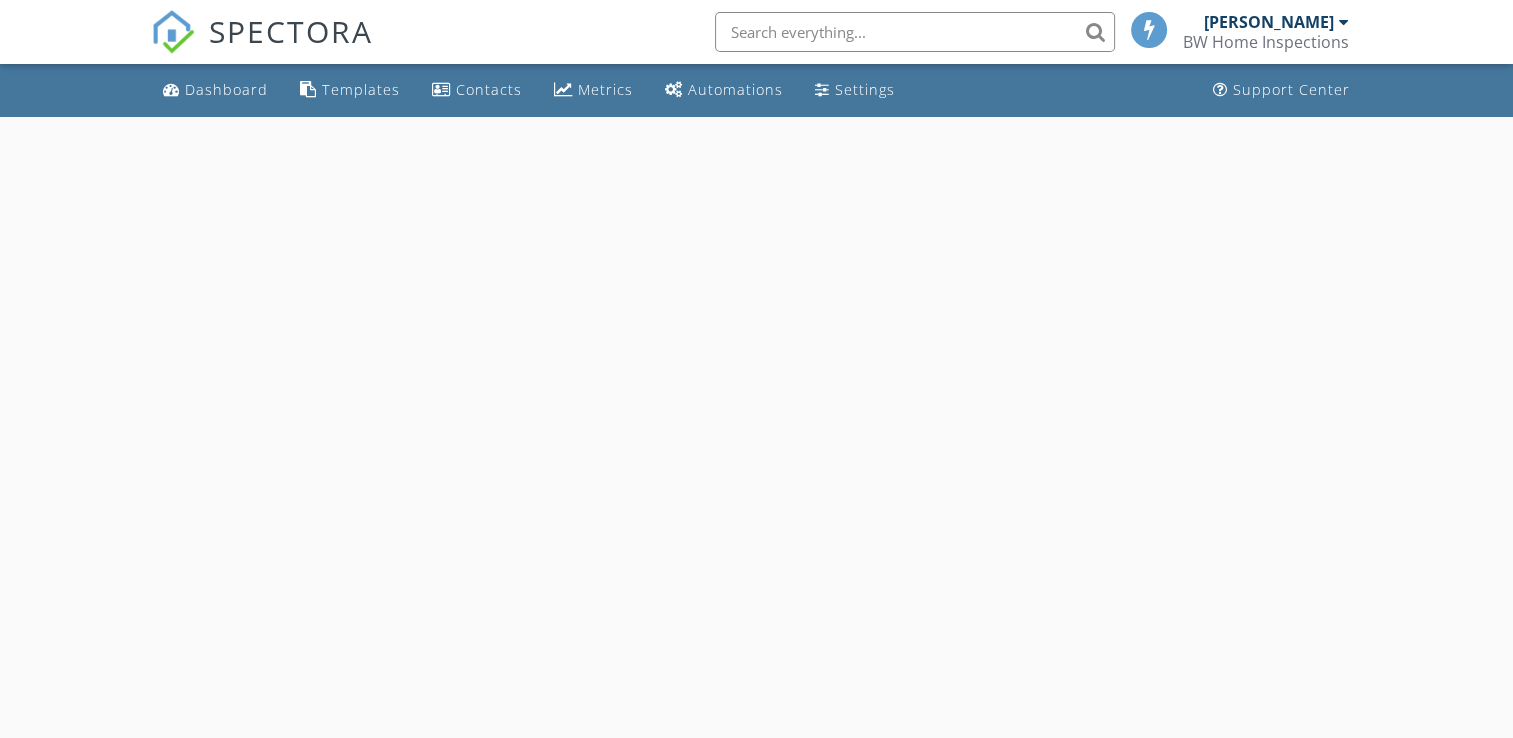 select on "6" 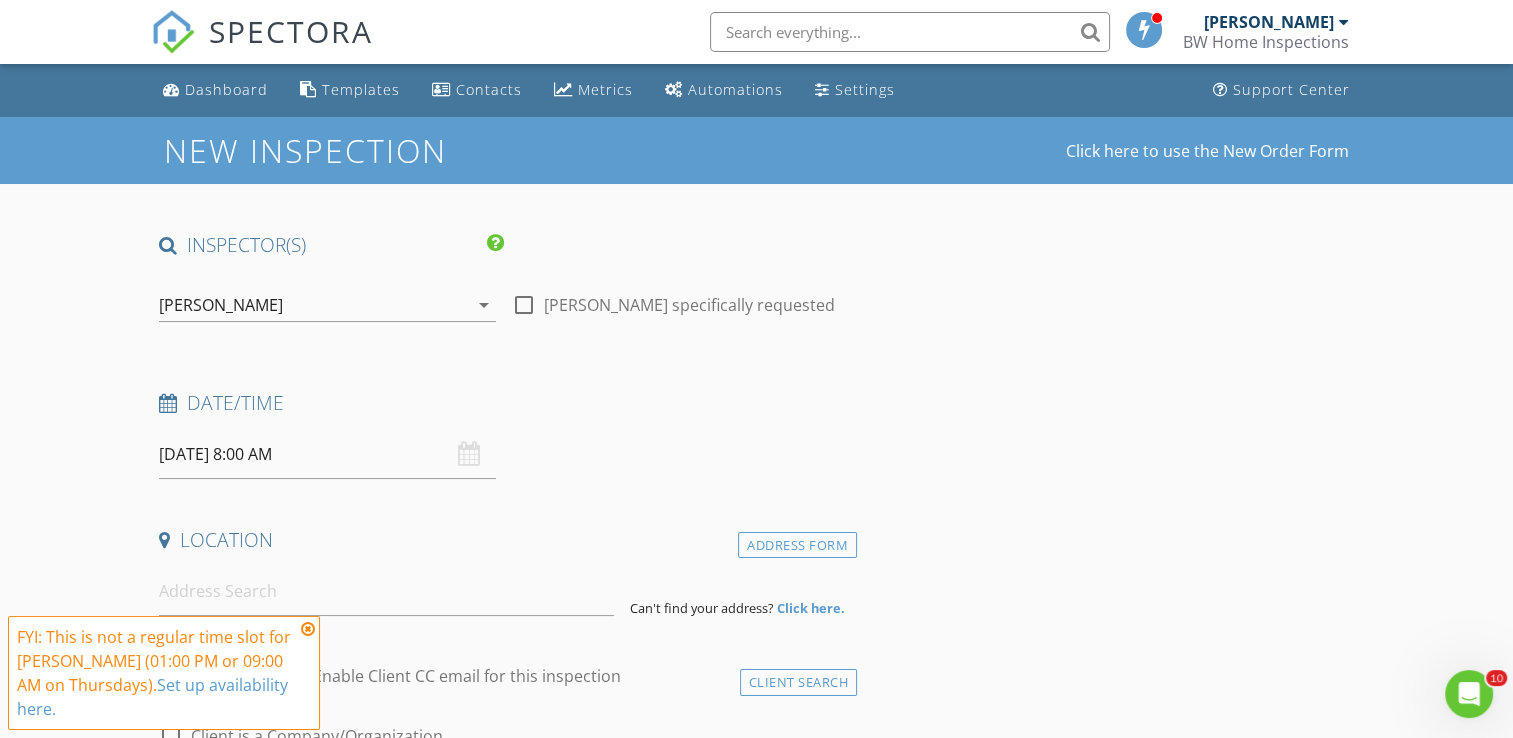 scroll, scrollTop: 0, scrollLeft: 0, axis: both 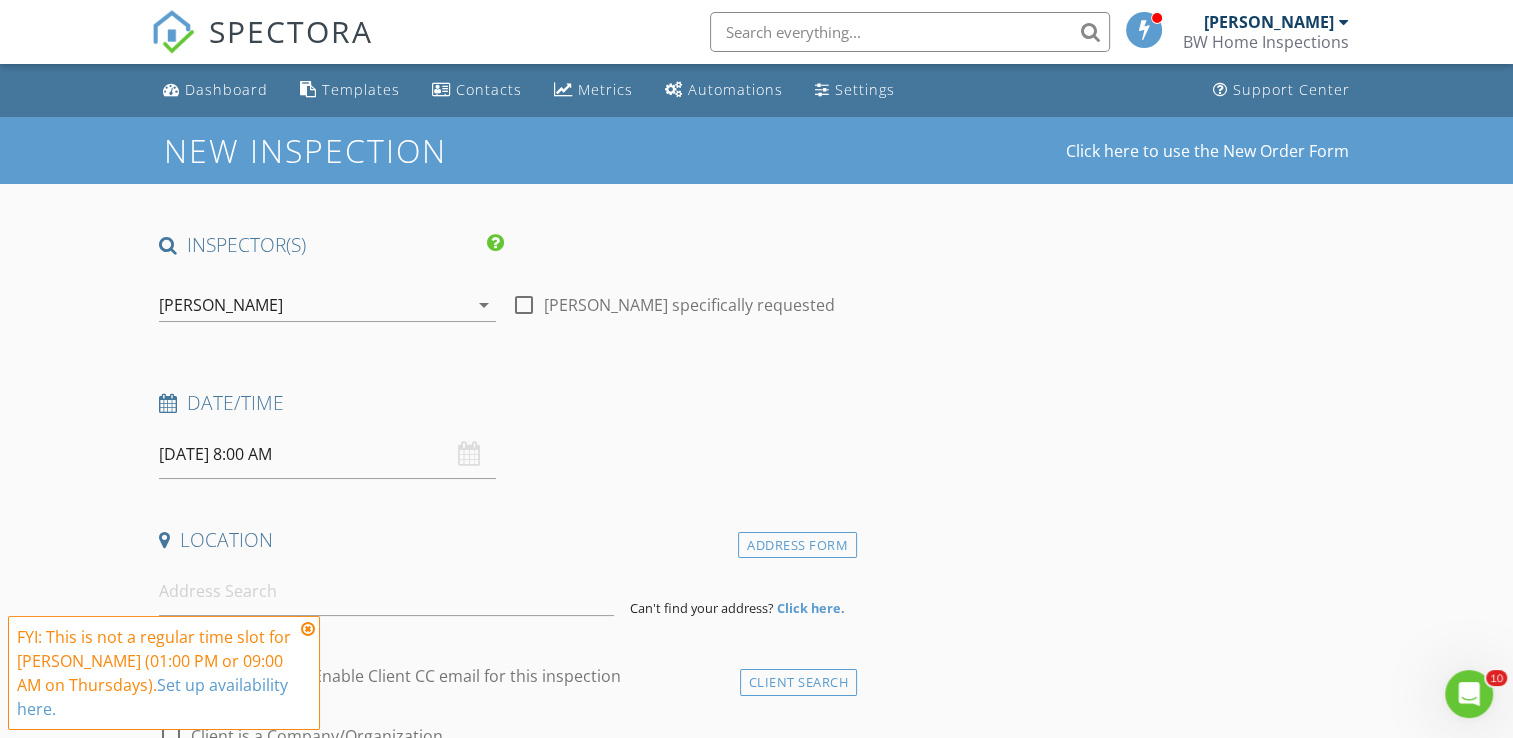 click on "07/10/2025 8:00 AM" at bounding box center (327, 454) 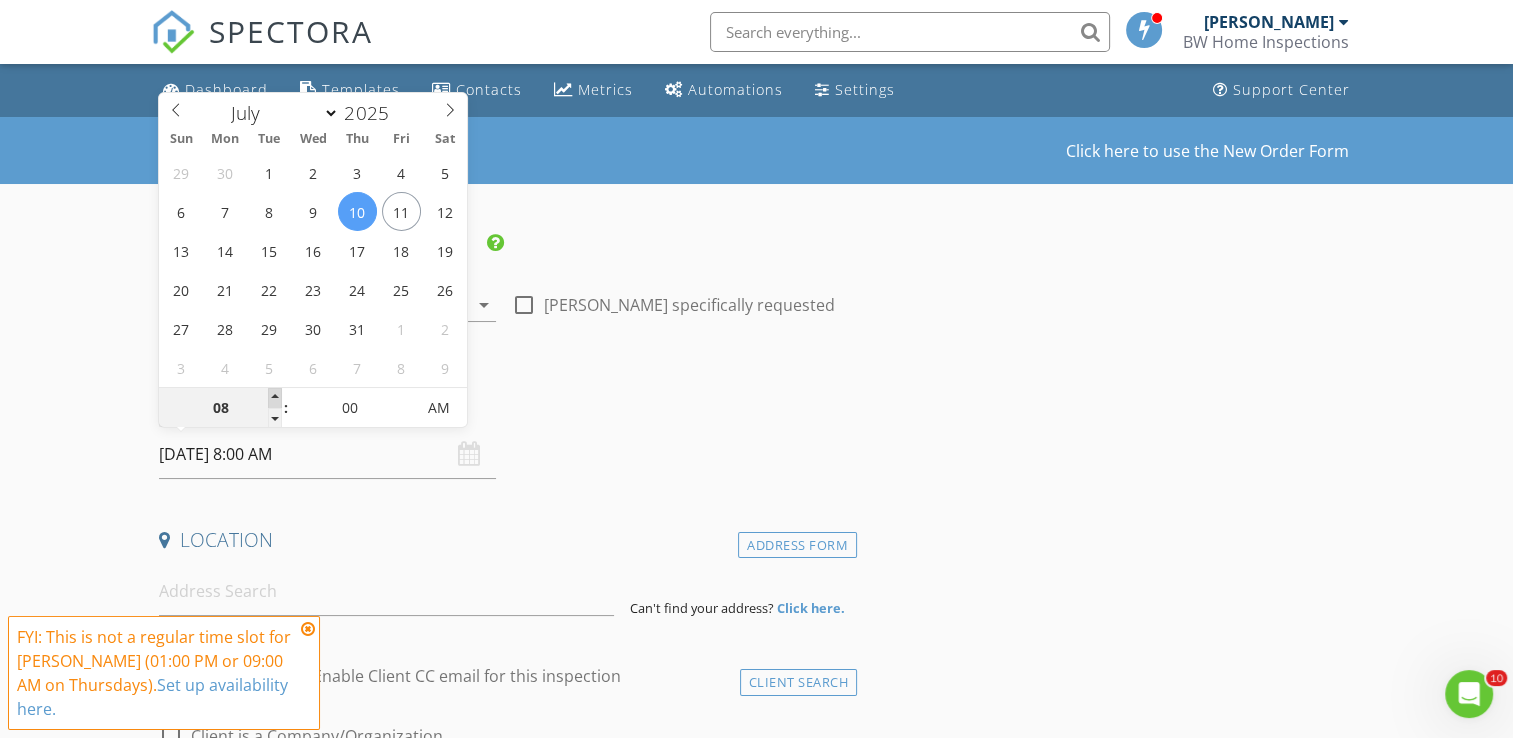 type on "09" 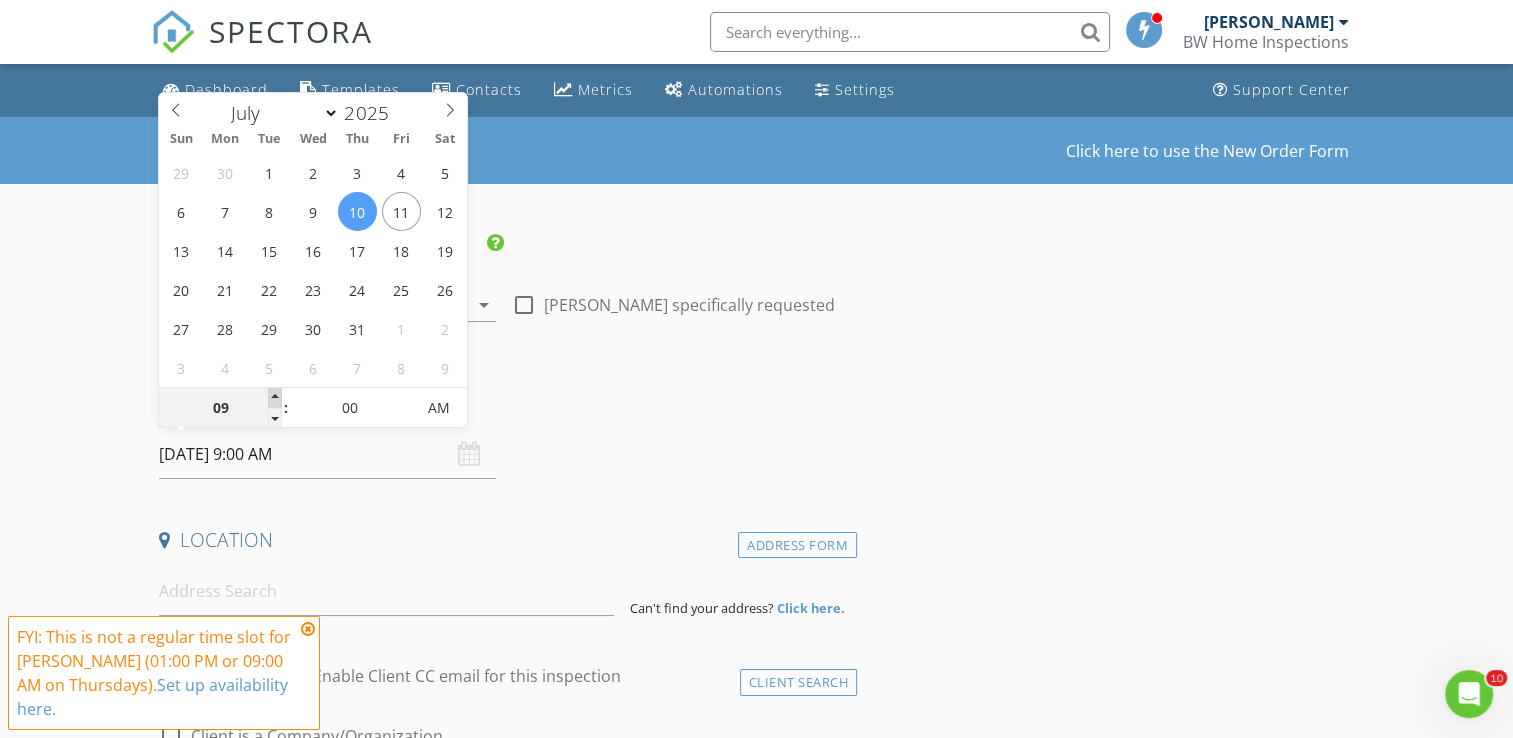 click at bounding box center (275, 398) 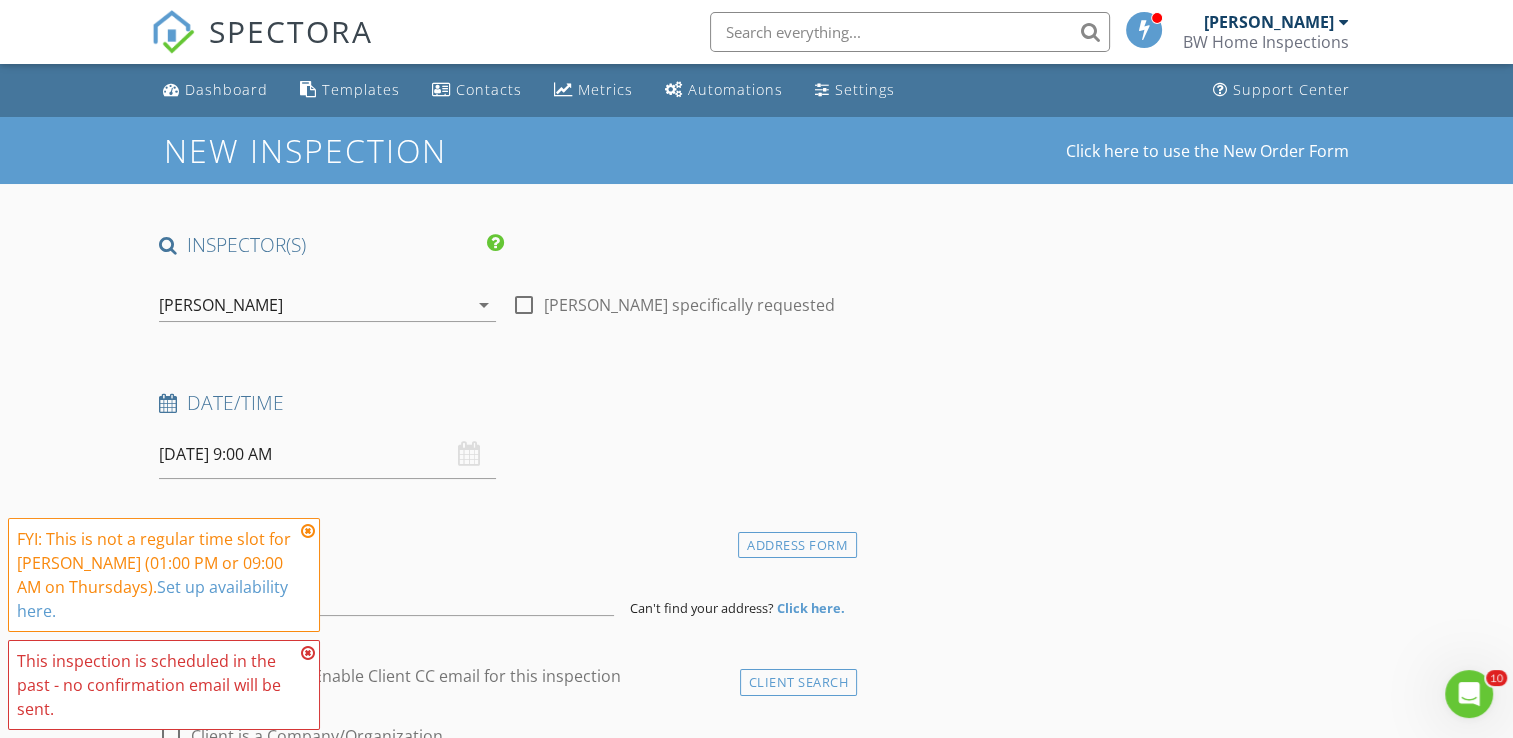 drag, startPoint x: 690, startPoint y: 368, endPoint x: 395, endPoint y: 344, distance: 295.97467 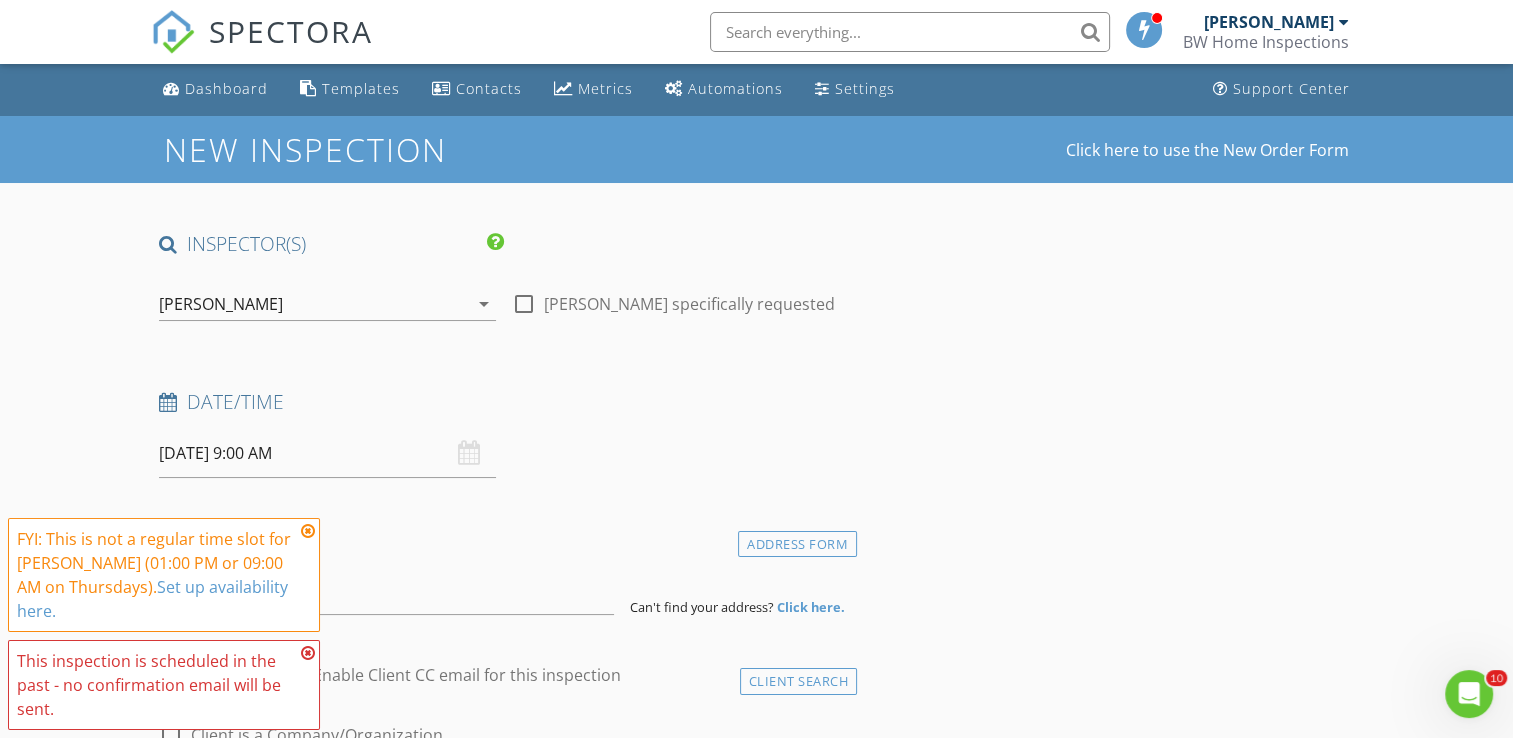 scroll, scrollTop: 300, scrollLeft: 0, axis: vertical 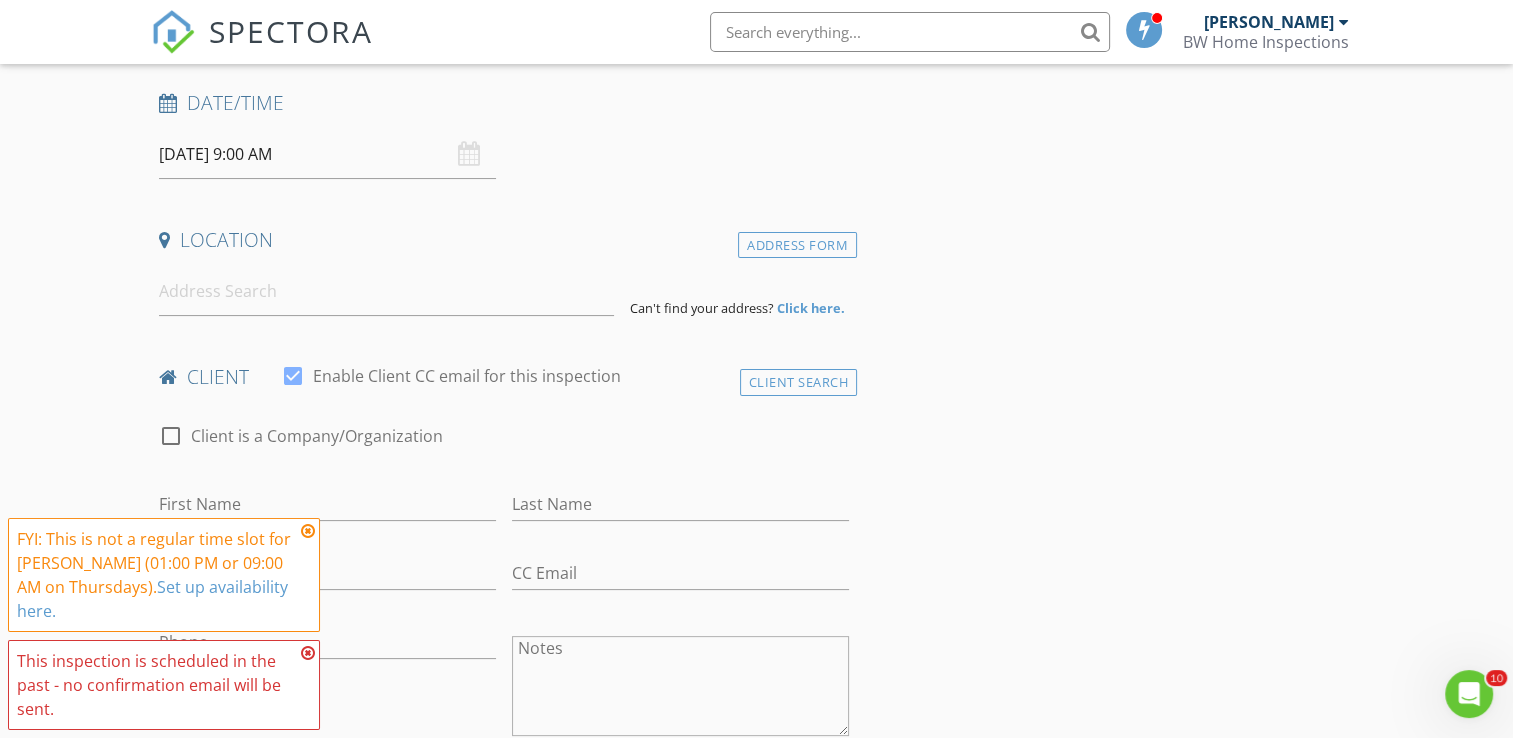 drag, startPoint x: 309, startPoint y: 534, endPoint x: 320, endPoint y: 576, distance: 43.416588 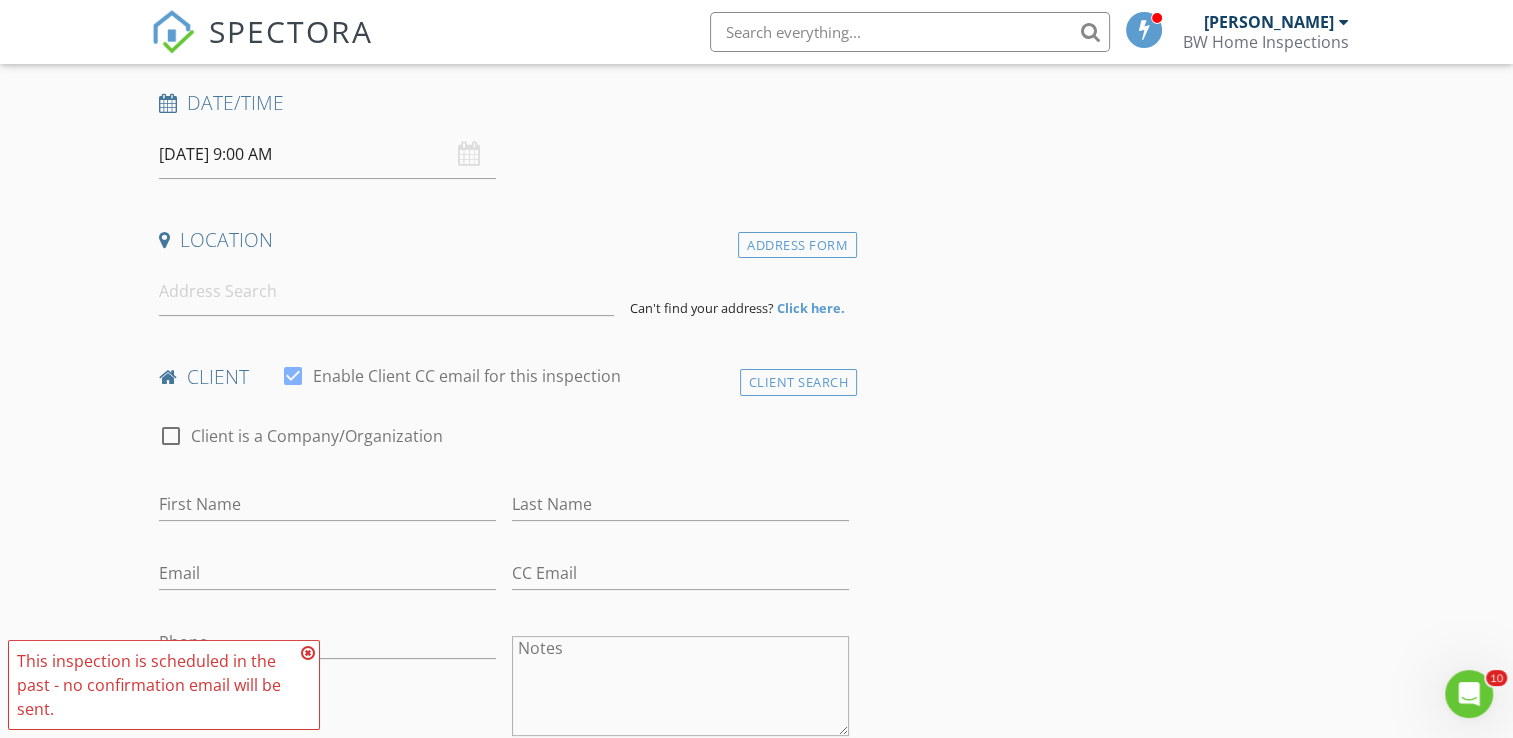 click at bounding box center (308, 653) 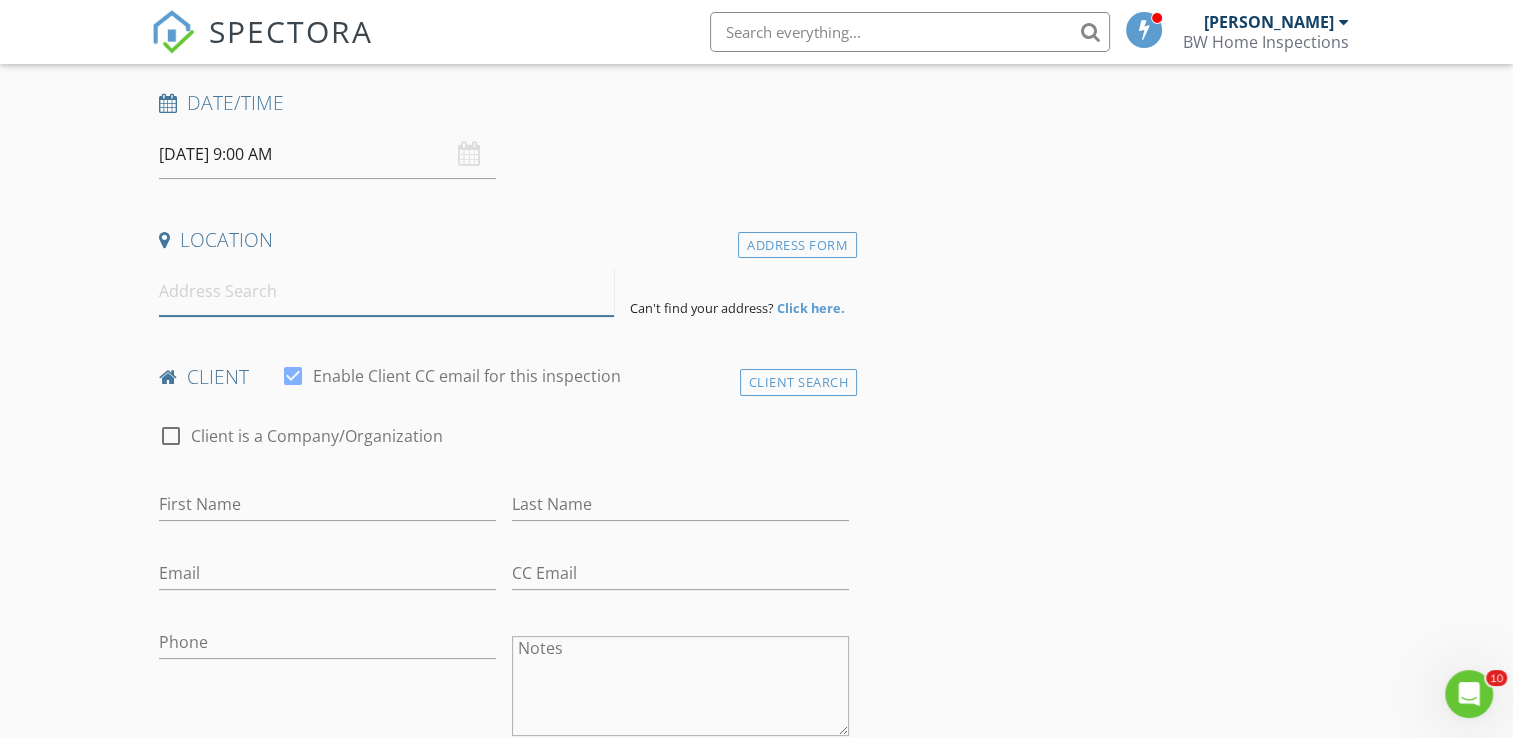 click at bounding box center (386, 291) 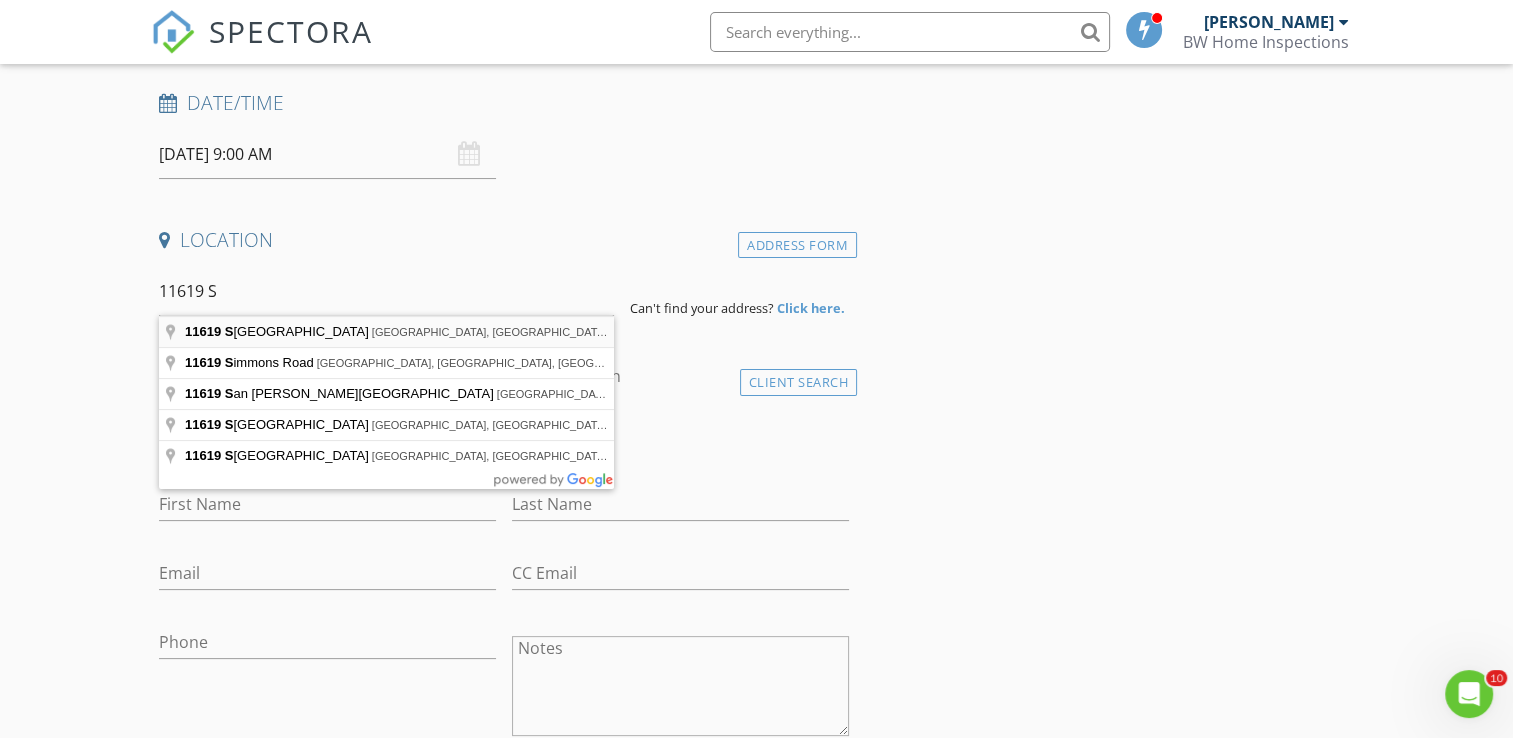 type on "11619 Sedgemoore Drive South, Jacksonville, FL, USA" 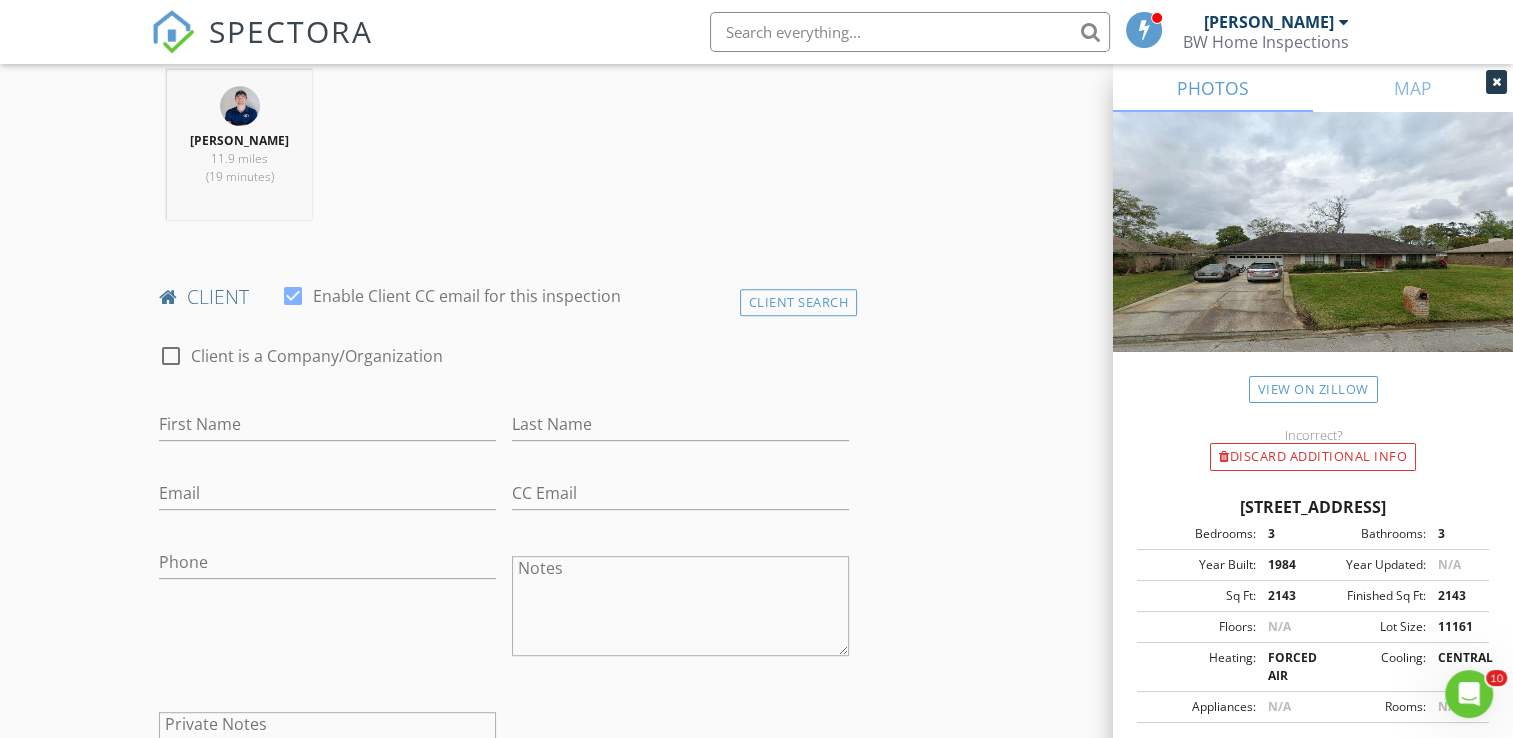 scroll, scrollTop: 900, scrollLeft: 0, axis: vertical 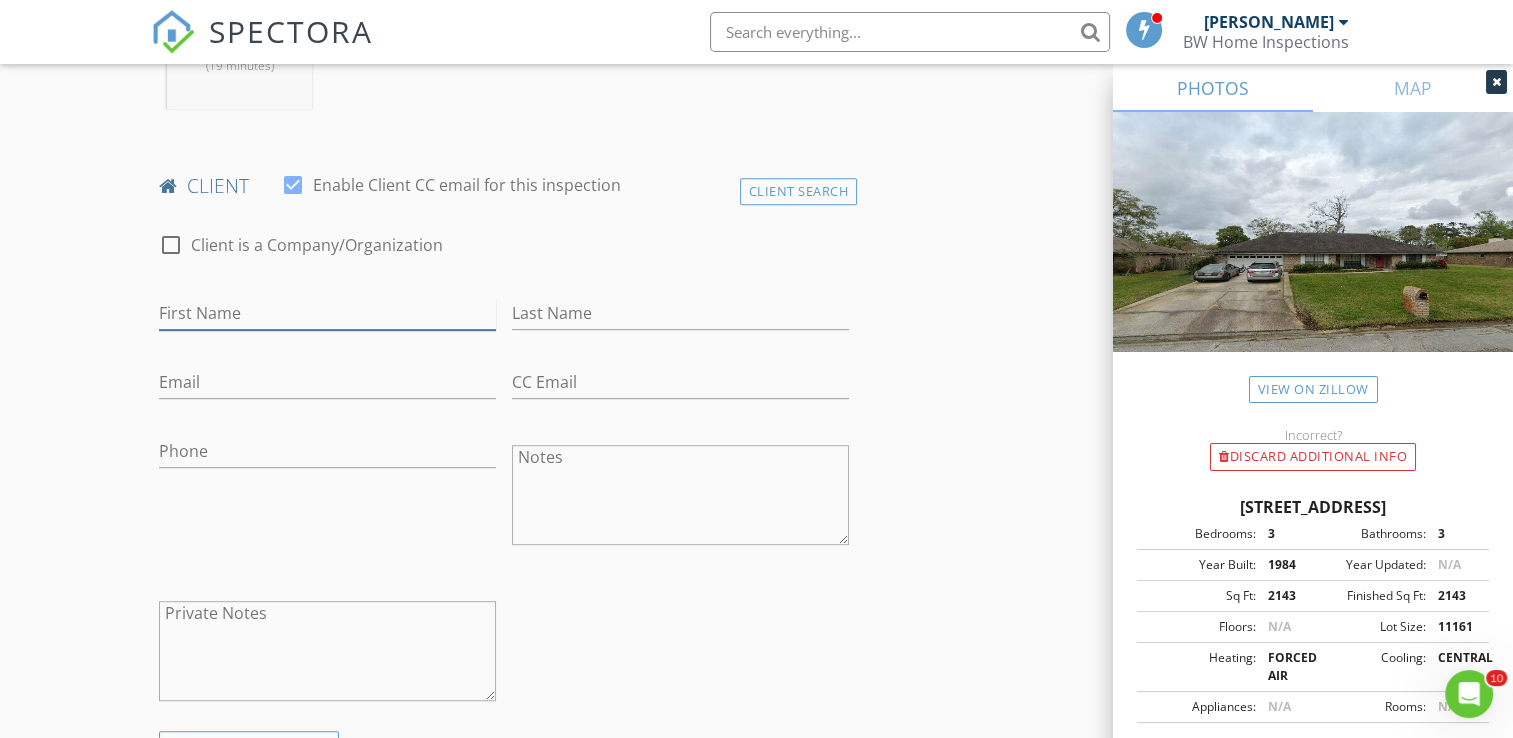 click on "First Name" at bounding box center [327, 313] 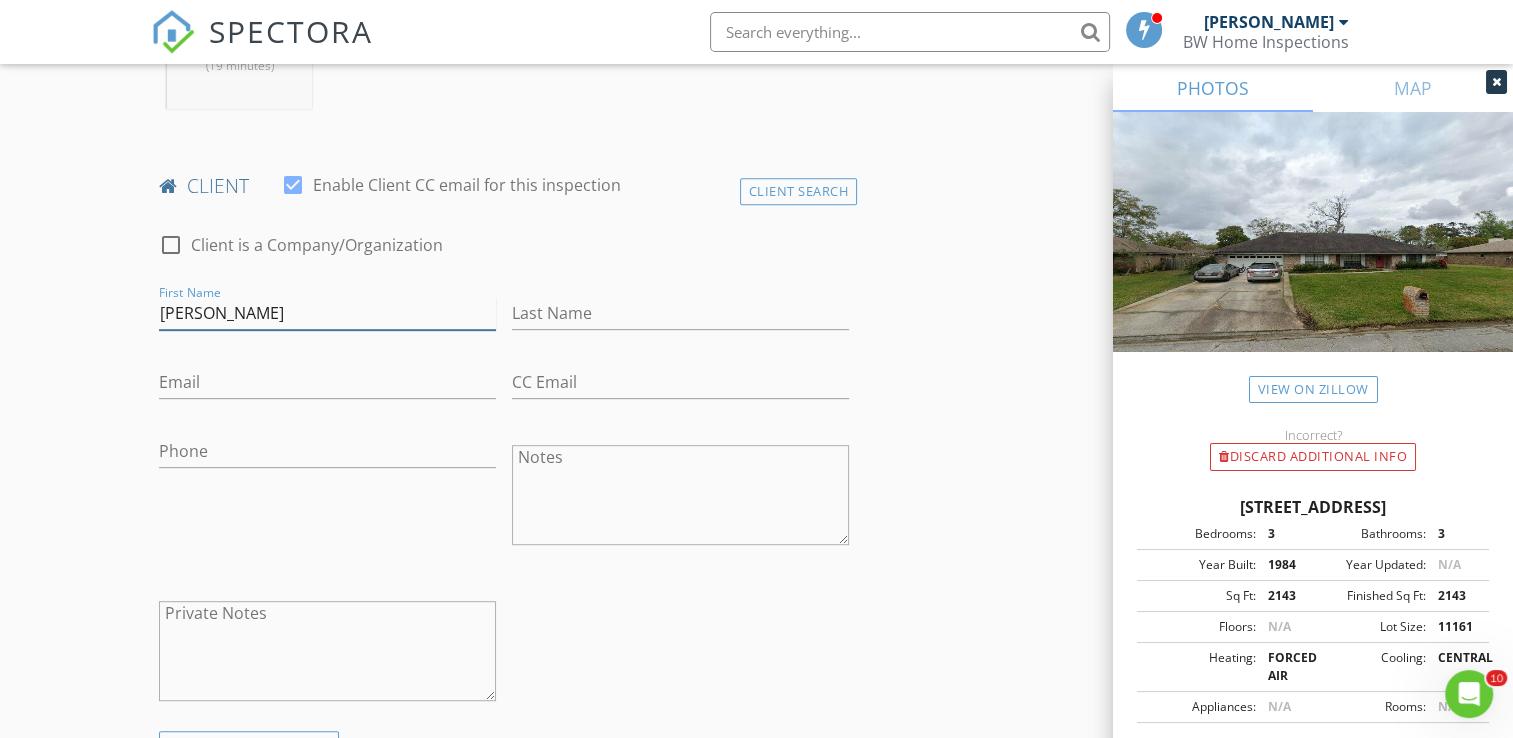 type on "[PERSON_NAME]" 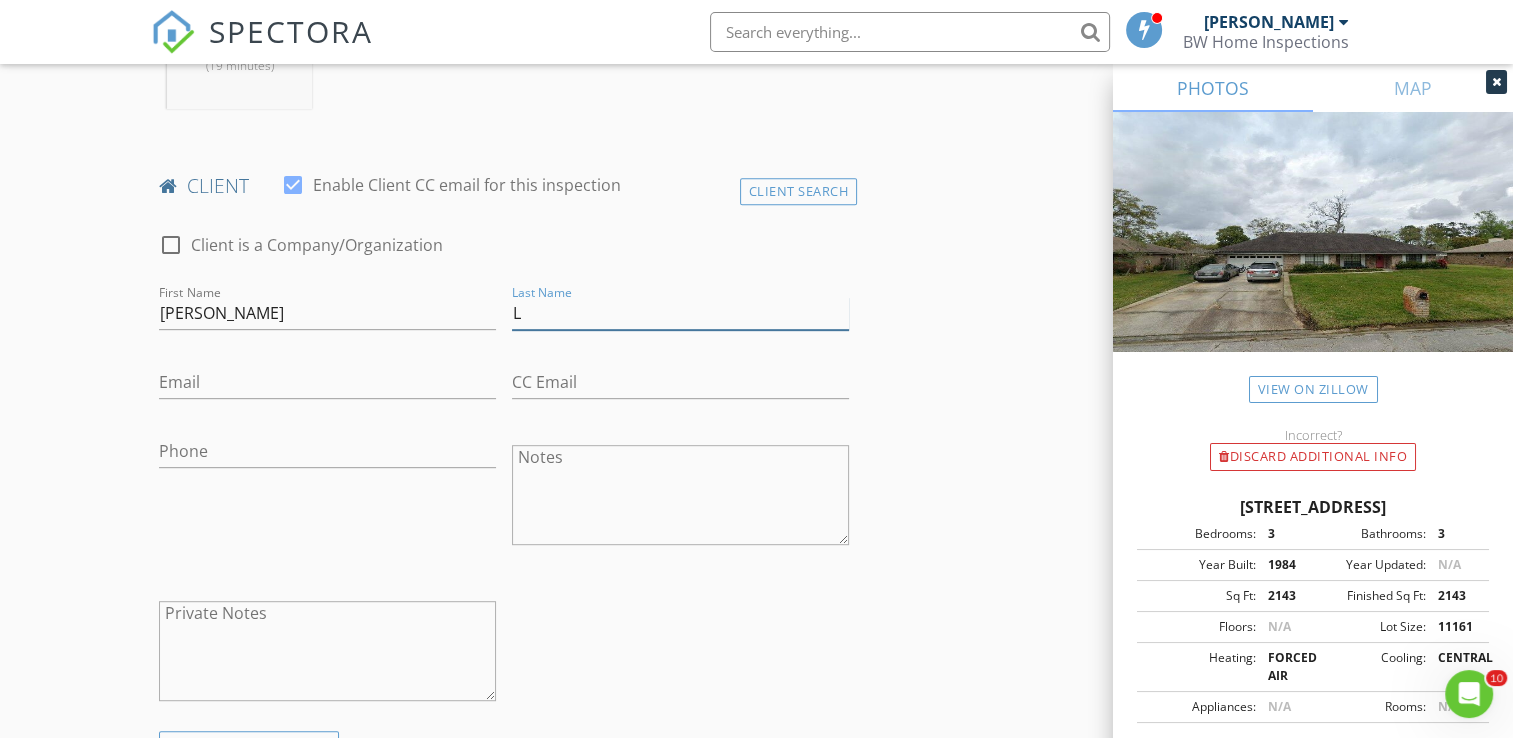 type on "L" 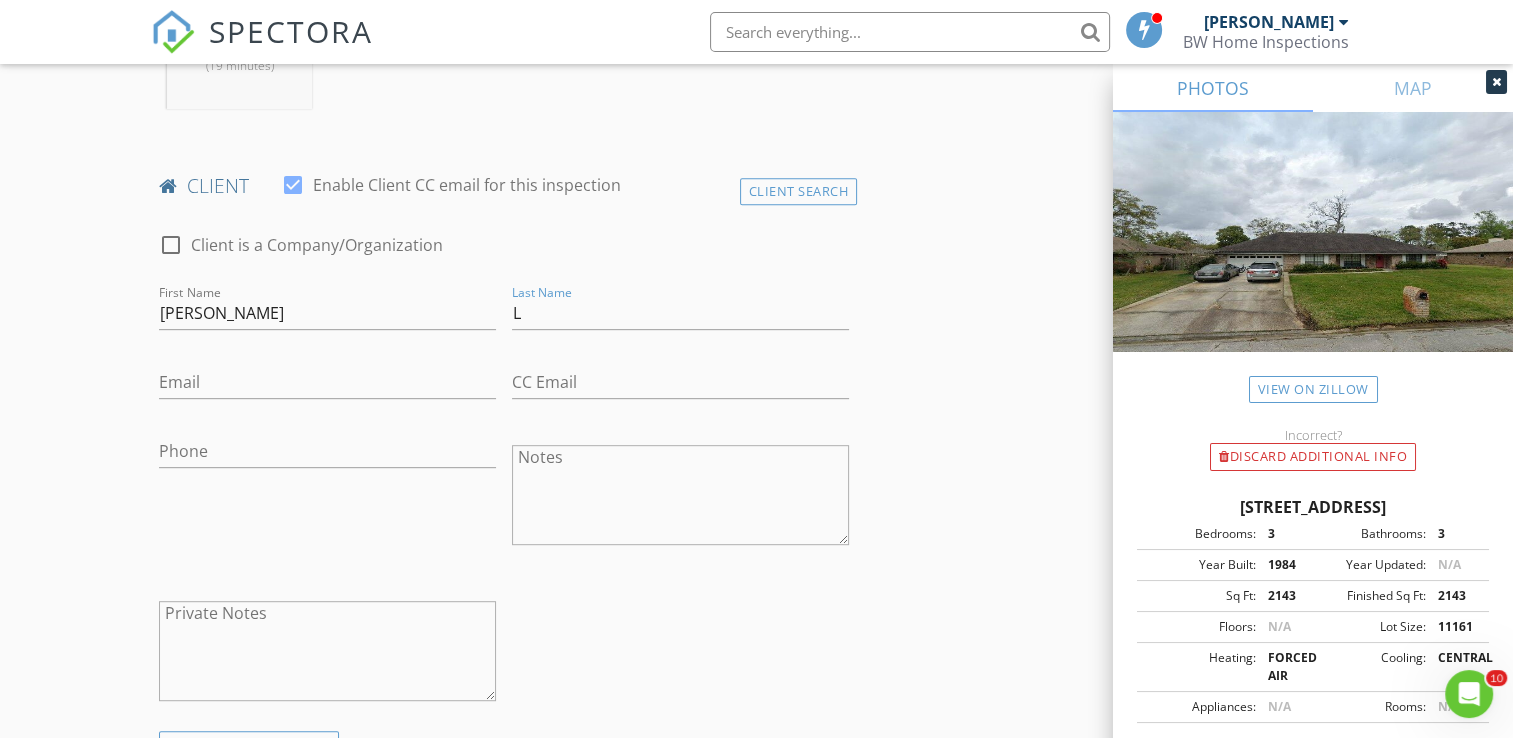 click on "check_box Enable Client CC email for this inspection" at bounding box center [451, 197] 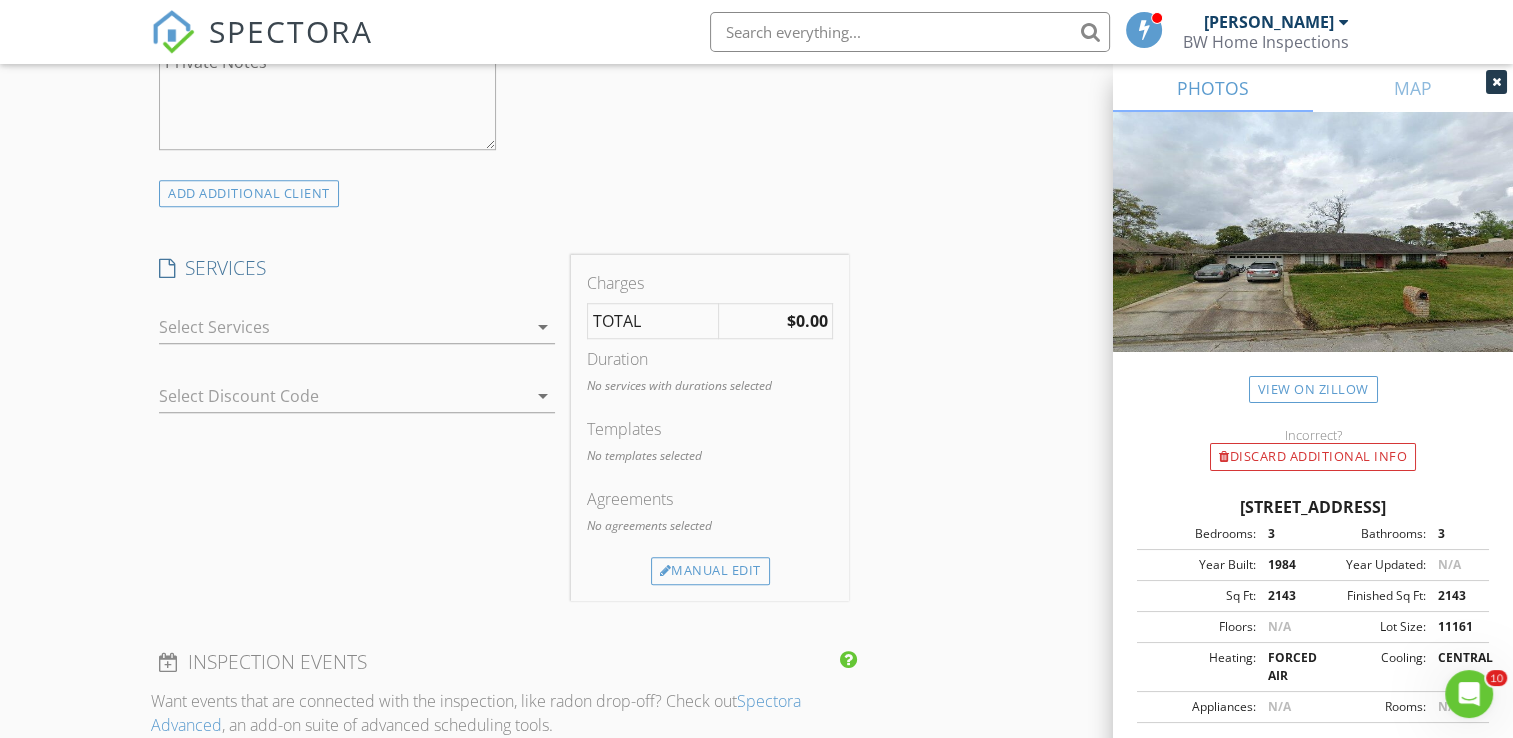 scroll, scrollTop: 1500, scrollLeft: 0, axis: vertical 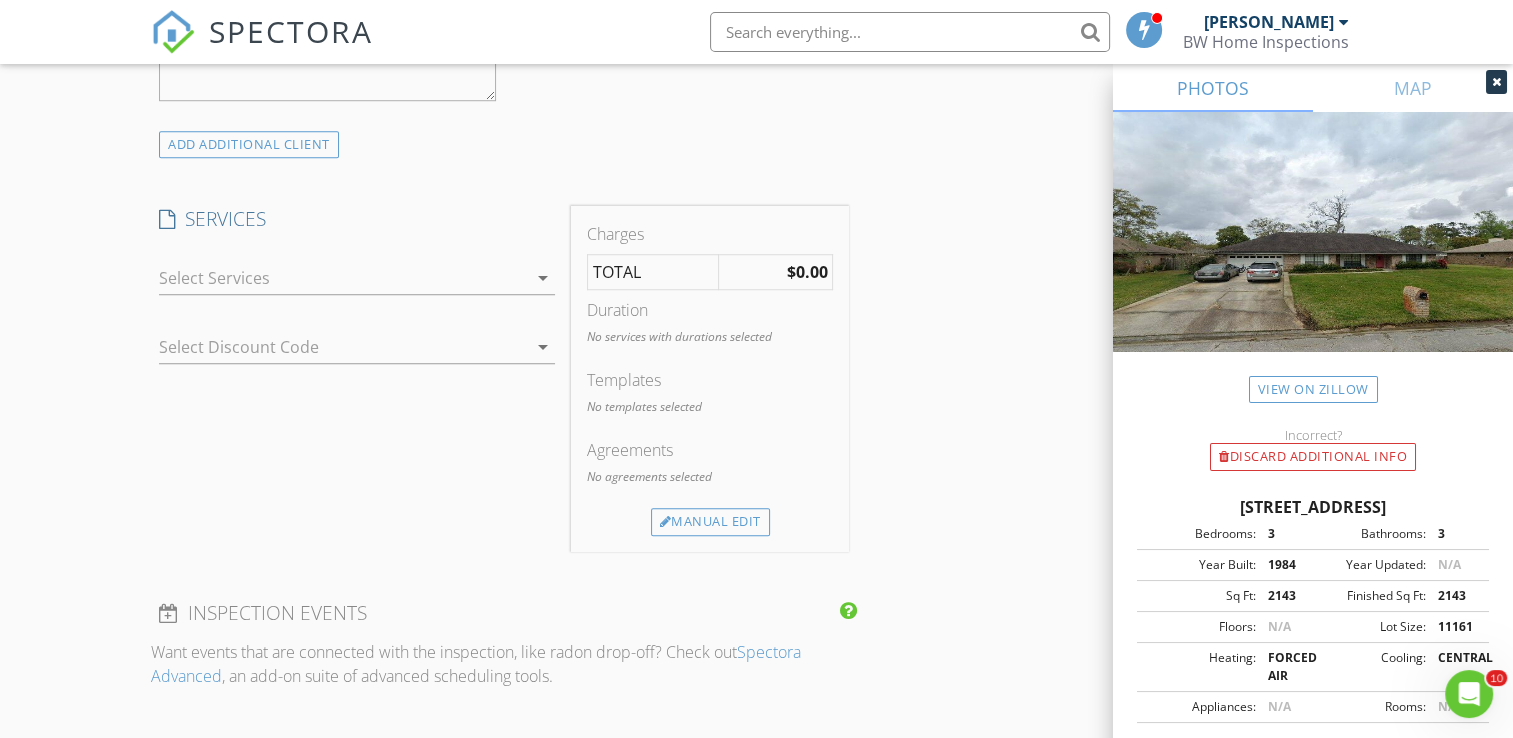 click at bounding box center [343, 278] 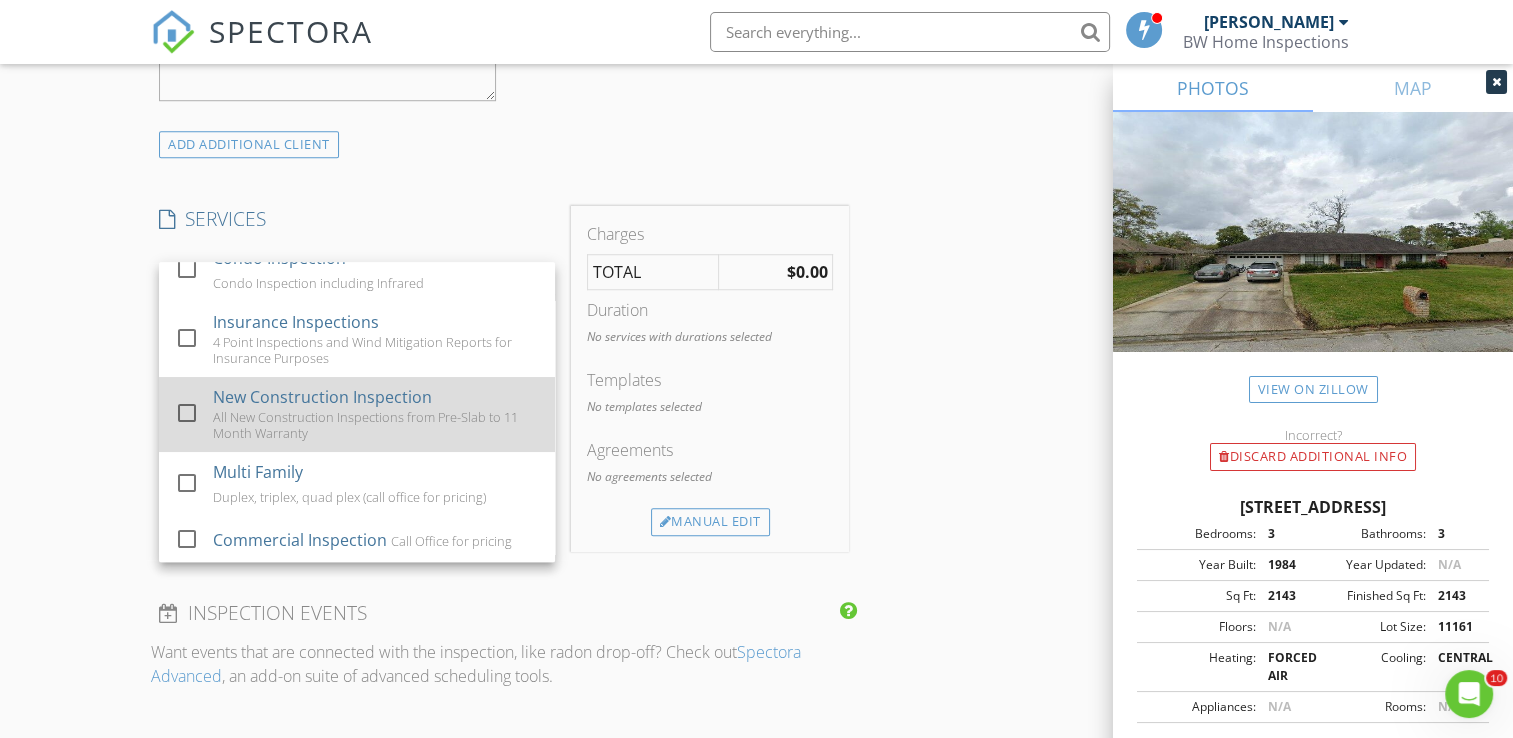 scroll, scrollTop: 182, scrollLeft: 0, axis: vertical 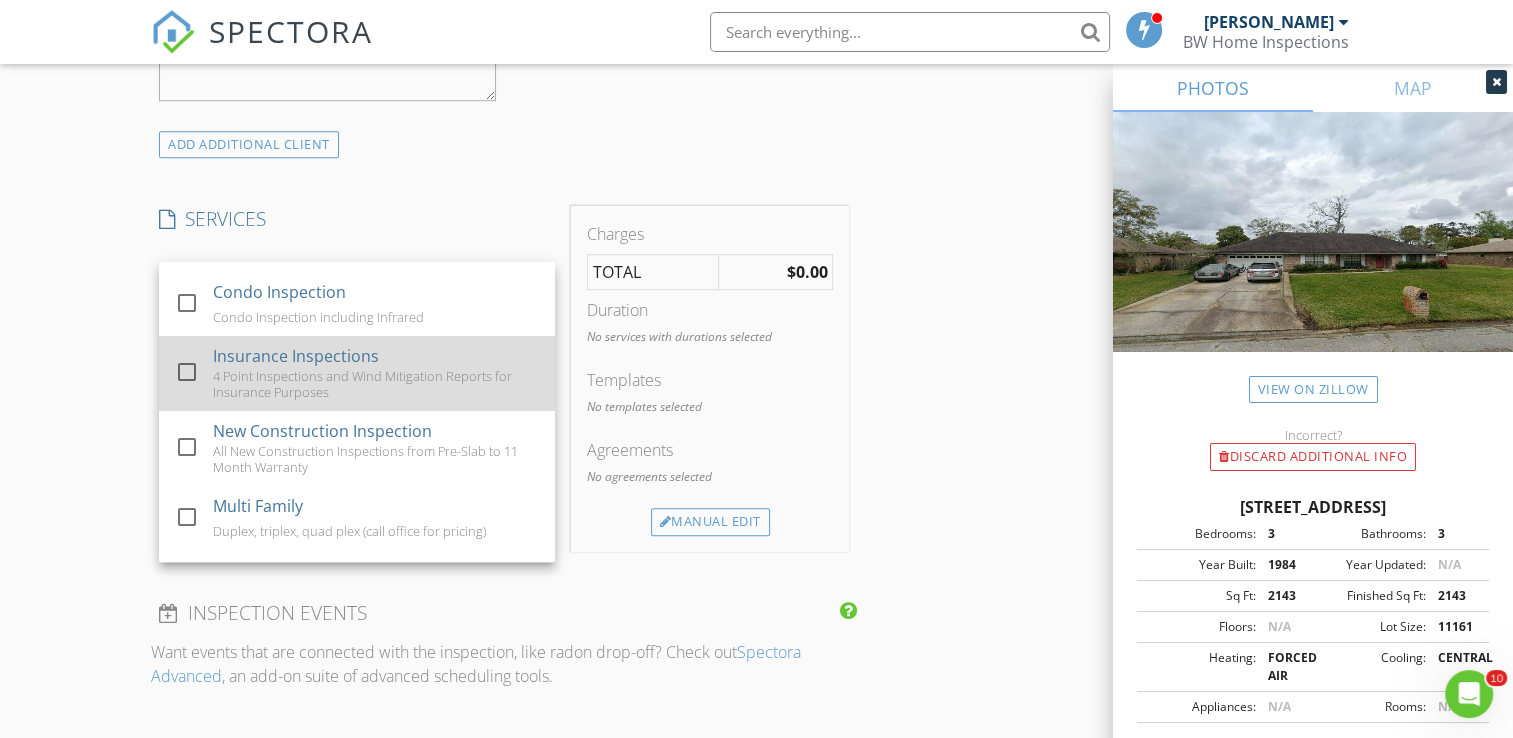 click on "4 Point Inspections and Wind Mitigation Reports for Insurance Purposes" at bounding box center (377, 384) 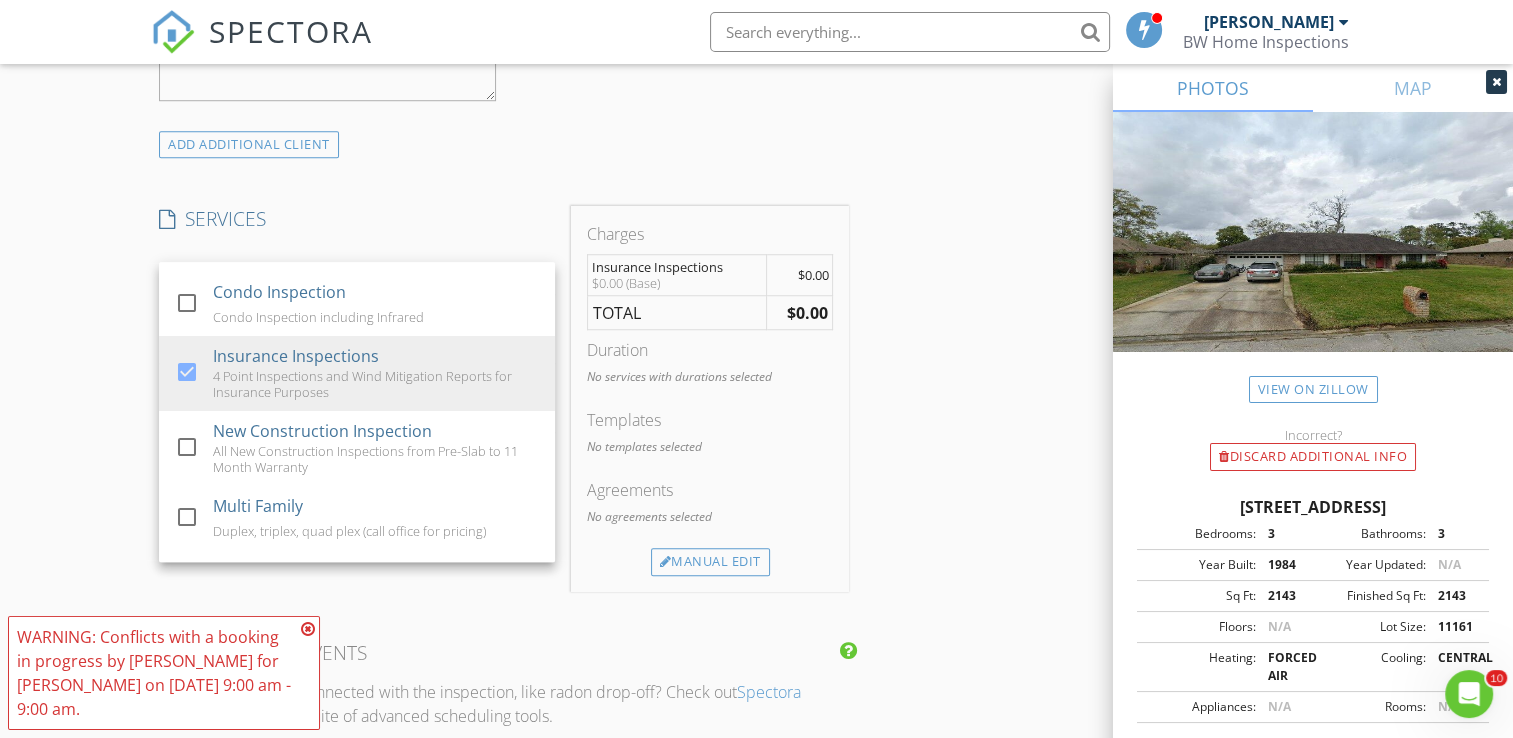 click on "INSPECTOR(S)
check_box   Bradley Williams   PRIMARY   check_box_outline_blank   Jere Pitman     Bradley Williams arrow_drop_down   check_box_outline_blank Bradley Williams specifically requested
Date/Time
07/10/2025 9:00 AM
Location
Address Search       Address 11619 Sedgemoore Dr S   Unit   City Jacksonville   State FL   Zip 32223   County Duval     Square Feet 2143   Year Built 1984   Foundation arrow_drop_down     Bradley Williams     11.9 miles     (19 minutes)
client
check_box Enable Client CC email for this inspection   Client Search     check_box_outline_blank Client is a Company/Organization     First Name Heather   Last Name L   Email   CC Email   Phone           Notes   Private Notes
ADD ADDITIONAL client
SERVICES
check_box_outline_blank   Home Inspection" at bounding box center (504, 479) 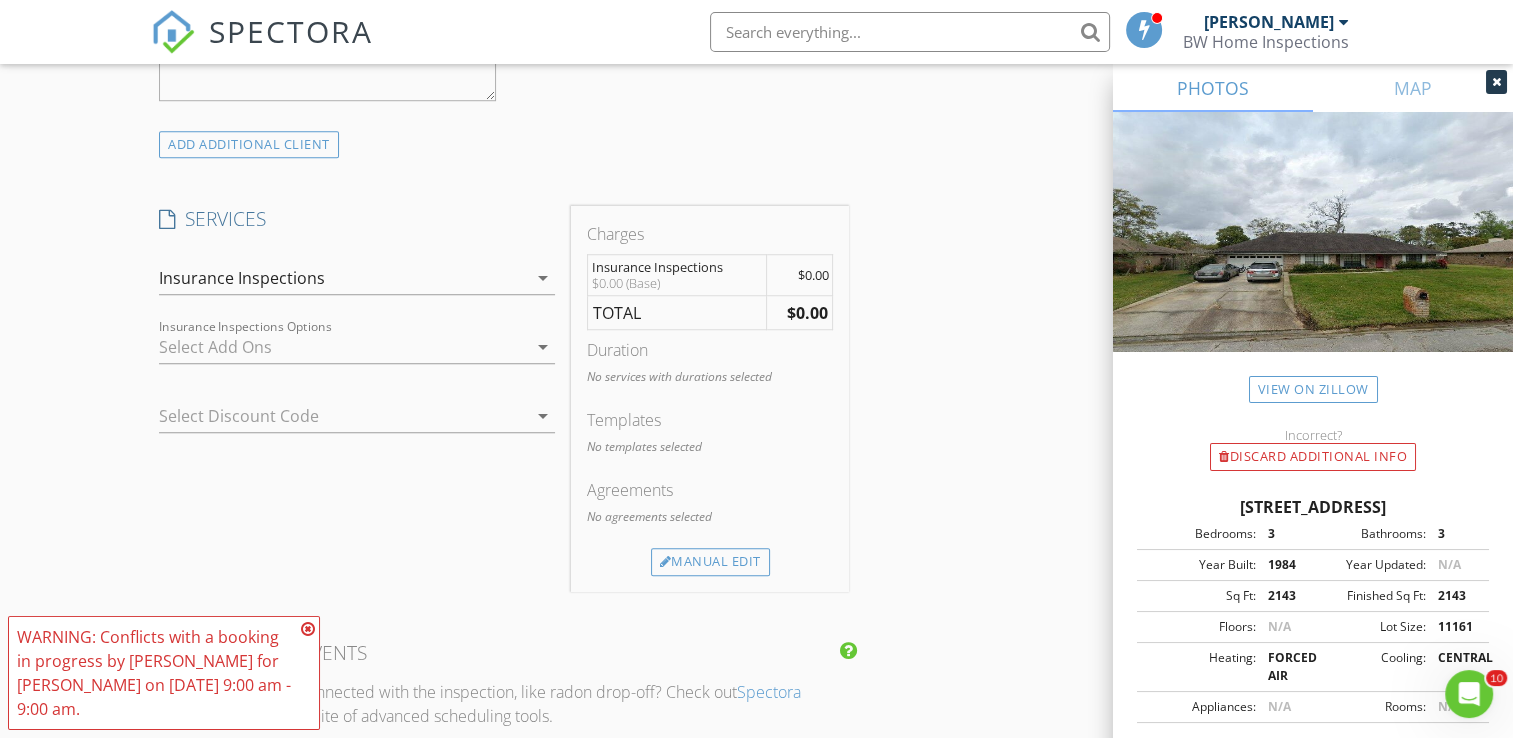 click at bounding box center [343, 347] 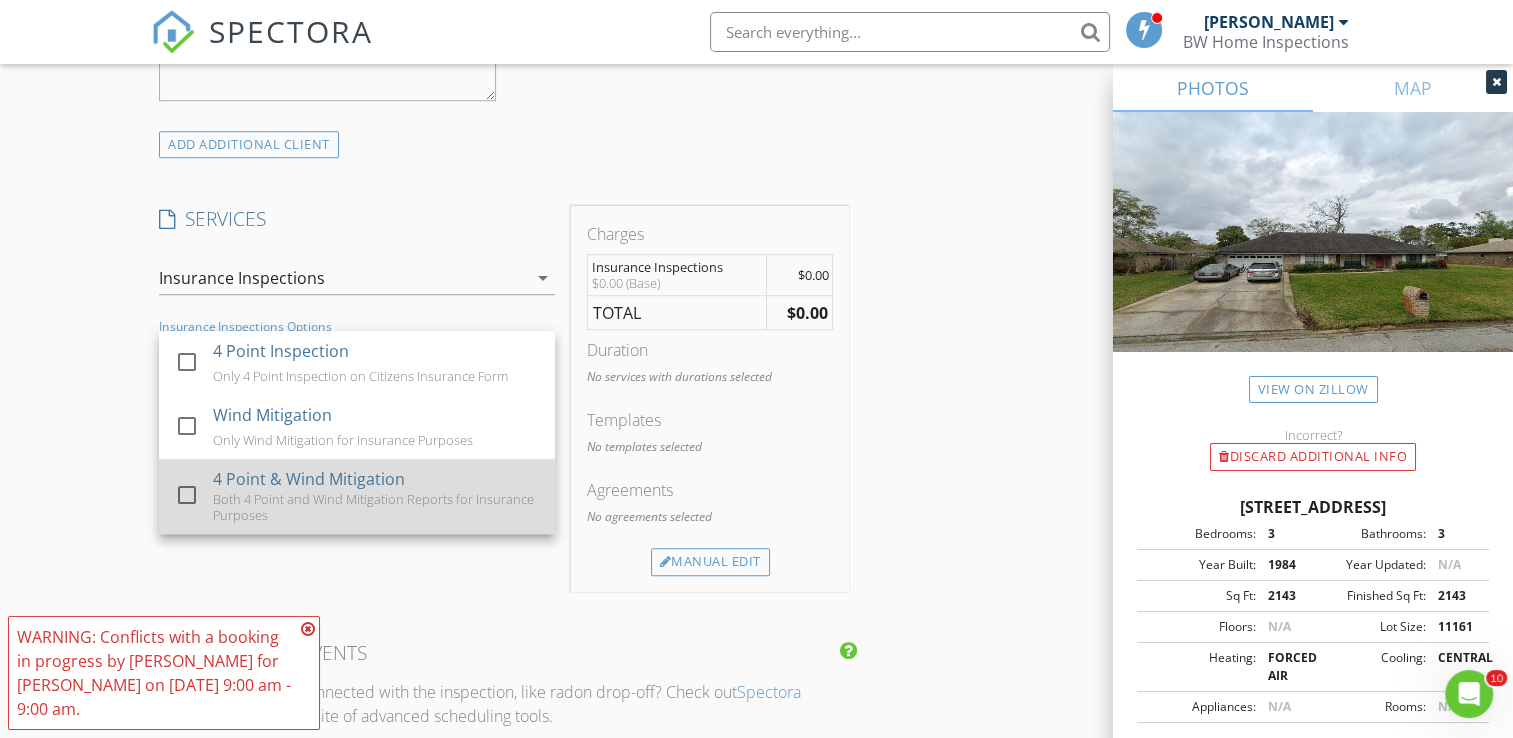 click on "4 Point & Wind Mitigation" at bounding box center [310, 479] 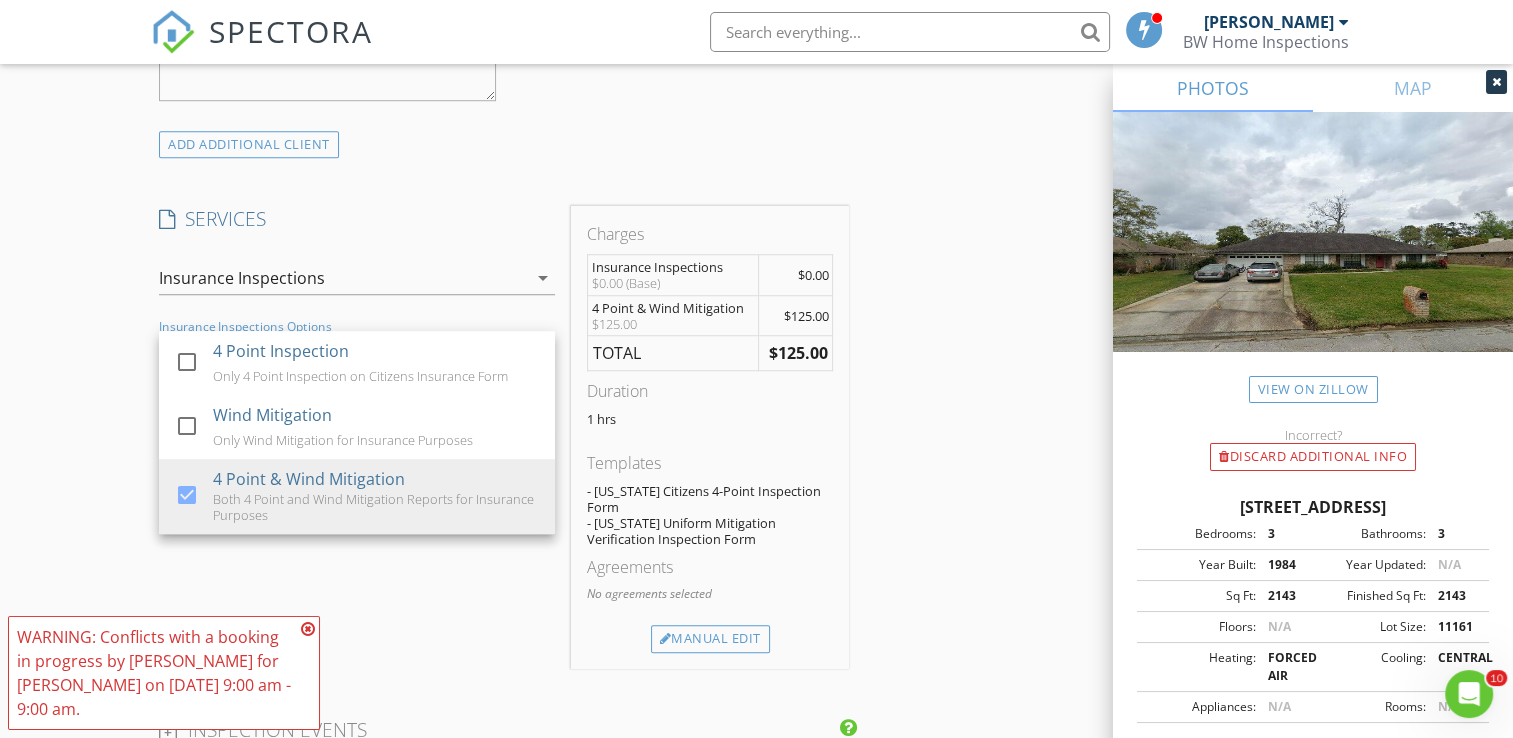 click on "SERVICES
check_box_outline_blank   Home Inspection   Single Family Home Inspection including Infrared check_box_outline_blank   Pre-Listing Inspection   Before you put your house on the market check_box_outline_blank   Townhouse Inspection   Townhouse, Inspection including Infrared Inspection check_box_outline_blank   Condo Inspection   Condo Inspection including Infrared check_box   Insurance Inspections   4 Point Inspections and Wind Mitigation Reports for Insurance Purposes check_box_outline_blank   New Construction Inspection   All New Construction Inspections from Pre-Slab to 11 Month Warranty  check_box_outline_blank   Multi Family    Duplex, triplex, quad plex (call office for pricing) check_box_outline_blank   Commercial Inspection   Call Office for pricing  check_box_outline_blank   Reinspection    Repair List Required to be sent to Office Insurance Inspections arrow_drop_down   check_box_outline_blank   4 Point Inspection   check_box_outline_blank     check_box" at bounding box center [357, 437] 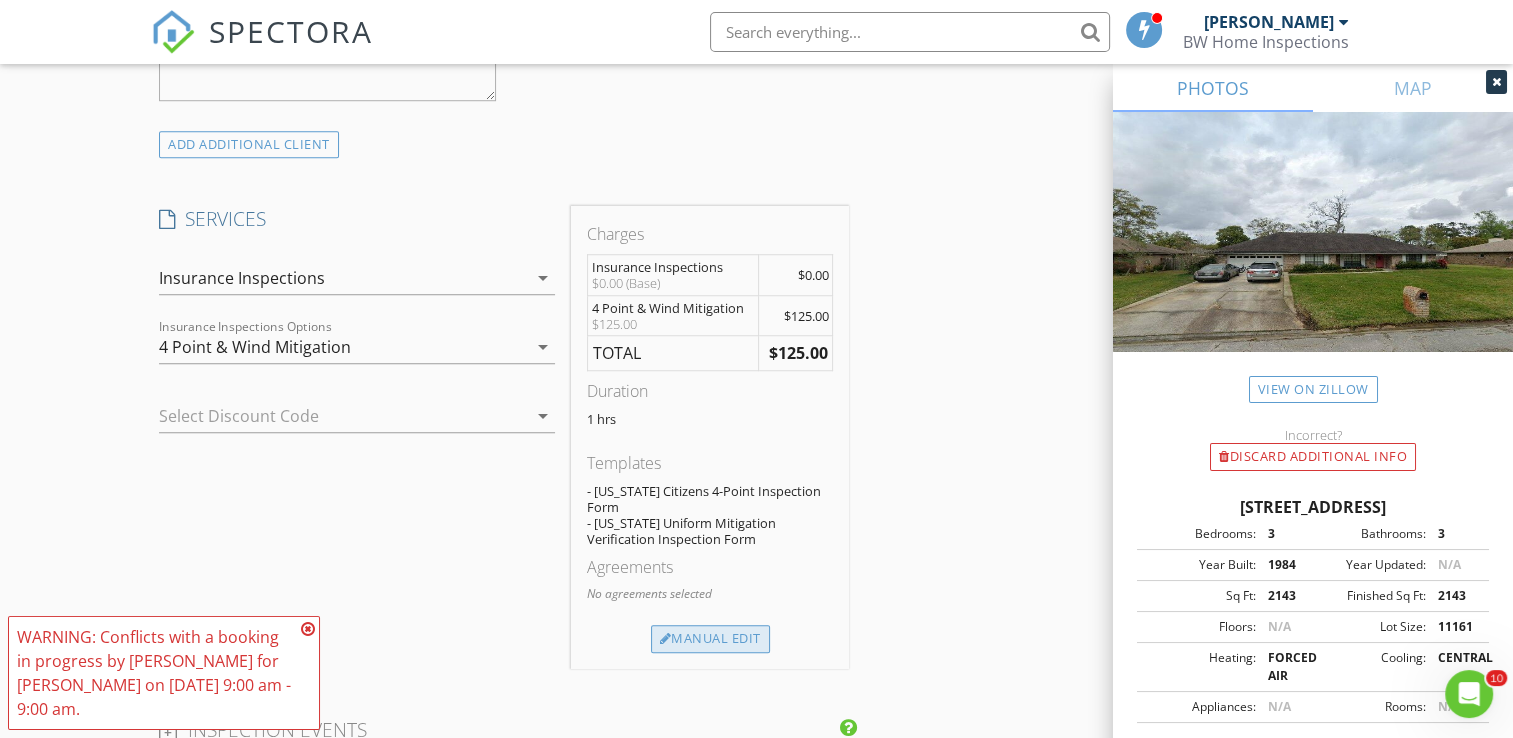 click on "Manual Edit" at bounding box center (710, 639) 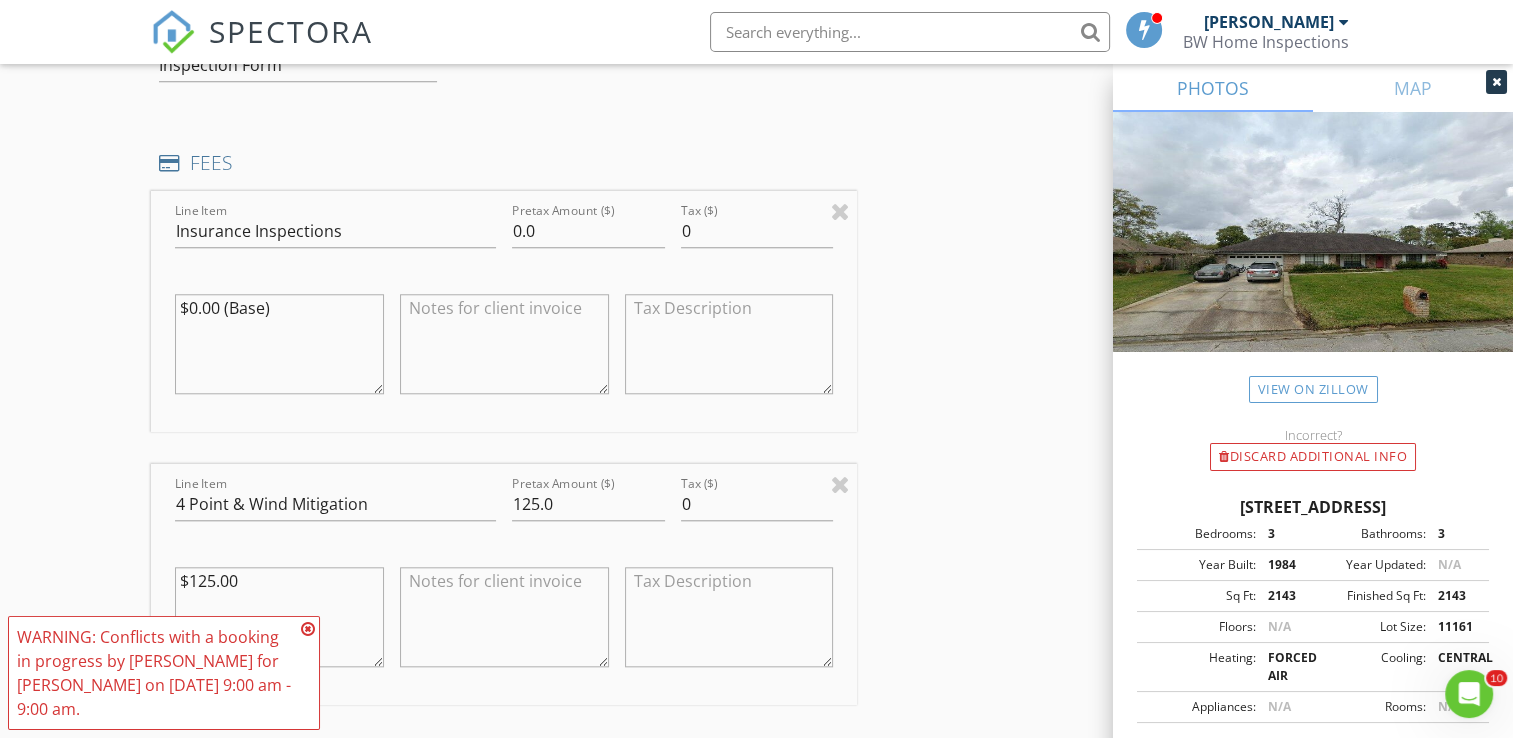scroll, scrollTop: 1800, scrollLeft: 0, axis: vertical 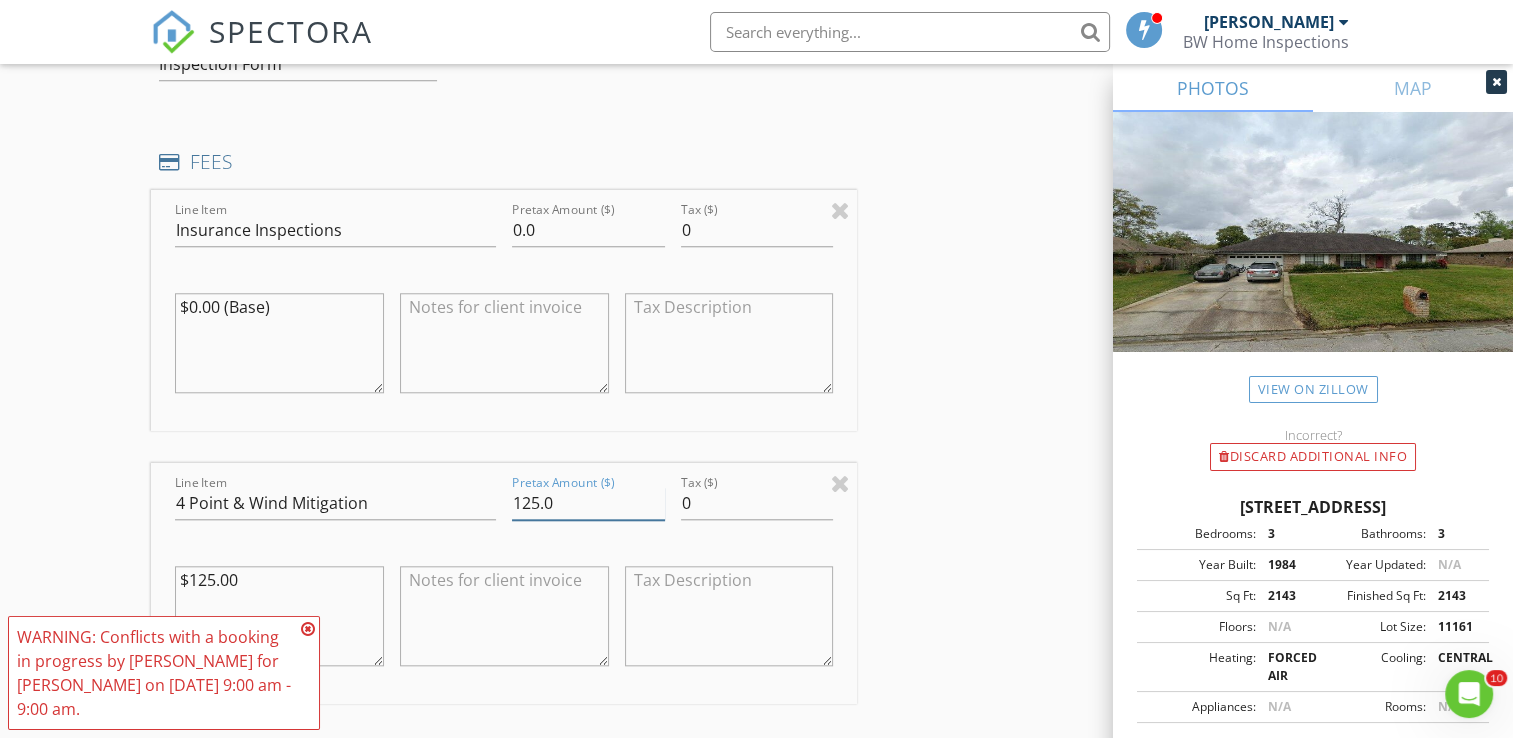drag, startPoint x: 537, startPoint y: 499, endPoint x: 490, endPoint y: 517, distance: 50.32892 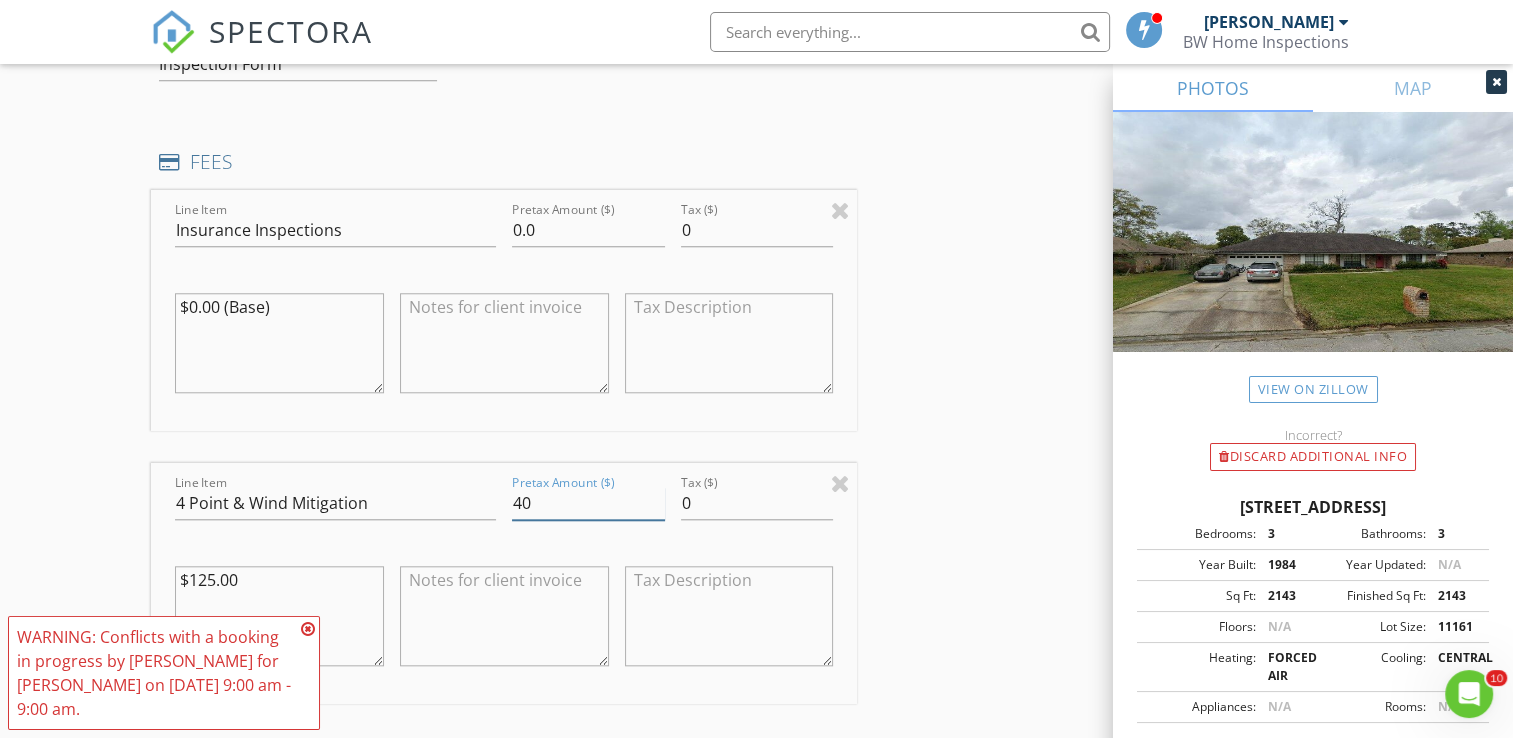 type on "40" 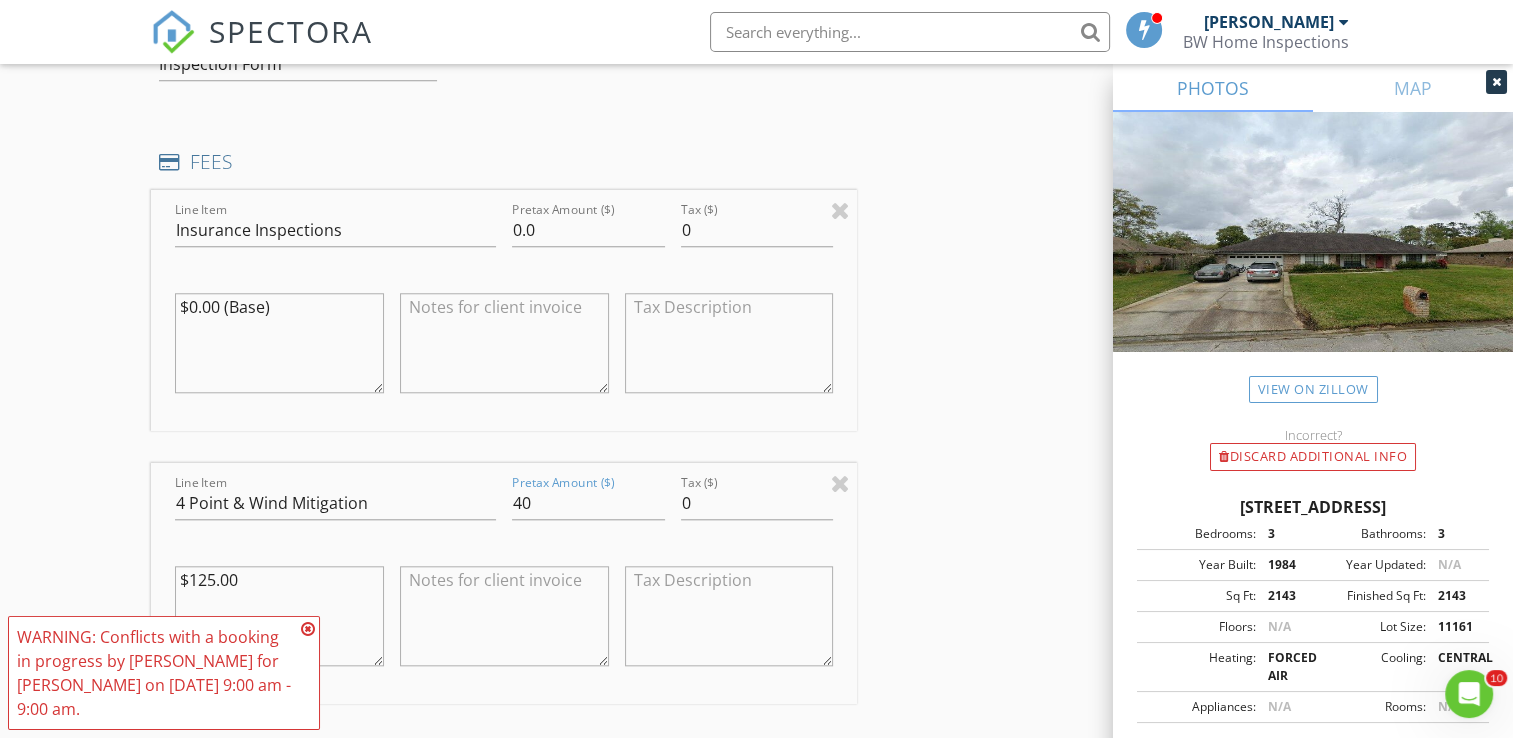 click on "INSPECTOR(S)
check_box   Bradley Williams   PRIMARY   check_box_outline_blank   Jere Pitman     Bradley Williams arrow_drop_down   check_box_outline_blank Bradley Williams specifically requested
Date/Time
07/10/2025 9:00 AM
Location
Address Search       Address 11619 Sedgemoore Dr S   Unit   City Jacksonville   State FL   Zip 32223   County Duval     Square Feet 2143   Year Built 1984   Foundation arrow_drop_down     Bradley Williams     11.9 miles     (19 minutes)
client
check_box Enable Client CC email for this inspection   Client Search     check_box_outline_blank Client is a Company/Organization     First Name Heather   Last Name L   Email   CC Email   Phone           Notes   Private Notes
ADD ADDITIONAL client
SERVICES
check_box_outline_blank   Home Inspection" at bounding box center [756, 506] 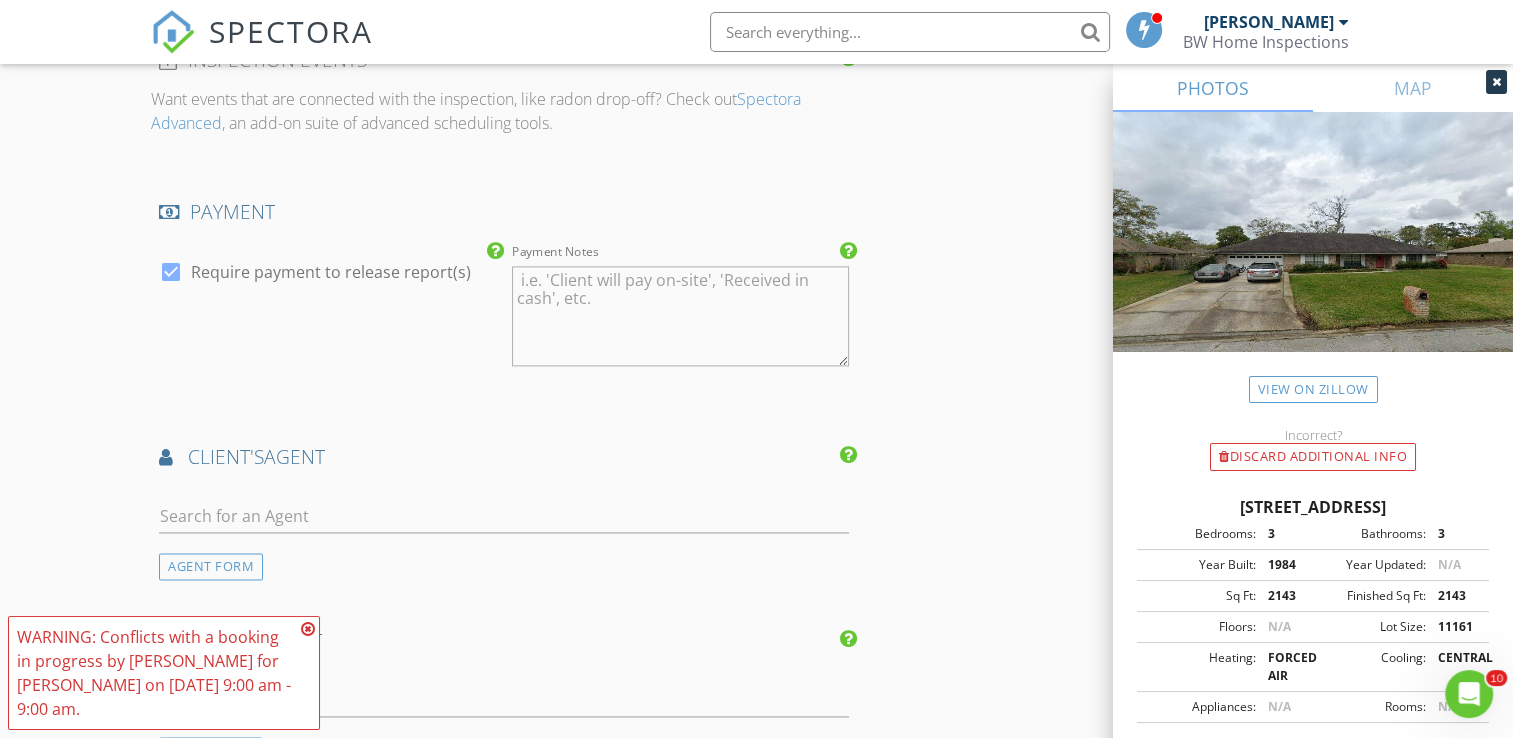 scroll, scrollTop: 2800, scrollLeft: 0, axis: vertical 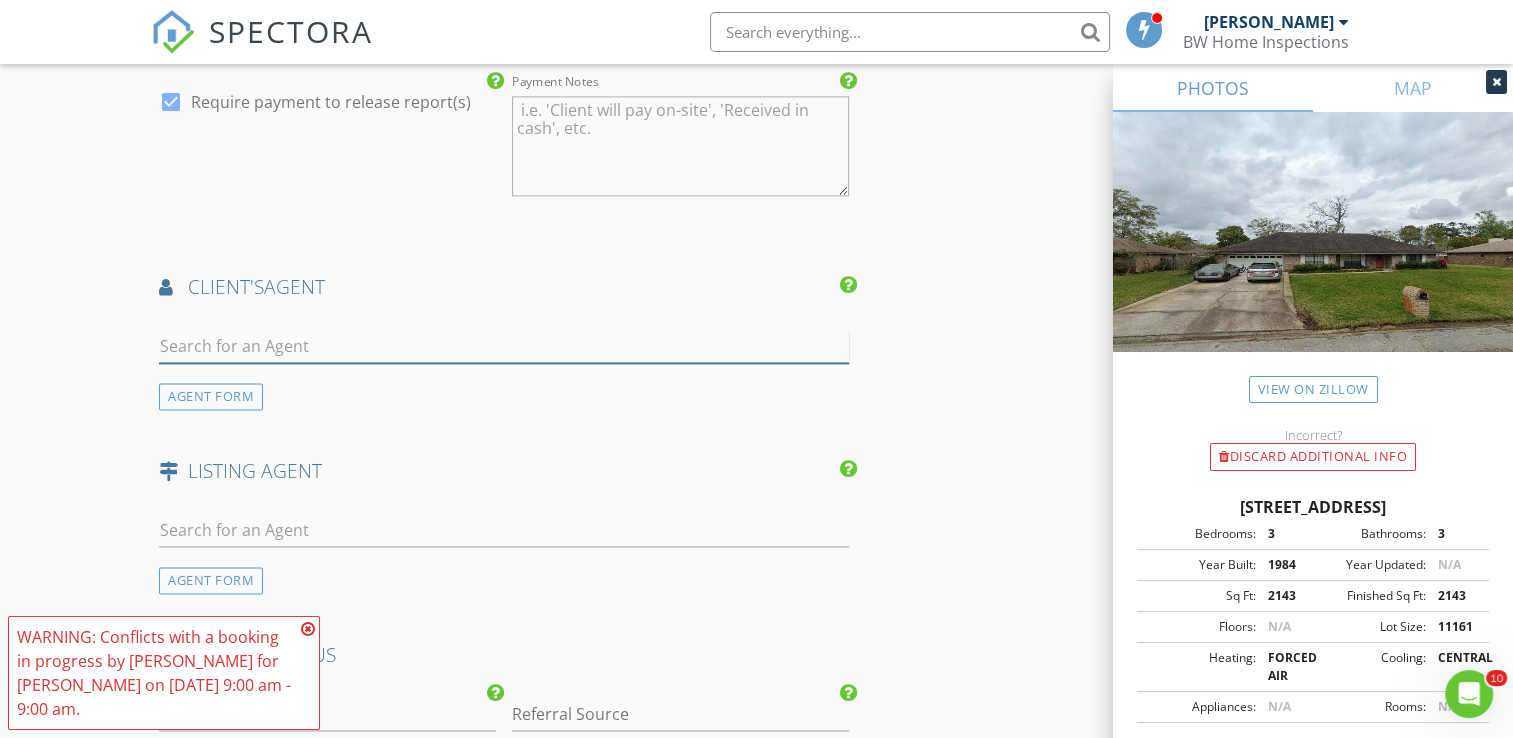click at bounding box center [504, 346] 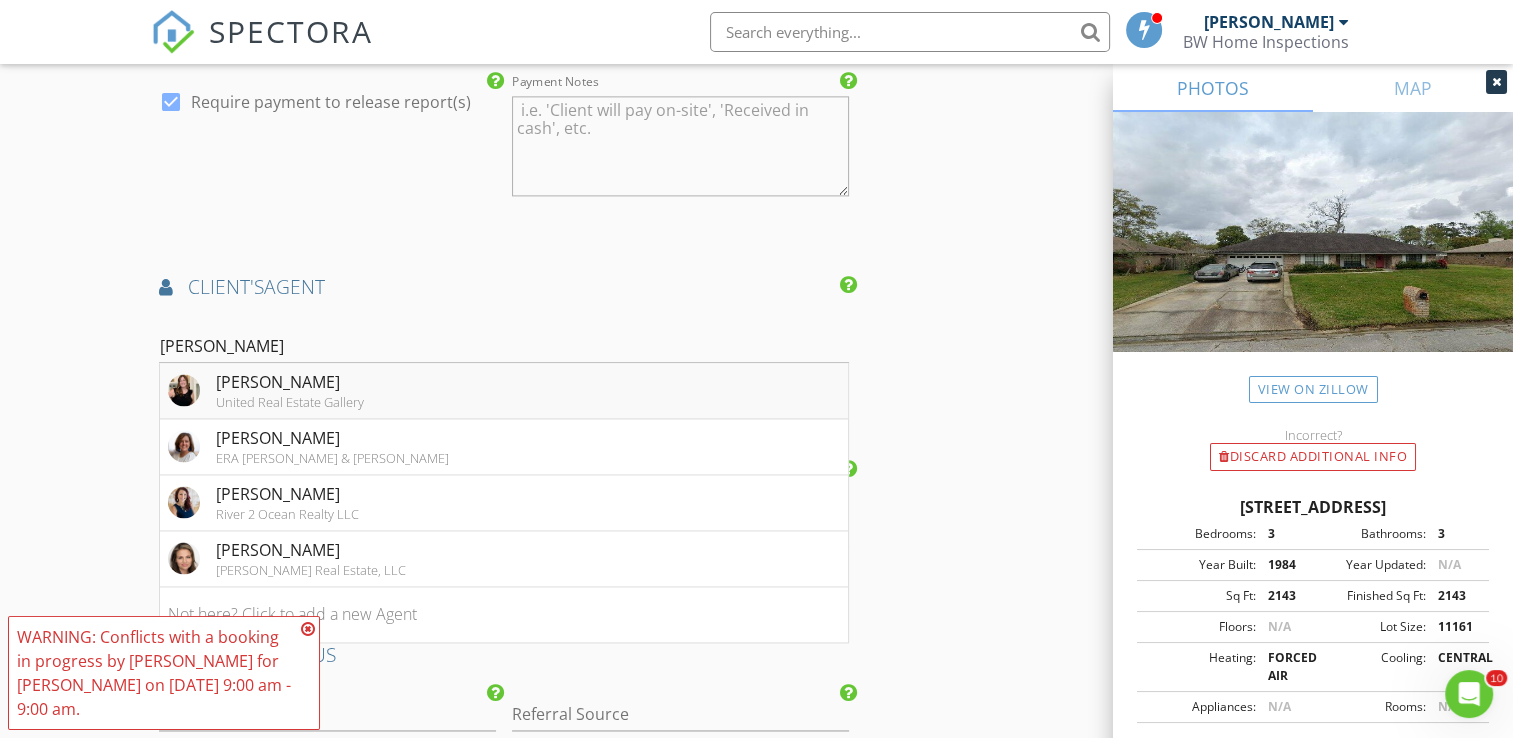 click on "United Real Estate Gallery" at bounding box center (290, 402) 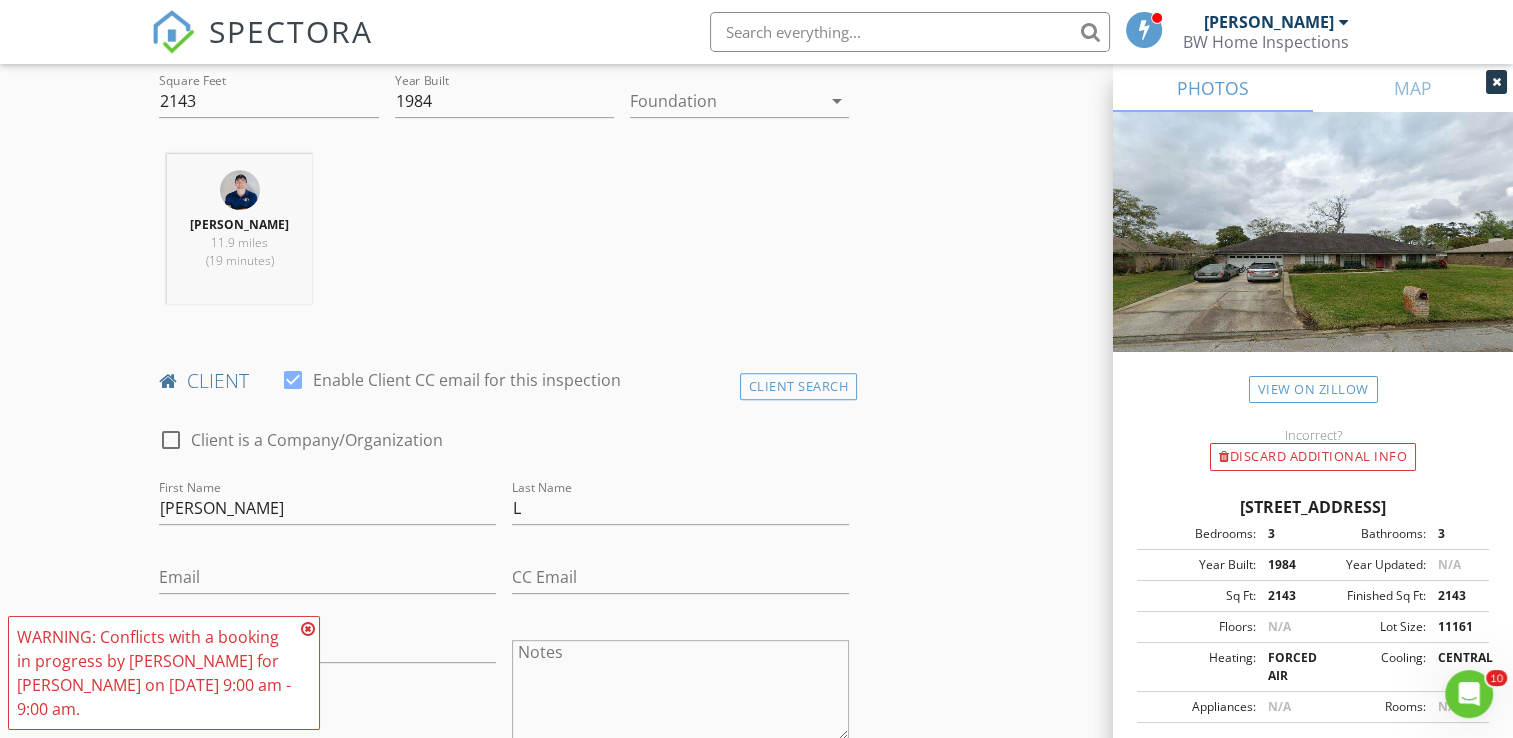 scroll, scrollTop: 700, scrollLeft: 0, axis: vertical 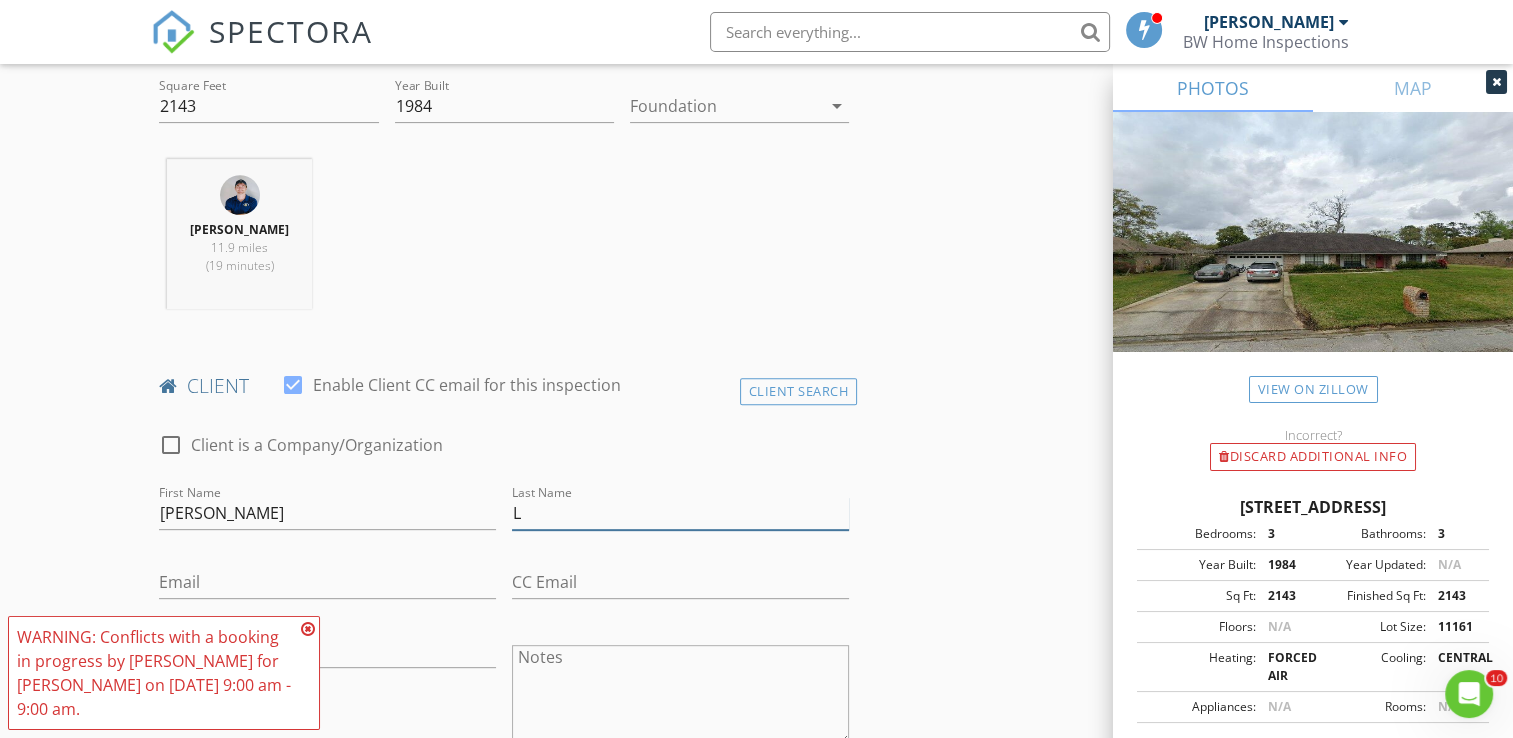 click on "L" at bounding box center [680, 513] 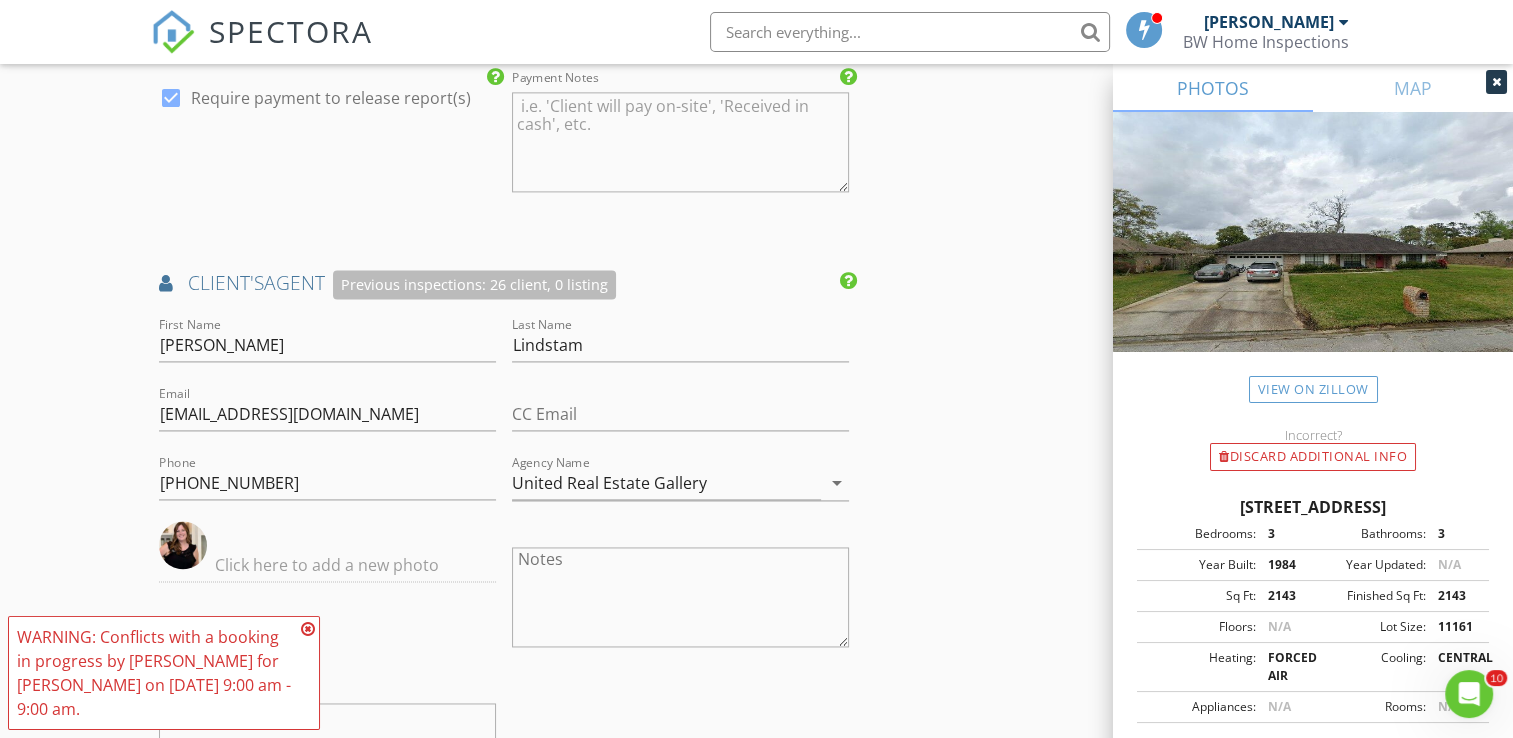scroll, scrollTop: 2800, scrollLeft: 0, axis: vertical 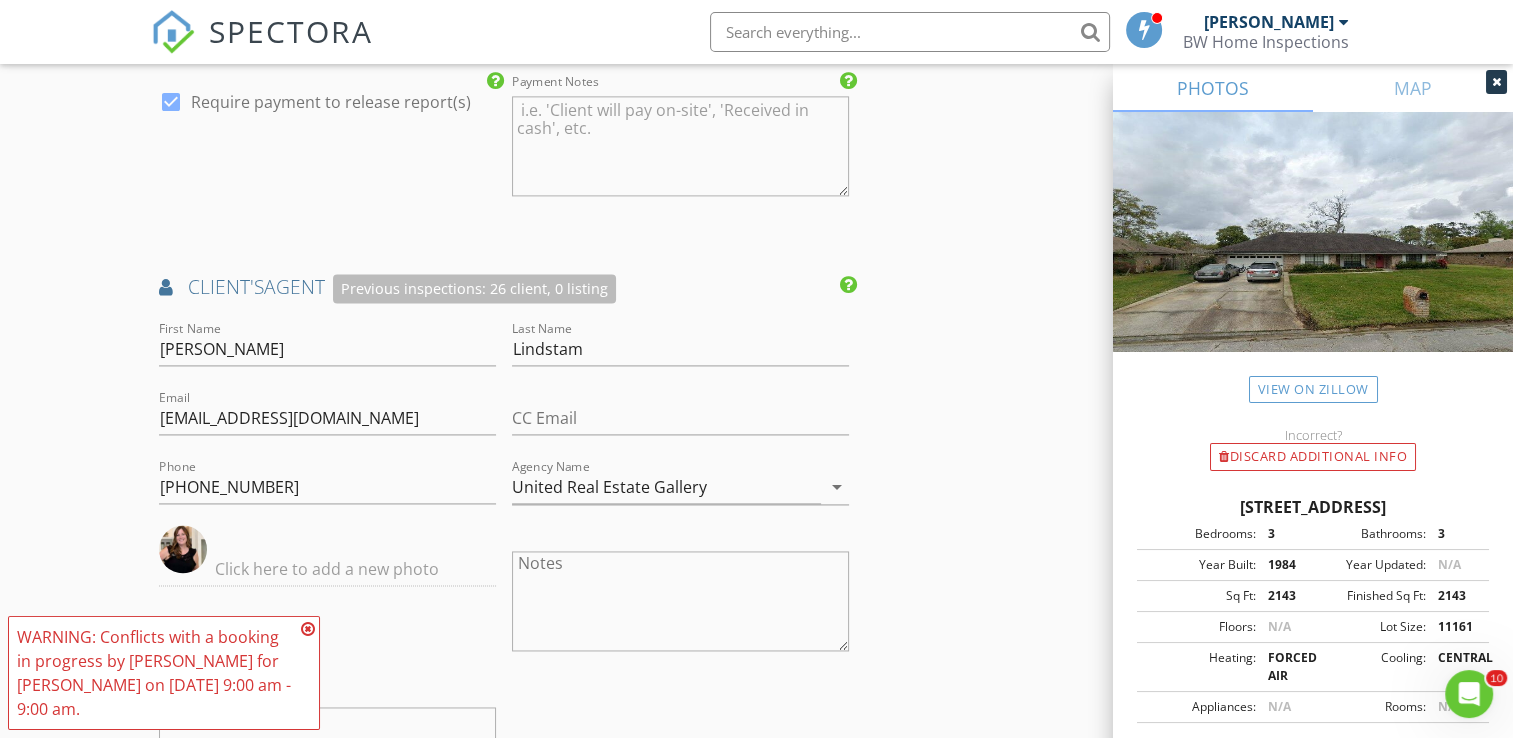 type on "Lindstam" 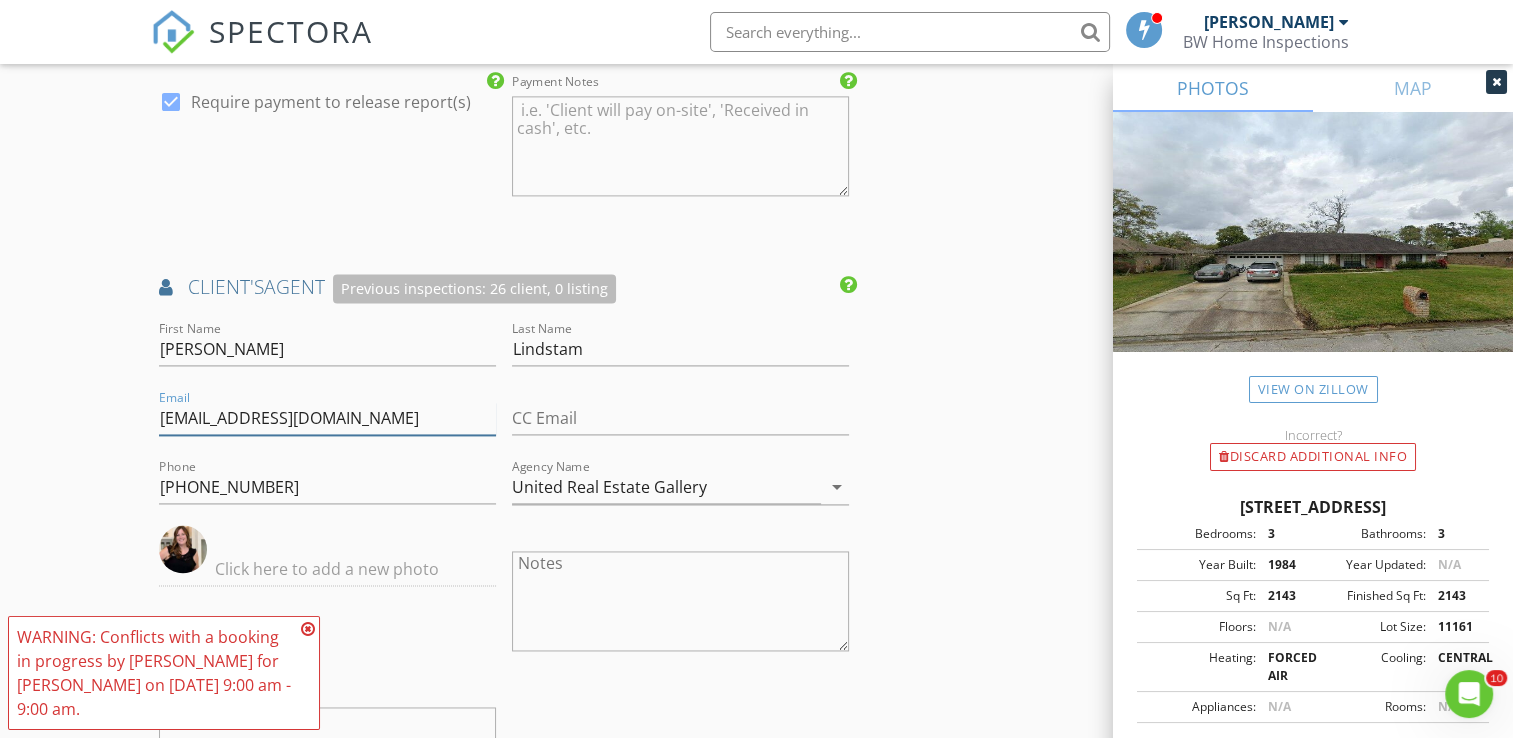 drag, startPoint x: 416, startPoint y: 406, endPoint x: 172, endPoint y: 390, distance: 244.52403 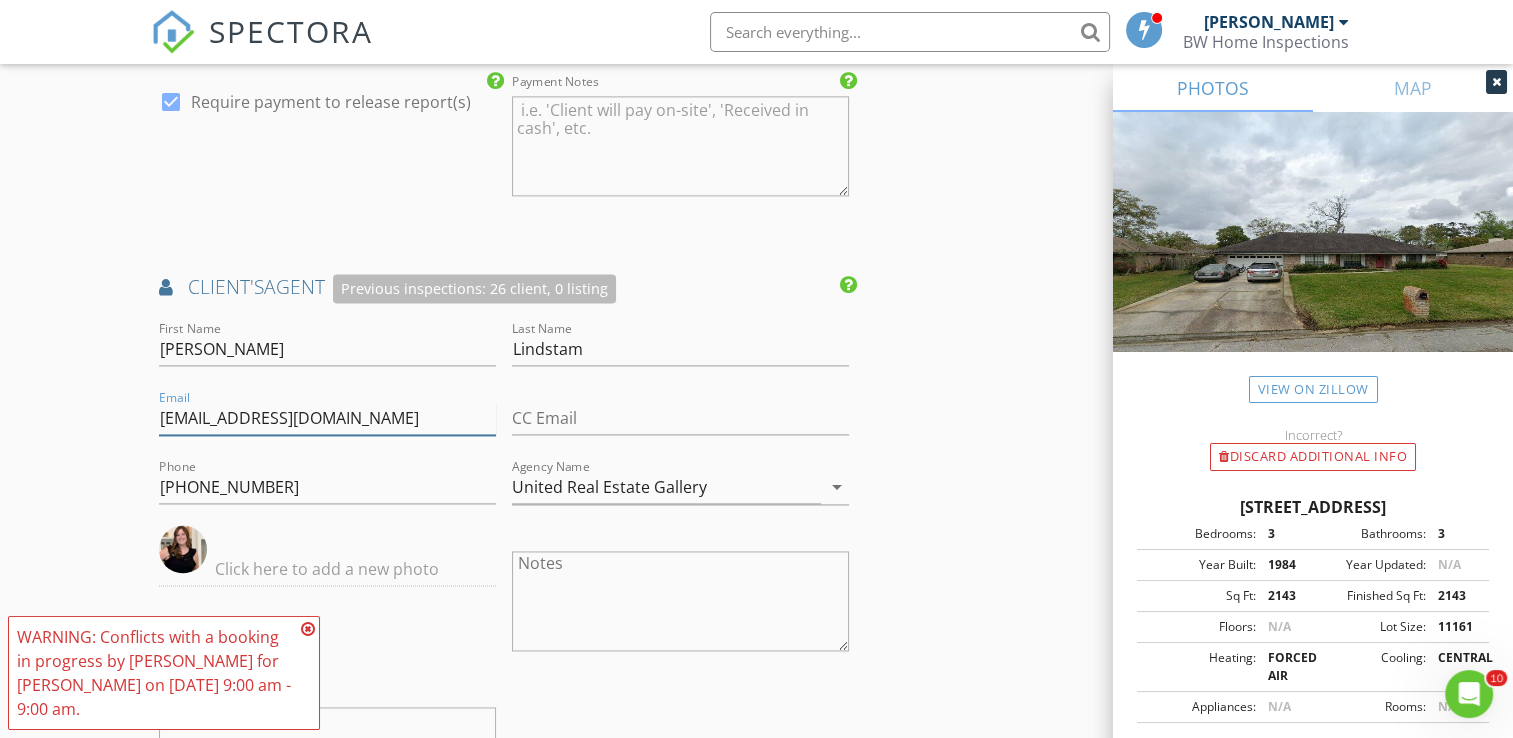 click on "New Inspection
Click here to use the New Order Form
INSPECTOR(S)
check_box   Bradley Williams   PRIMARY   check_box_outline_blank   Jere Pitman     Bradley Williams arrow_drop_down   check_box_outline_blank Bradley Williams specifically requested
Date/Time
07/10/2025 9:00 AM
Location
Address Search       Address 11619 Sedgemoore Dr S   Unit   City Jacksonville   State FL   Zip 32223   County Duval     Square Feet 2143   Year Built 1984   Foundation arrow_drop_down     Bradley Williams     11.9 miles     (19 minutes)
client
check_box Enable Client CC email for this inspection   Client Search     check_box_outline_blank Client is a Company/Organization     First Name Heather   Last Name Lindstam   Email   CC Email   Phone           Notes   Private Notes
ADD ADDITIONAL client
Home Inspection" at bounding box center [756, -299] 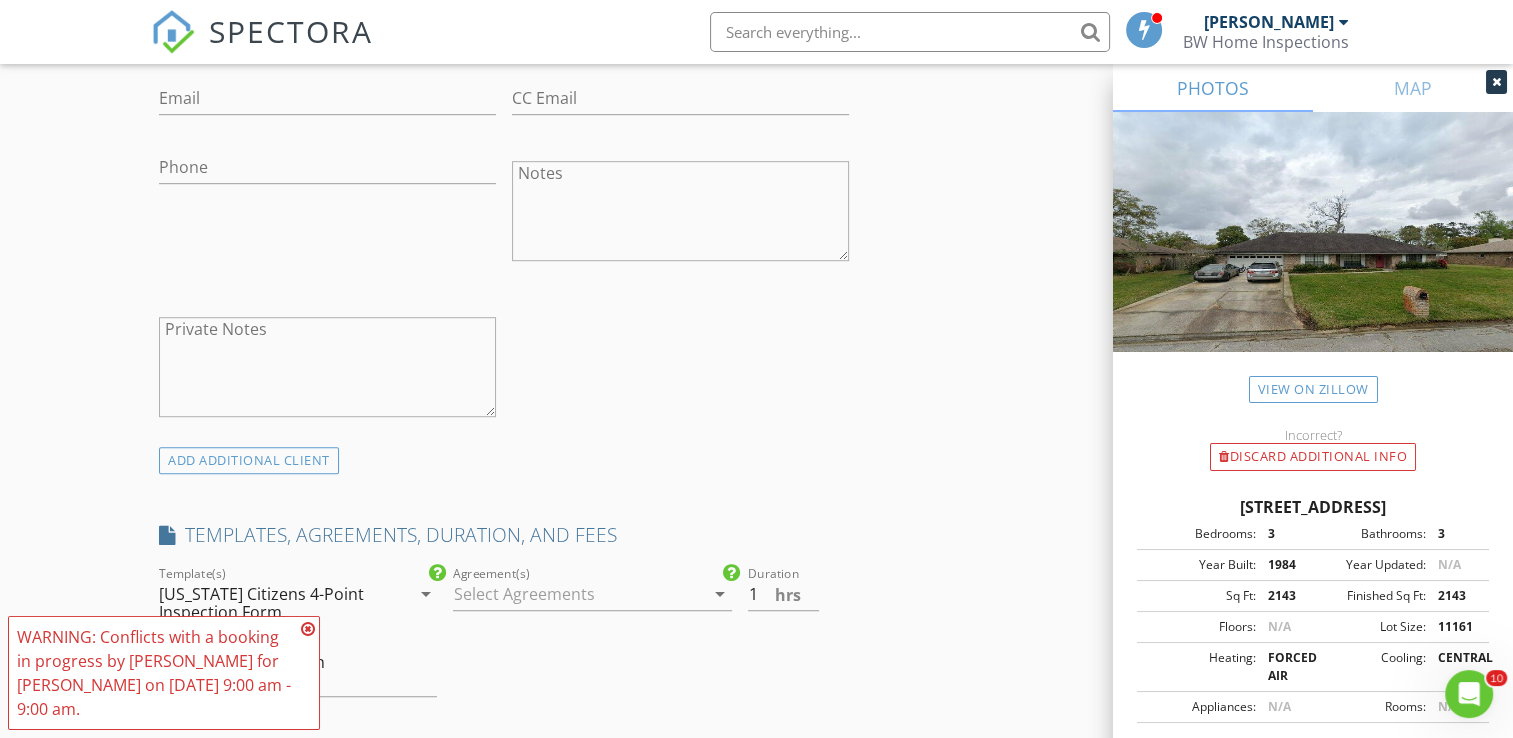 scroll, scrollTop: 900, scrollLeft: 0, axis: vertical 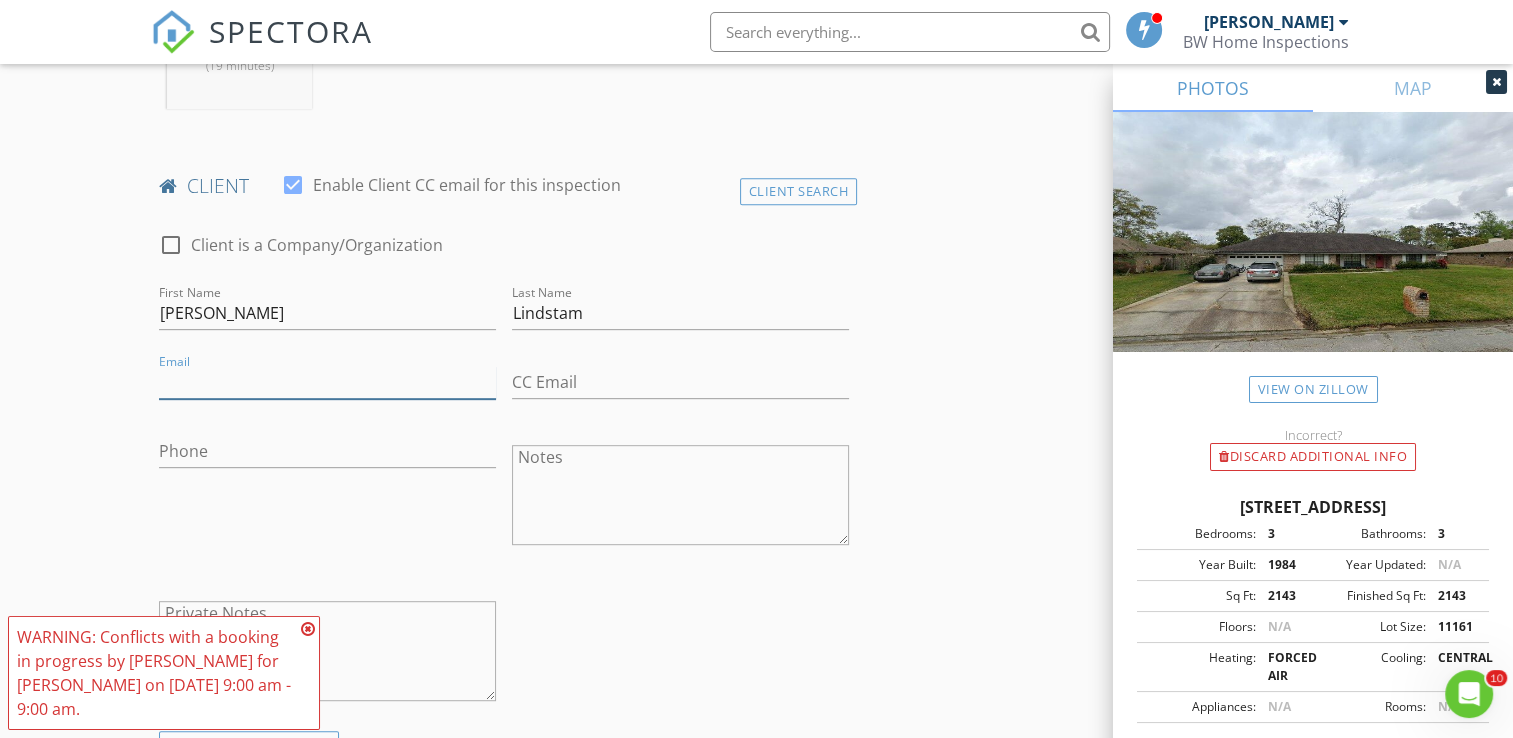 paste on "[EMAIL_ADDRESS][DOMAIN_NAME]" 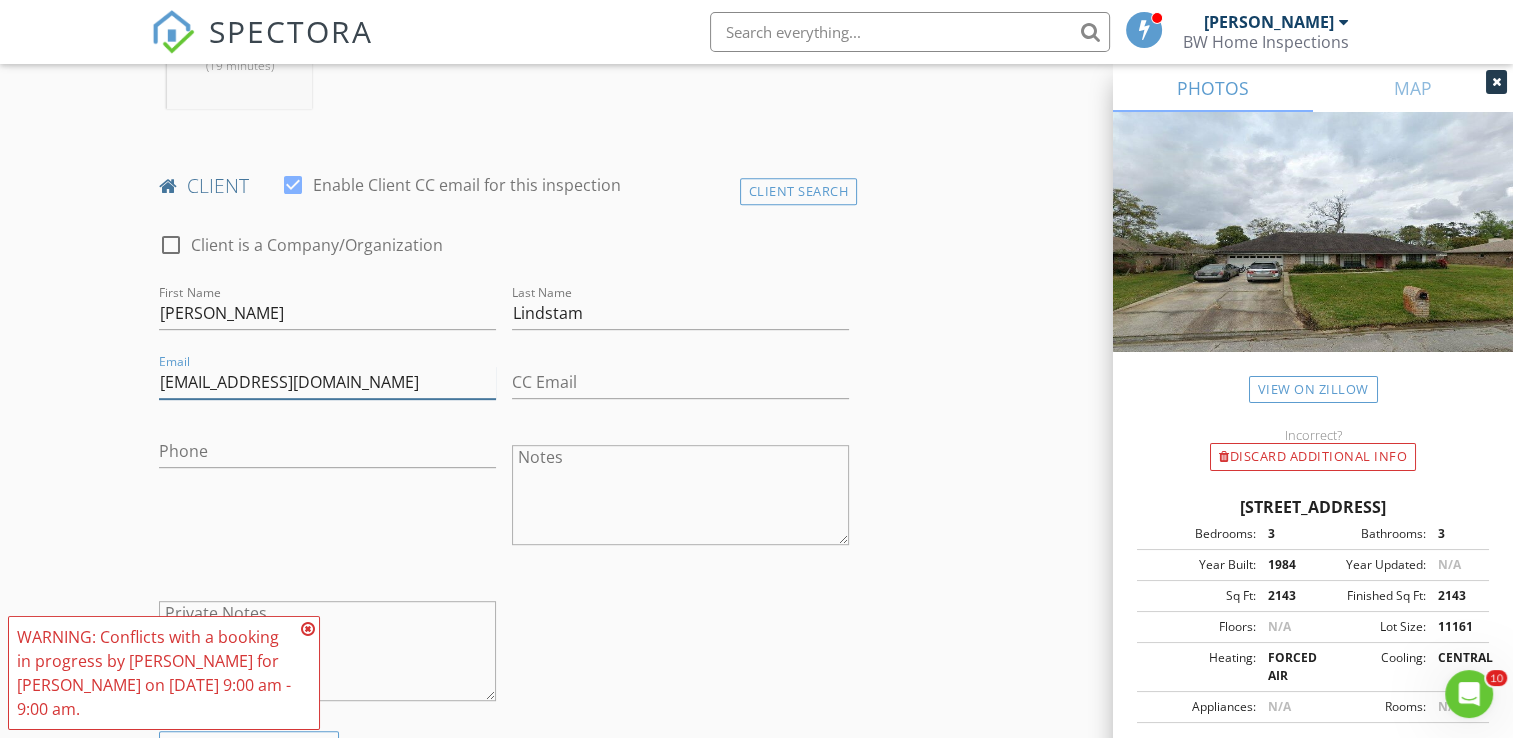 type on "[EMAIL_ADDRESS][DOMAIN_NAME]" 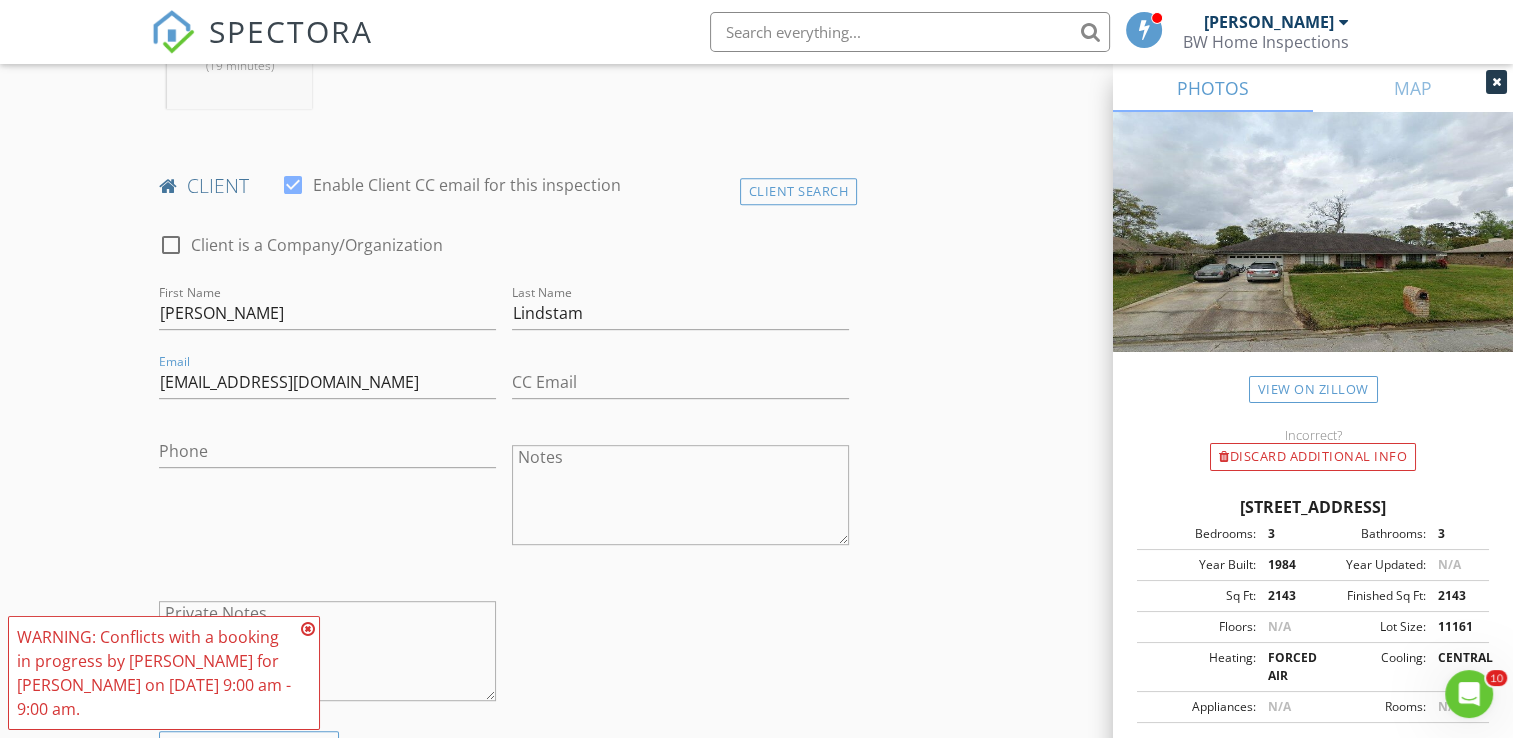 click on "INSPECTOR(S)
check_box   Bradley Williams   PRIMARY   check_box_outline_blank   Jere Pitman     Bradley Williams arrow_drop_down   check_box_outline_blank Bradley Williams specifically requested
Date/Time
07/10/2025 9:00 AM
Location
Address Search       Address 11619 Sedgemoore Dr S   Unit   City Jacksonville   State FL   Zip 32223   County Duval     Square Feet 2143   Year Built 1984   Foundation arrow_drop_down     Bradley Williams     11.9 miles     (19 minutes)
client
check_box Enable Client CC email for this inspection   Client Search     check_box_outline_blank Client is a Company/Organization     First Name Heather   Last Name Lindstam   Email hlindstam@gmail.com   CC Email   Phone           Notes   Private Notes
ADD ADDITIONAL client
SERVICES
check_box_outline_blank" at bounding box center [756, 1634] 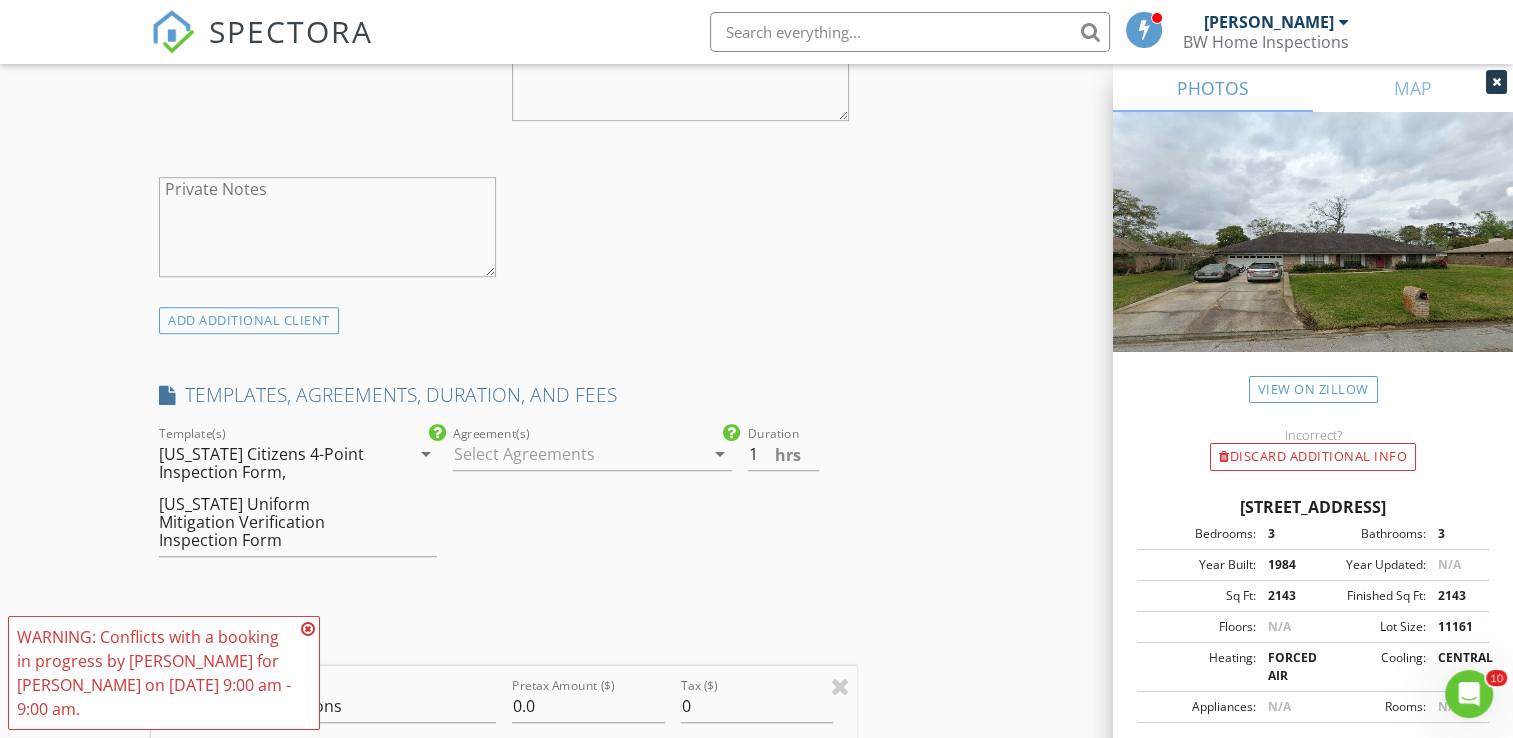 scroll, scrollTop: 1400, scrollLeft: 0, axis: vertical 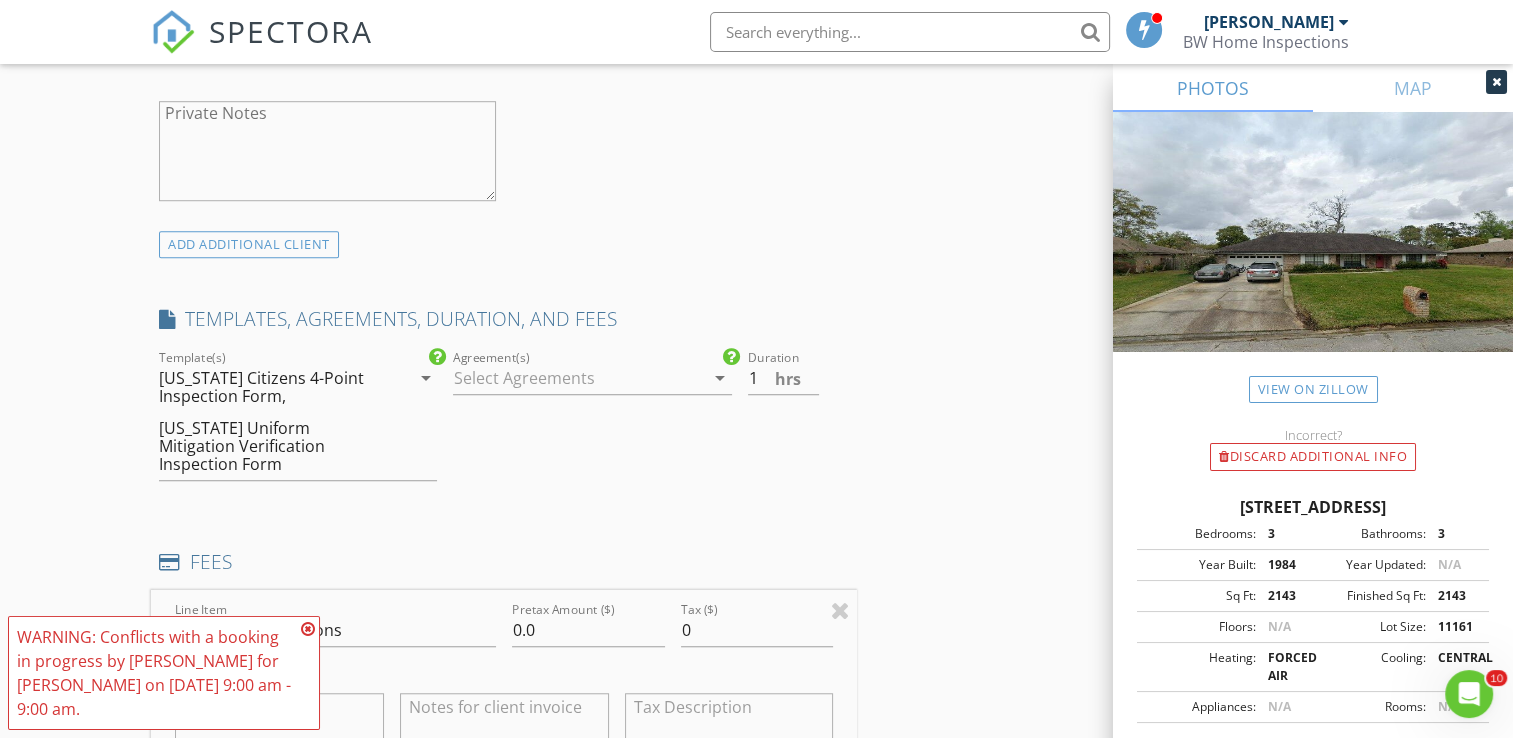 click at bounding box center (308, 629) 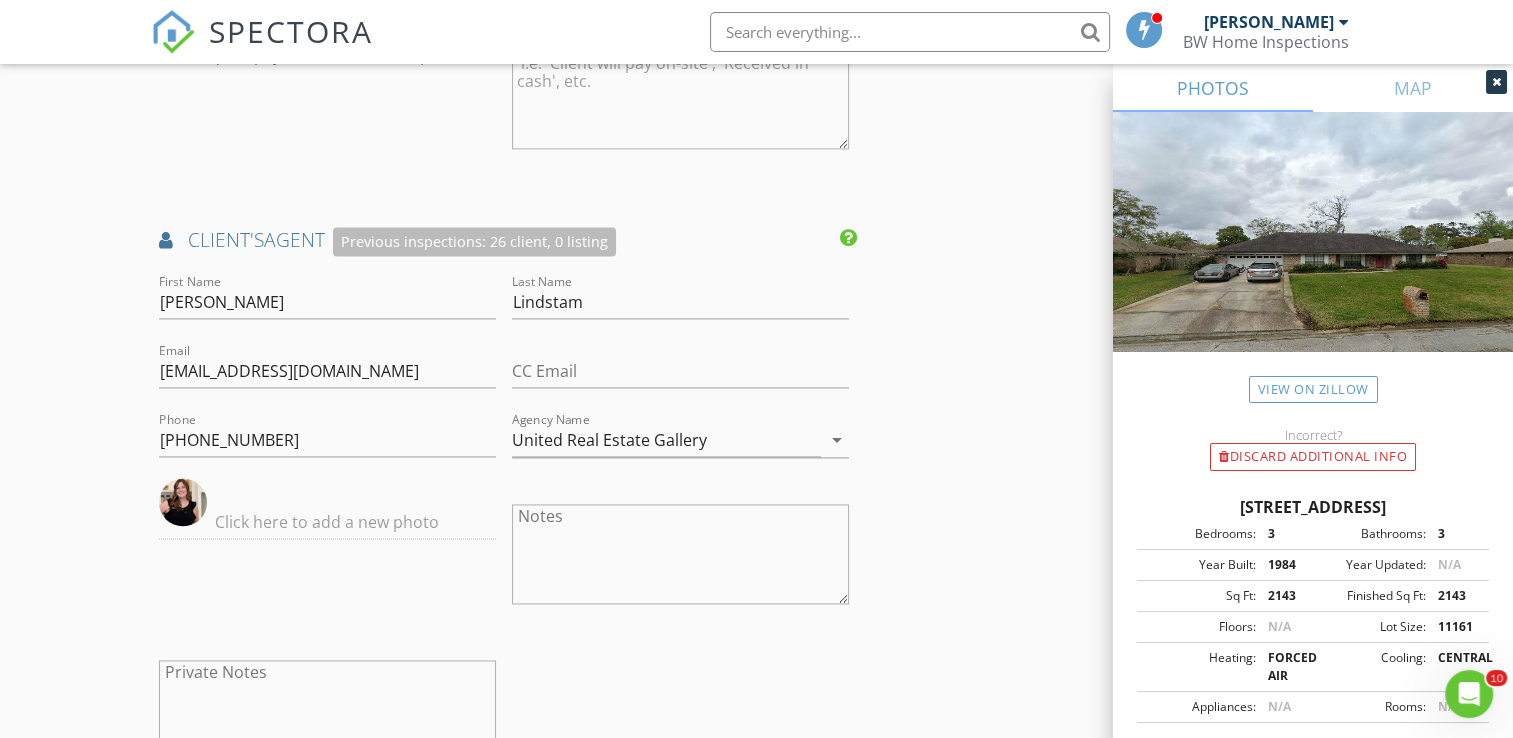 scroll, scrollTop: 3000, scrollLeft: 0, axis: vertical 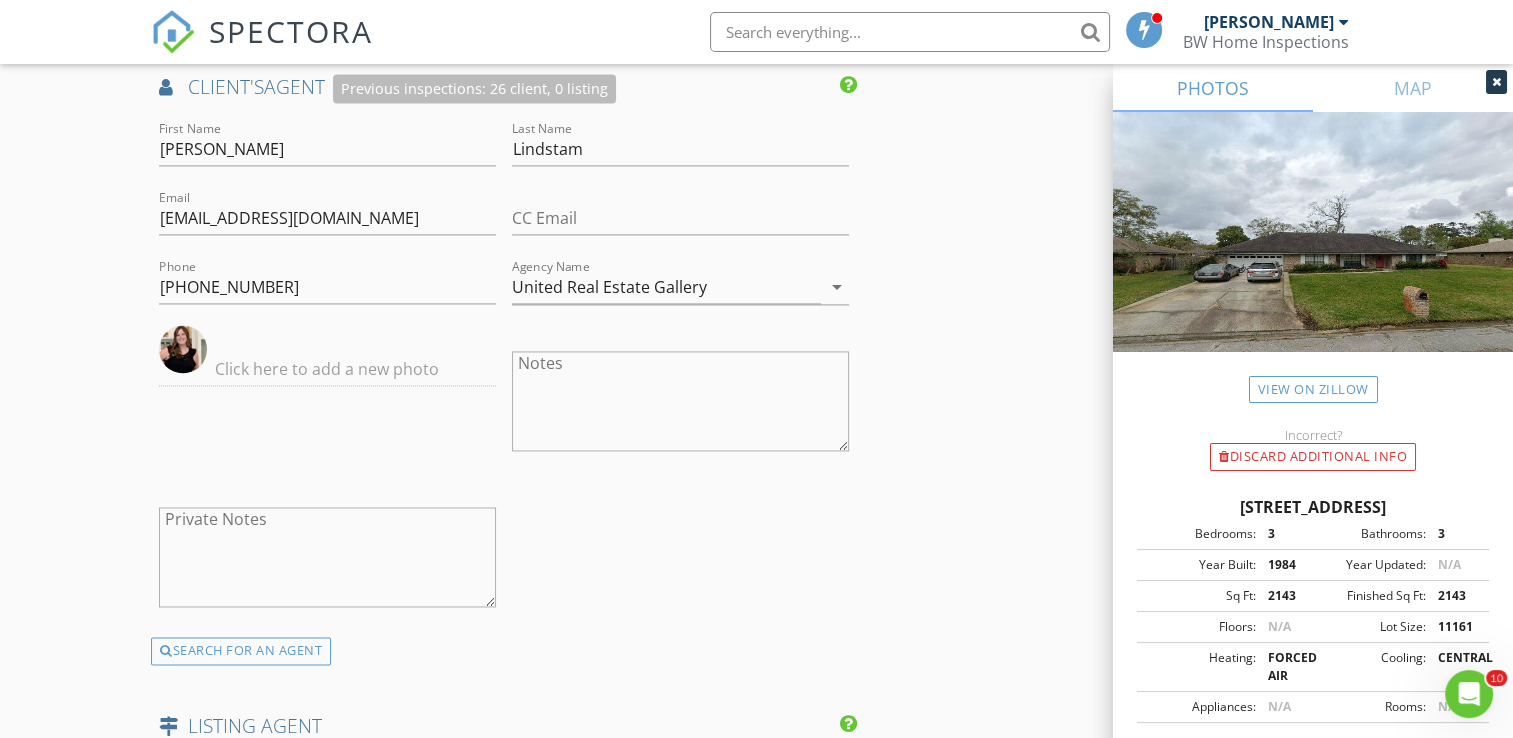 click on "SEARCH FOR AN AGENT" at bounding box center (241, 651) 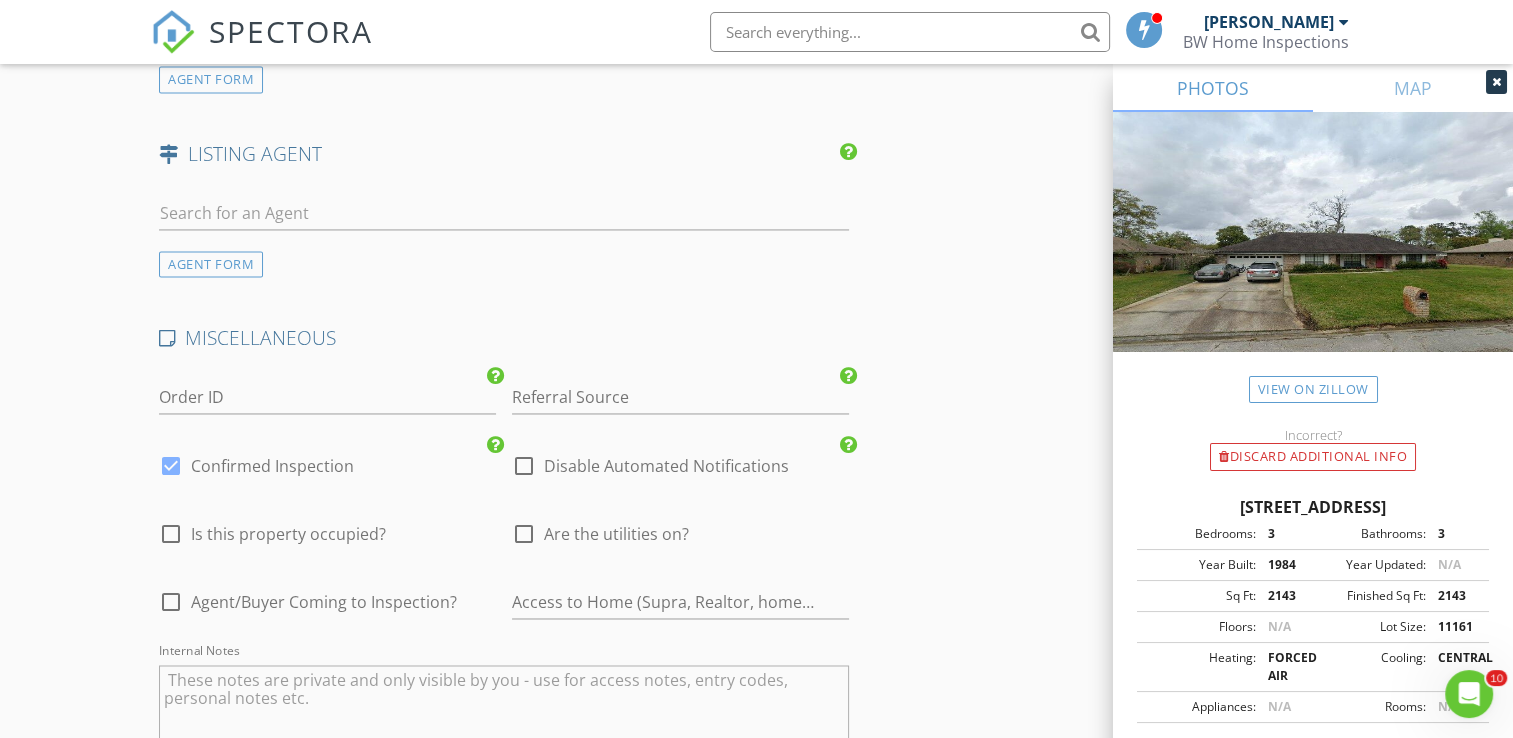 scroll, scrollTop: 3300, scrollLeft: 0, axis: vertical 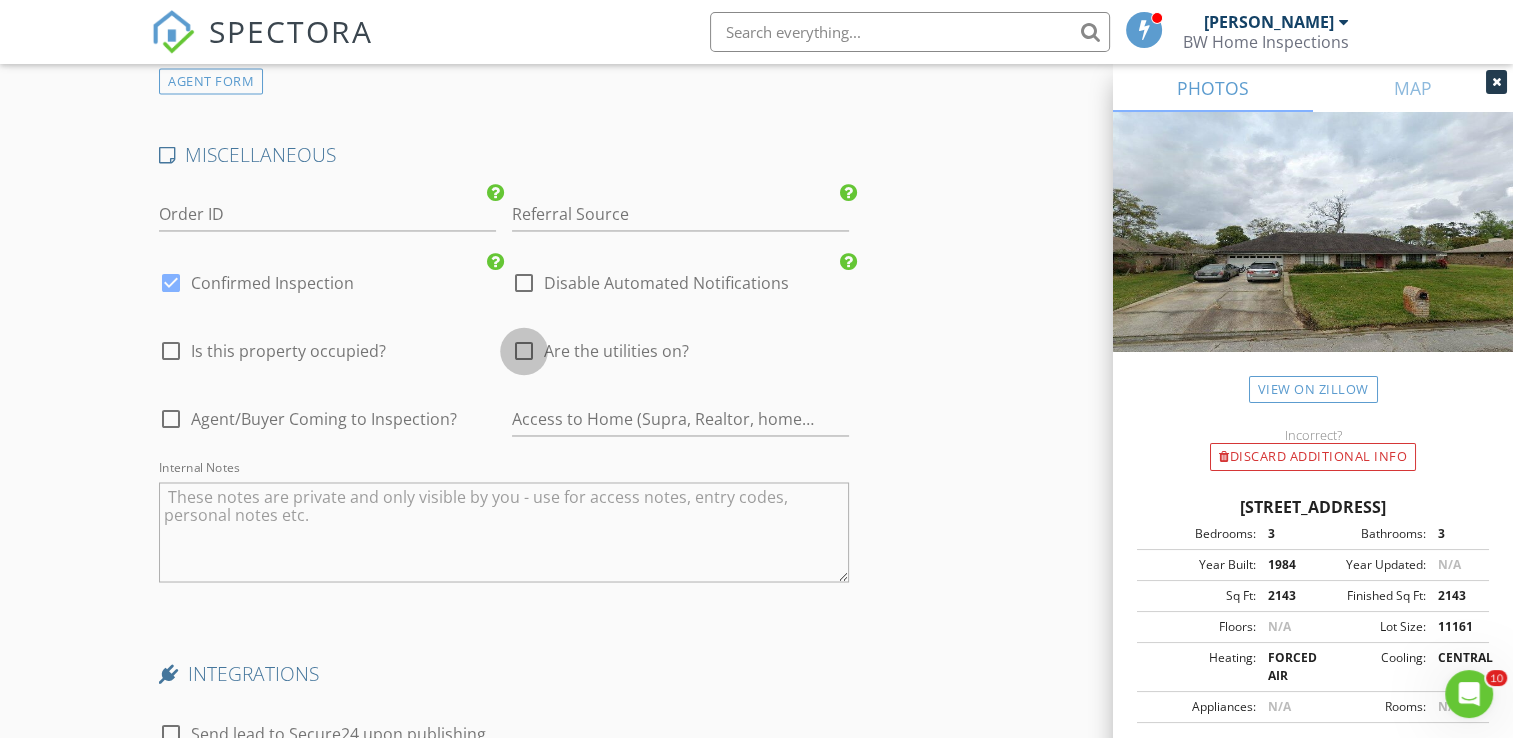 drag, startPoint x: 532, startPoint y: 341, endPoint x: 469, endPoint y: 321, distance: 66.09841 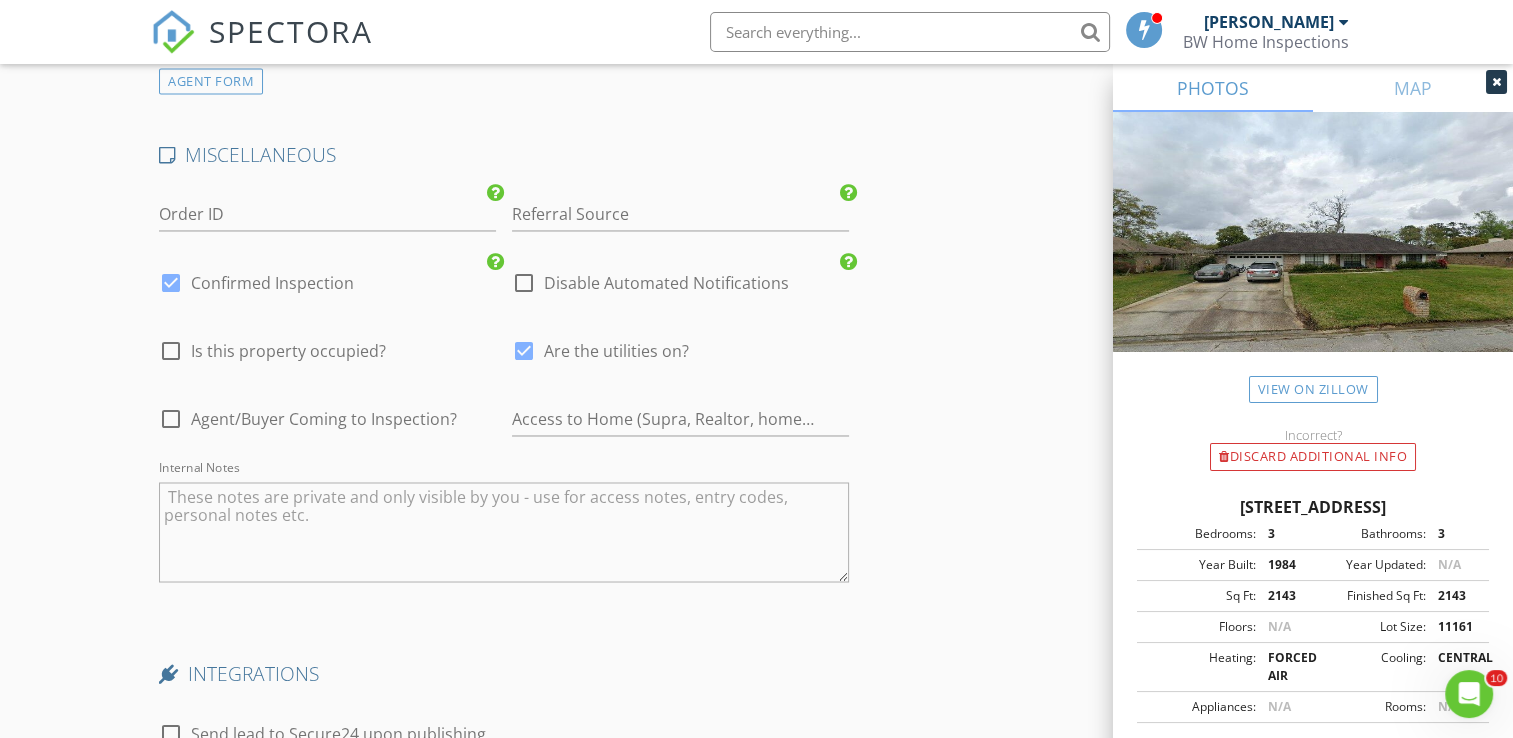 click on "Is this property occupied?" at bounding box center [288, 351] 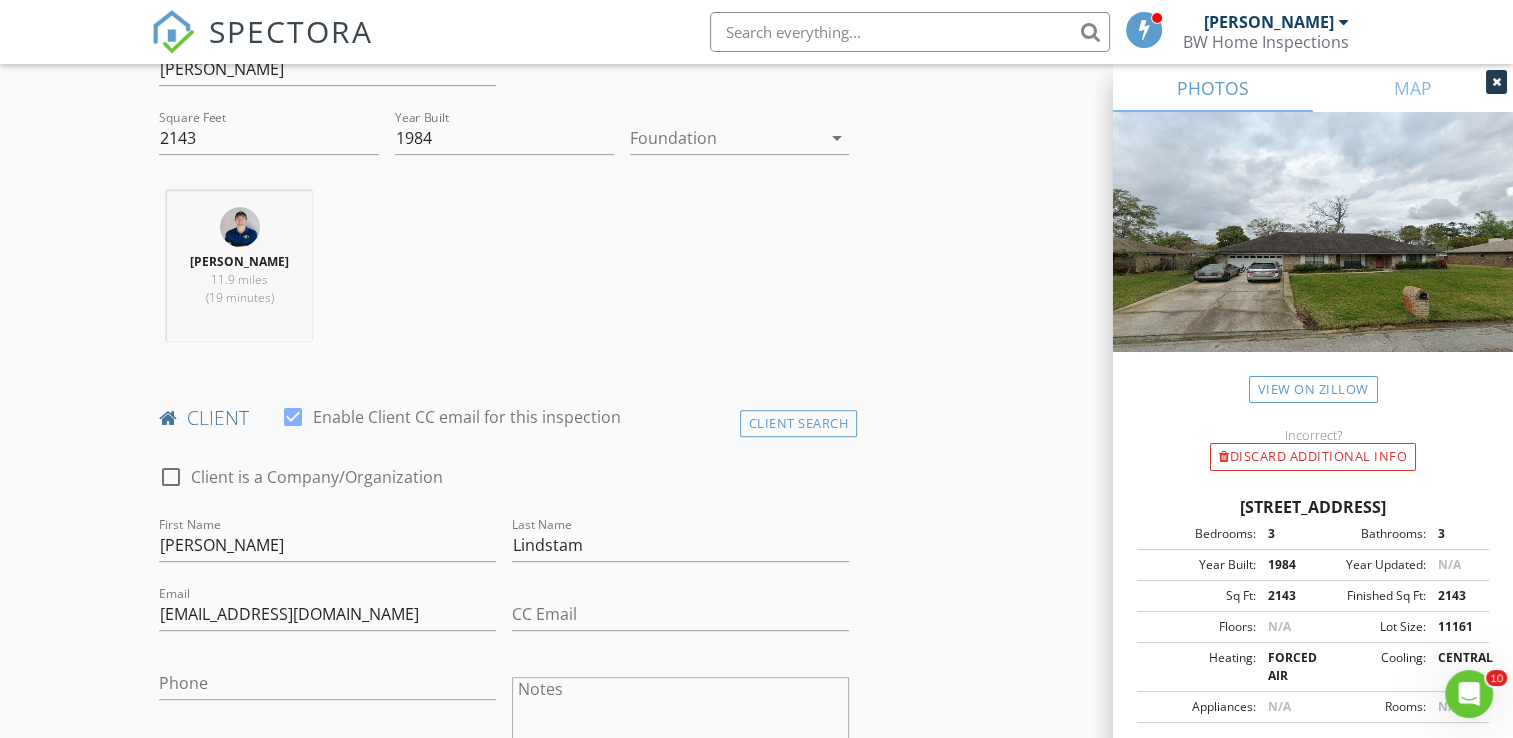 scroll, scrollTop: 0, scrollLeft: 0, axis: both 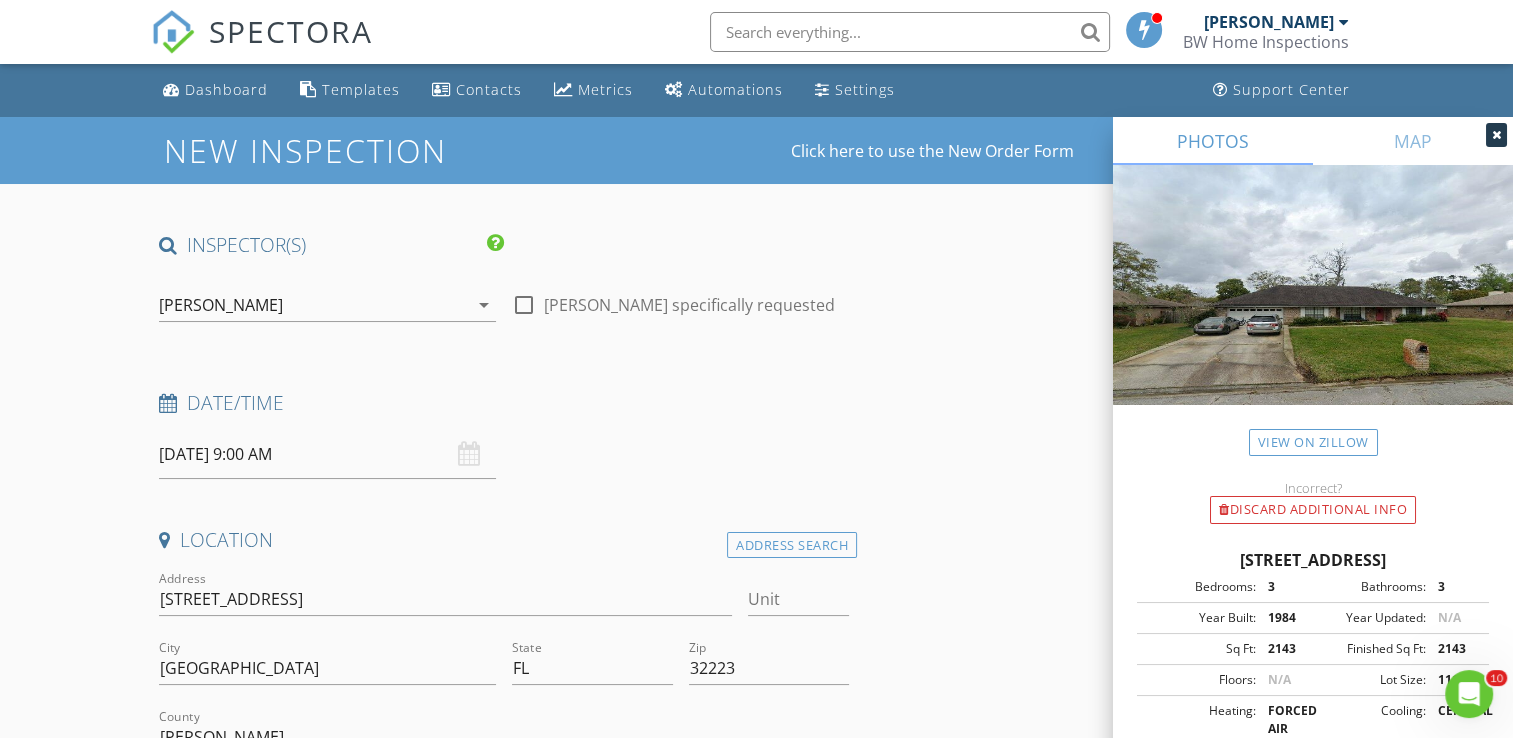 click on "07/10/2025 9:00 AM" at bounding box center [327, 454] 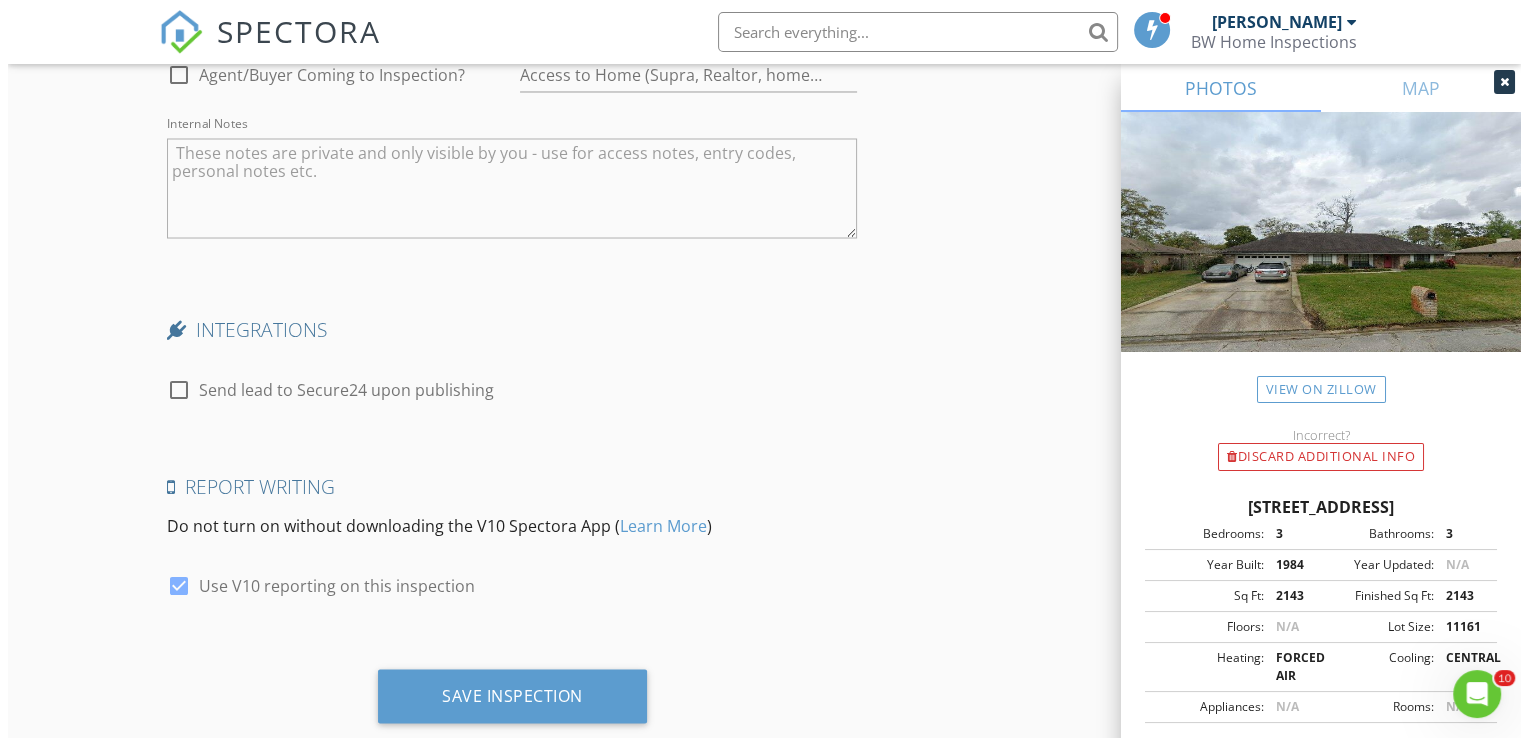 scroll, scrollTop: 3668, scrollLeft: 0, axis: vertical 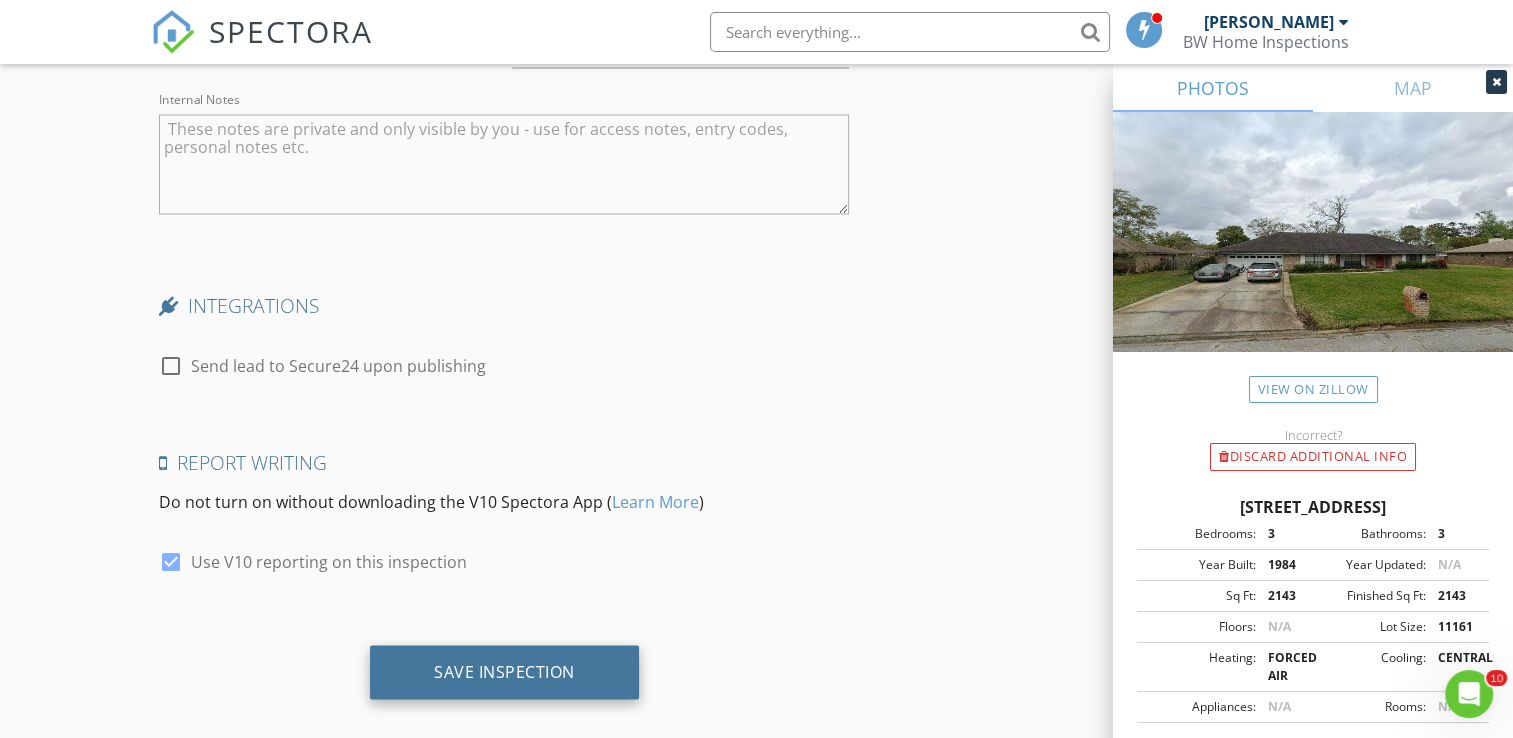 click on "Save Inspection" at bounding box center (504, 671) 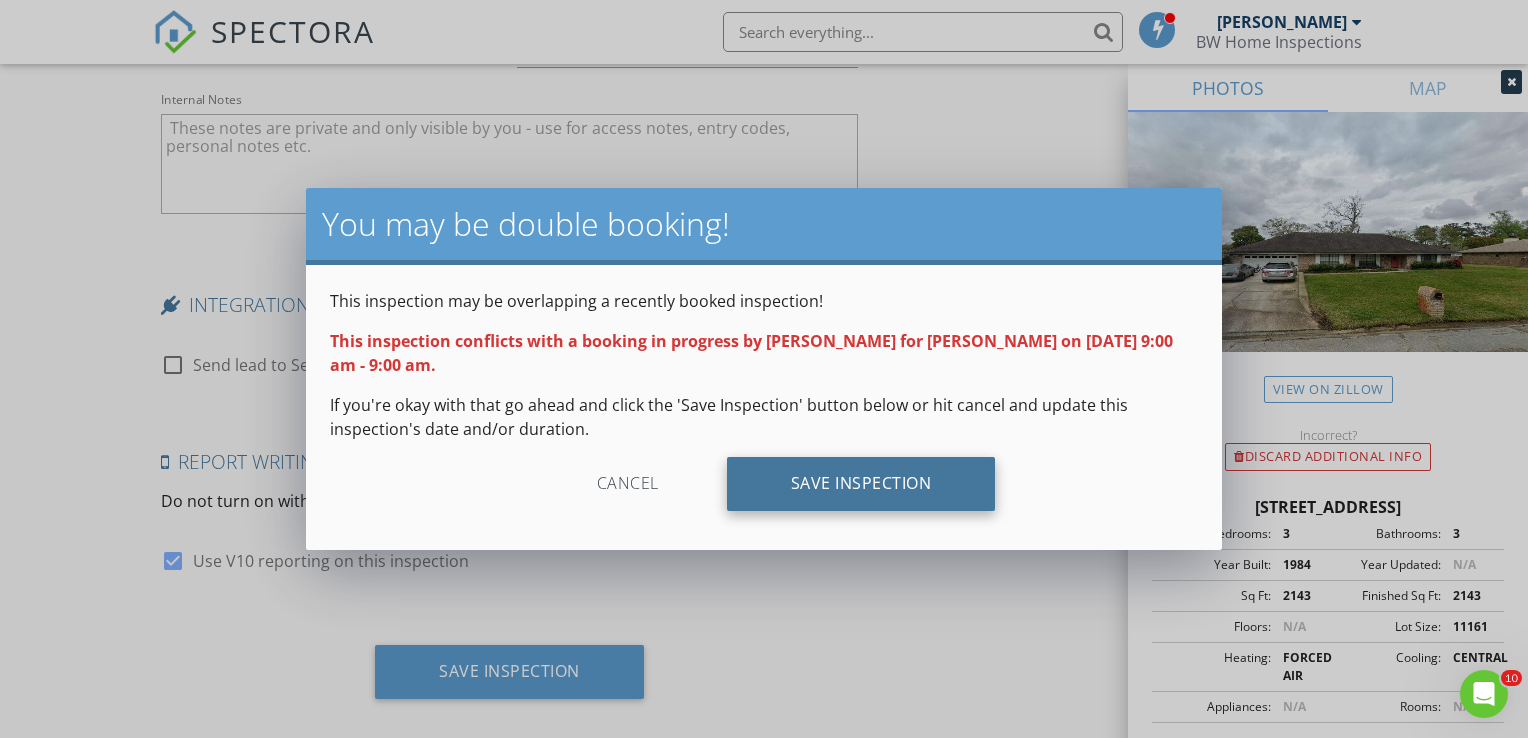 click on "Save Inspection" at bounding box center (861, 484) 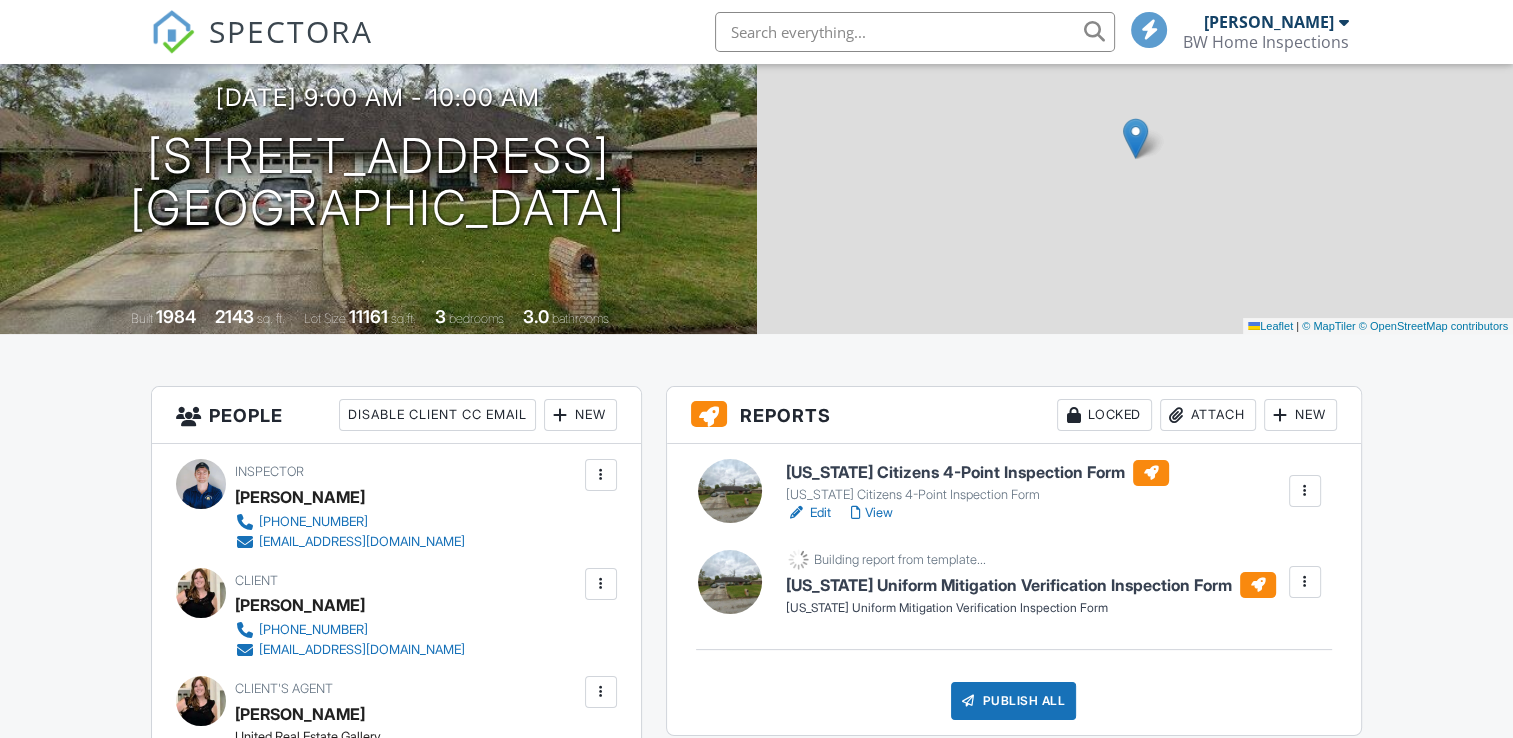 scroll, scrollTop: 0, scrollLeft: 0, axis: both 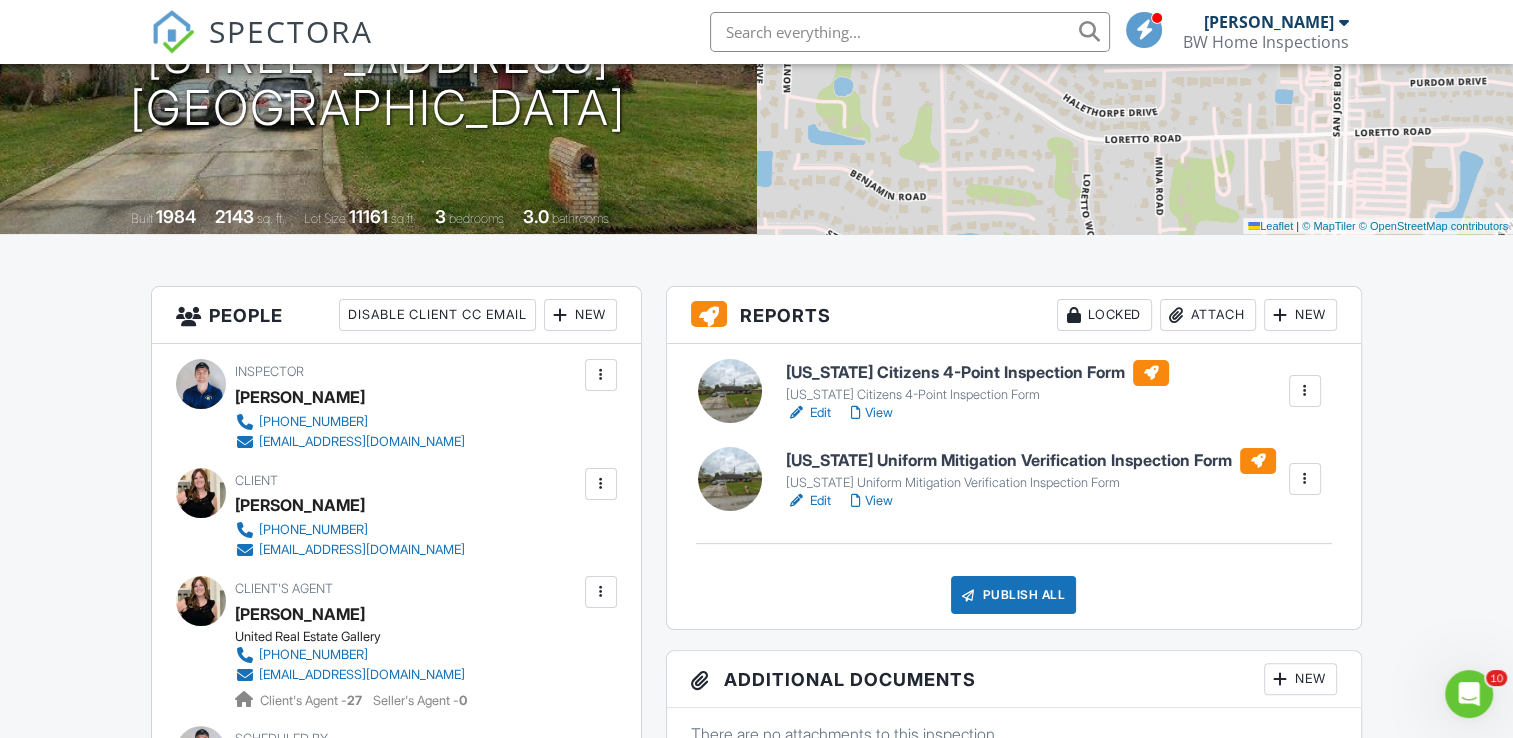 click on "Edit" at bounding box center (808, 413) 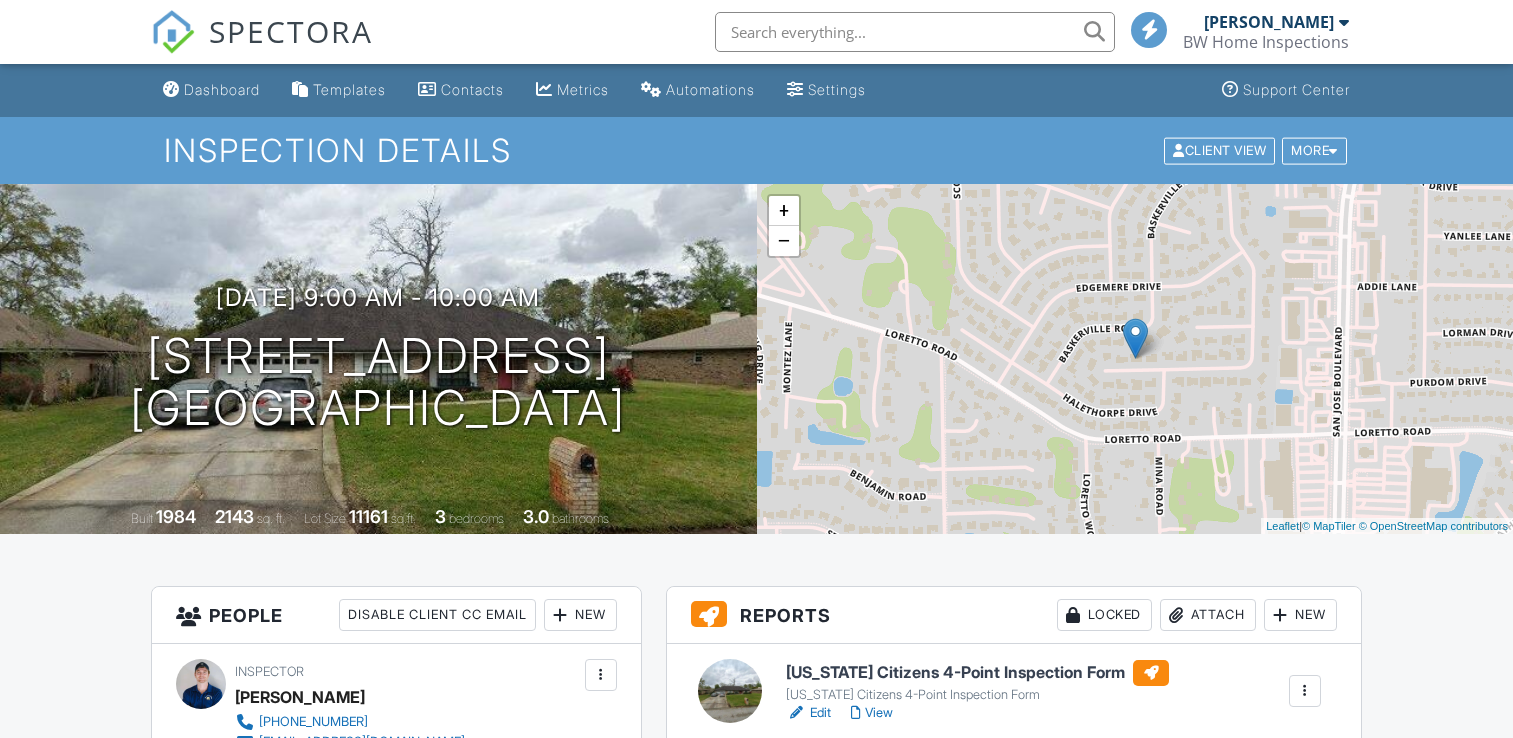 scroll, scrollTop: 0, scrollLeft: 0, axis: both 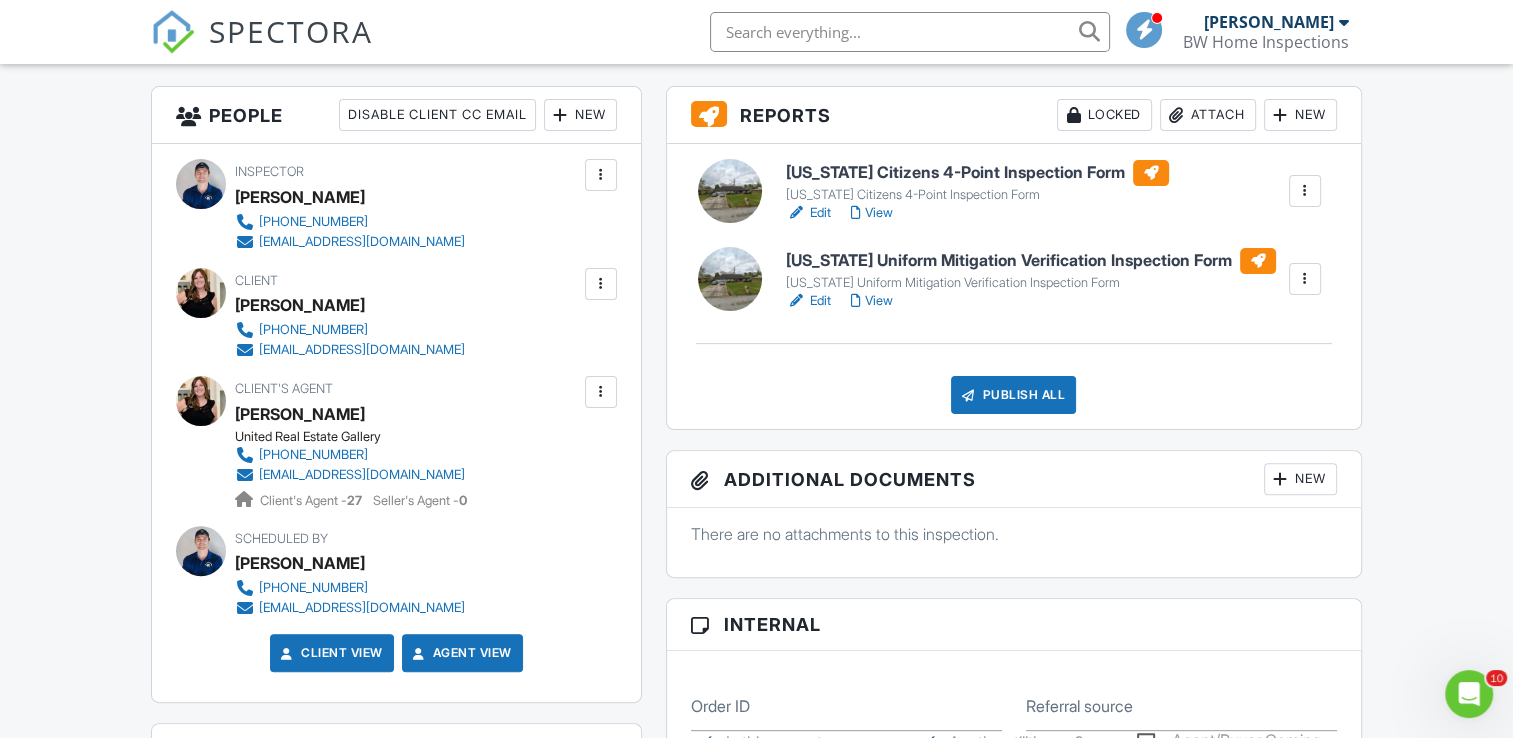 click on "Edit" at bounding box center [808, 301] 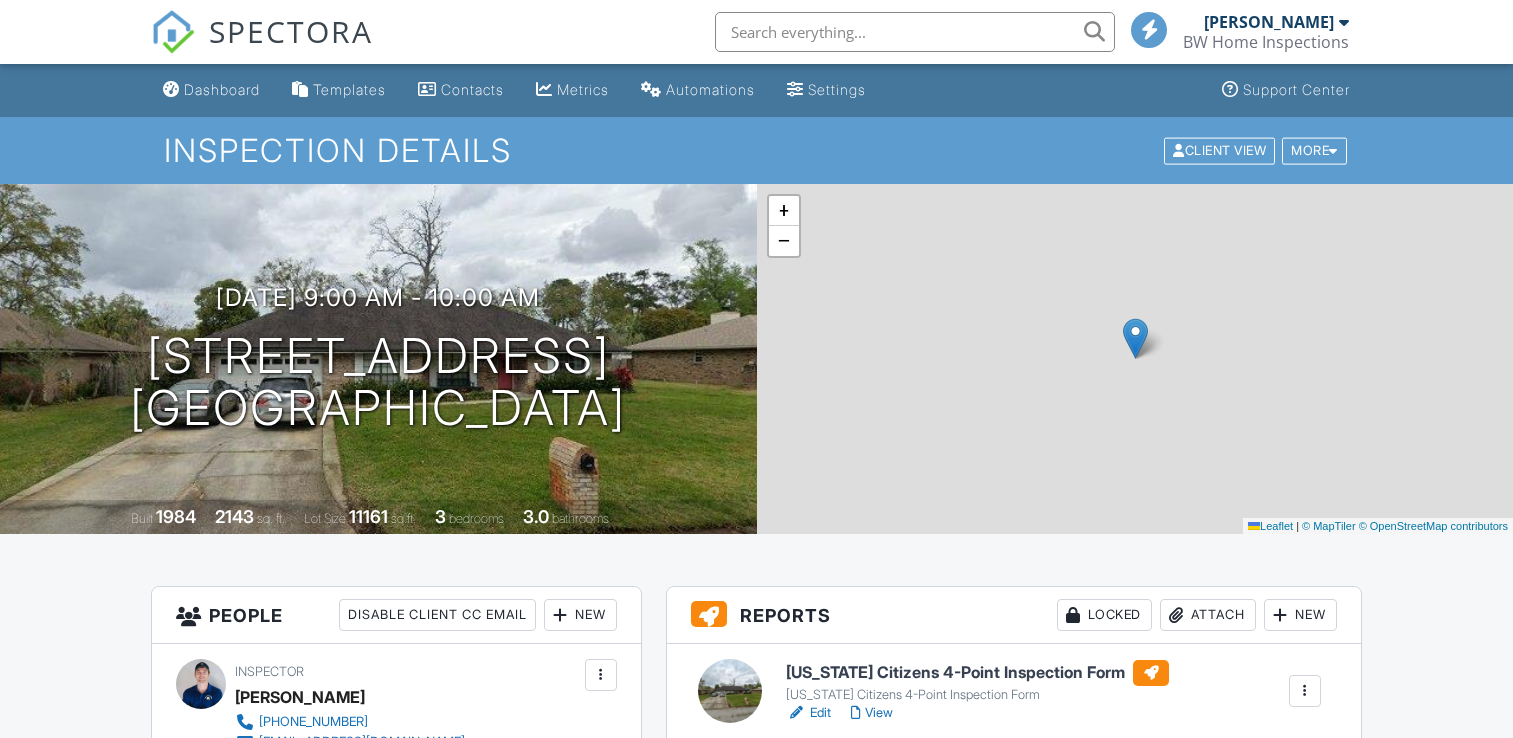 scroll, scrollTop: 0, scrollLeft: 0, axis: both 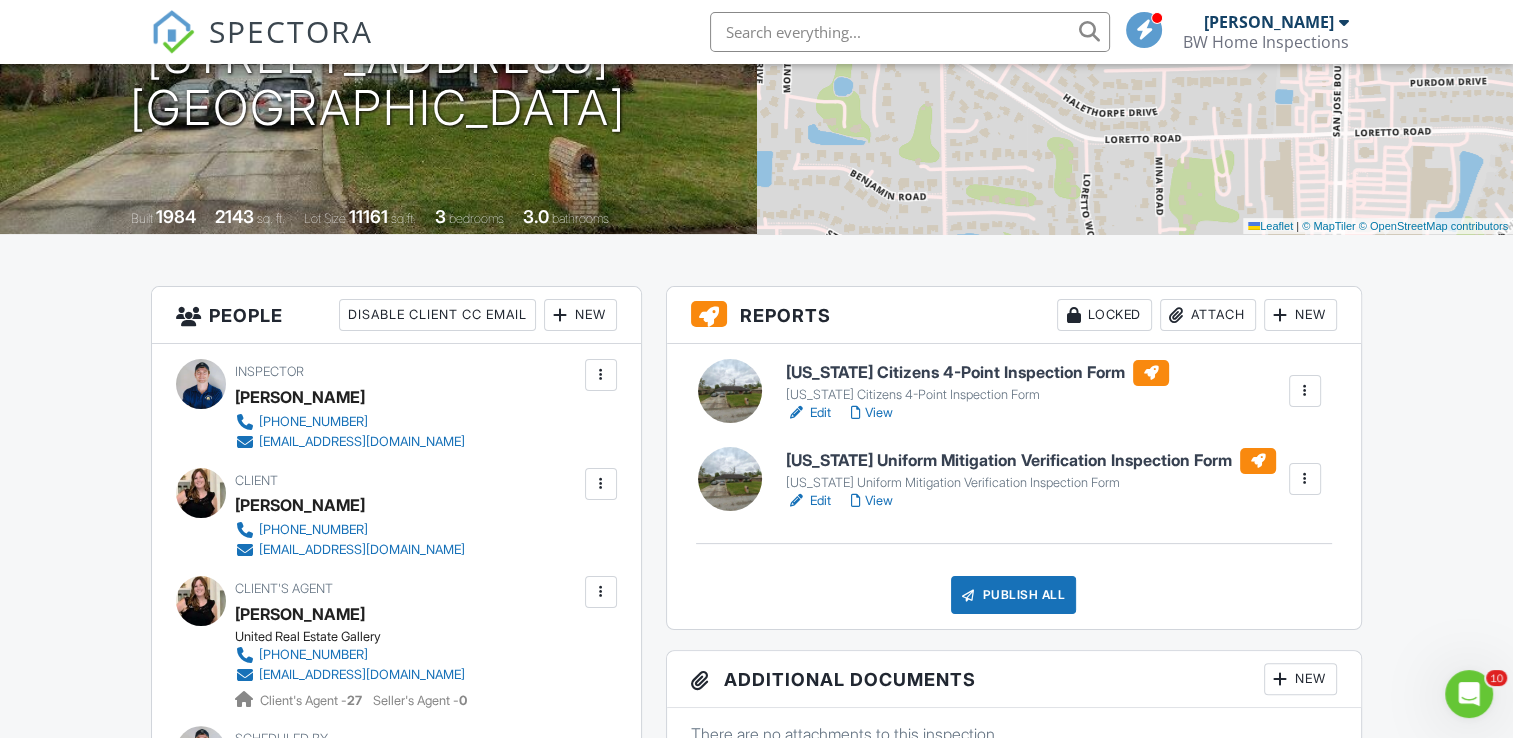 click on "Edit" at bounding box center [808, 413] 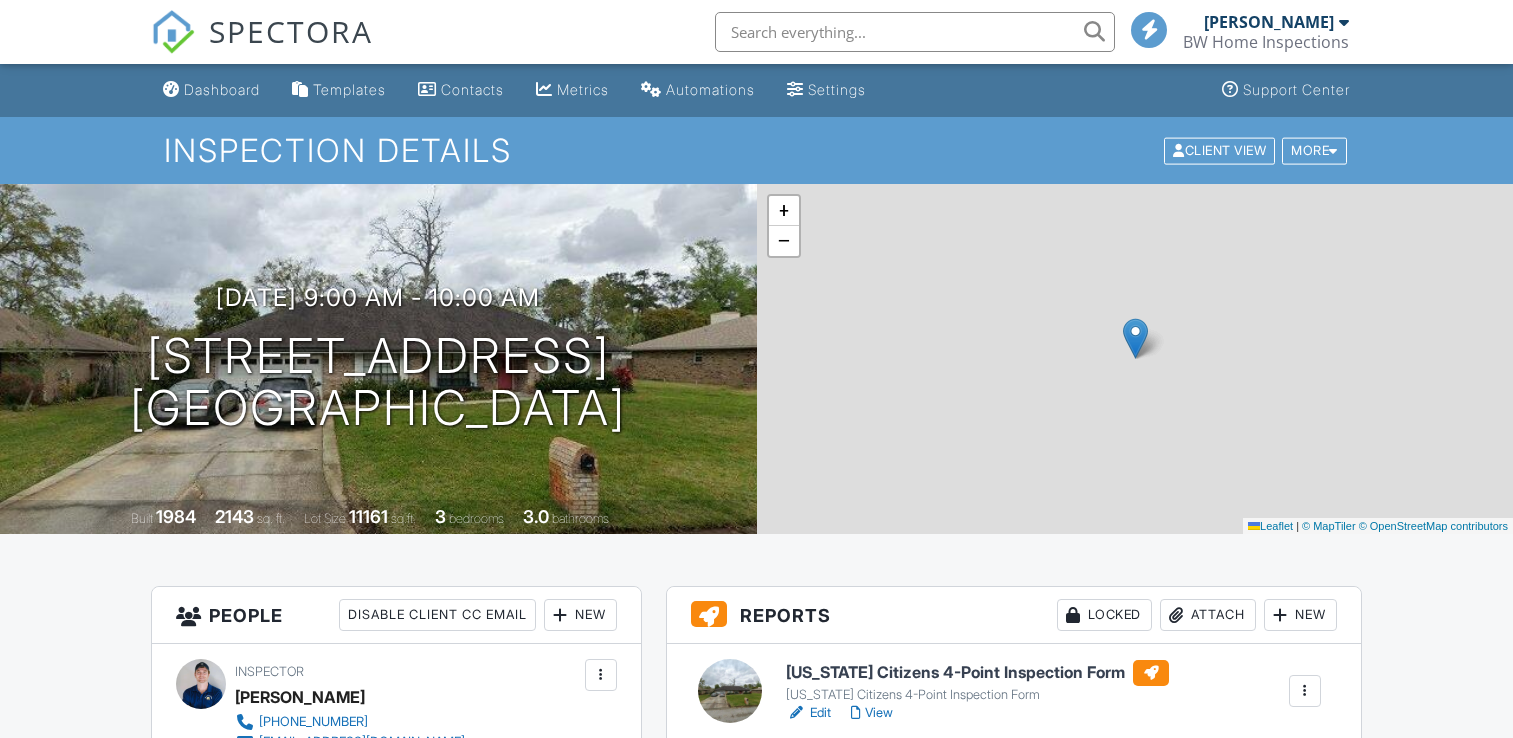 scroll, scrollTop: 0, scrollLeft: 0, axis: both 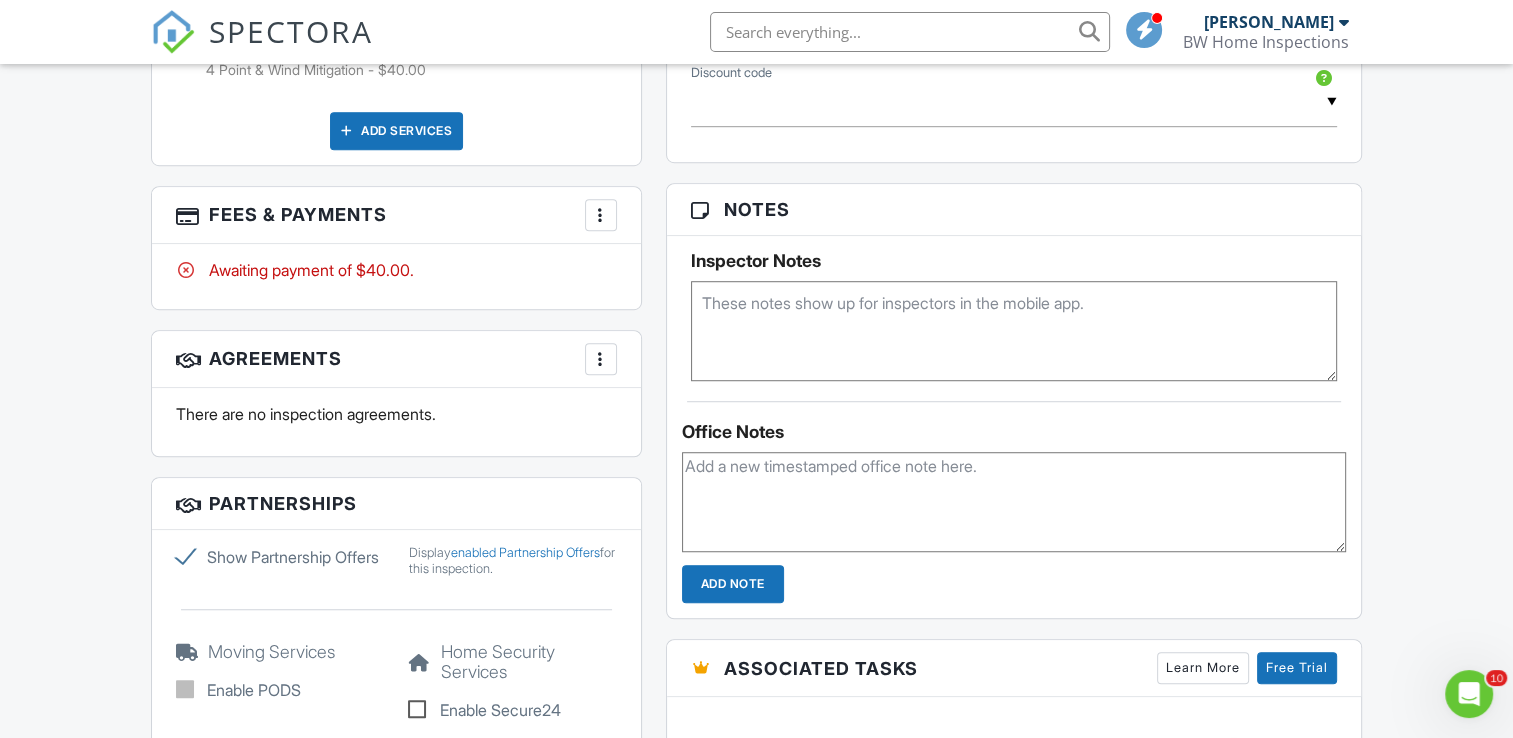 click at bounding box center (601, 215) 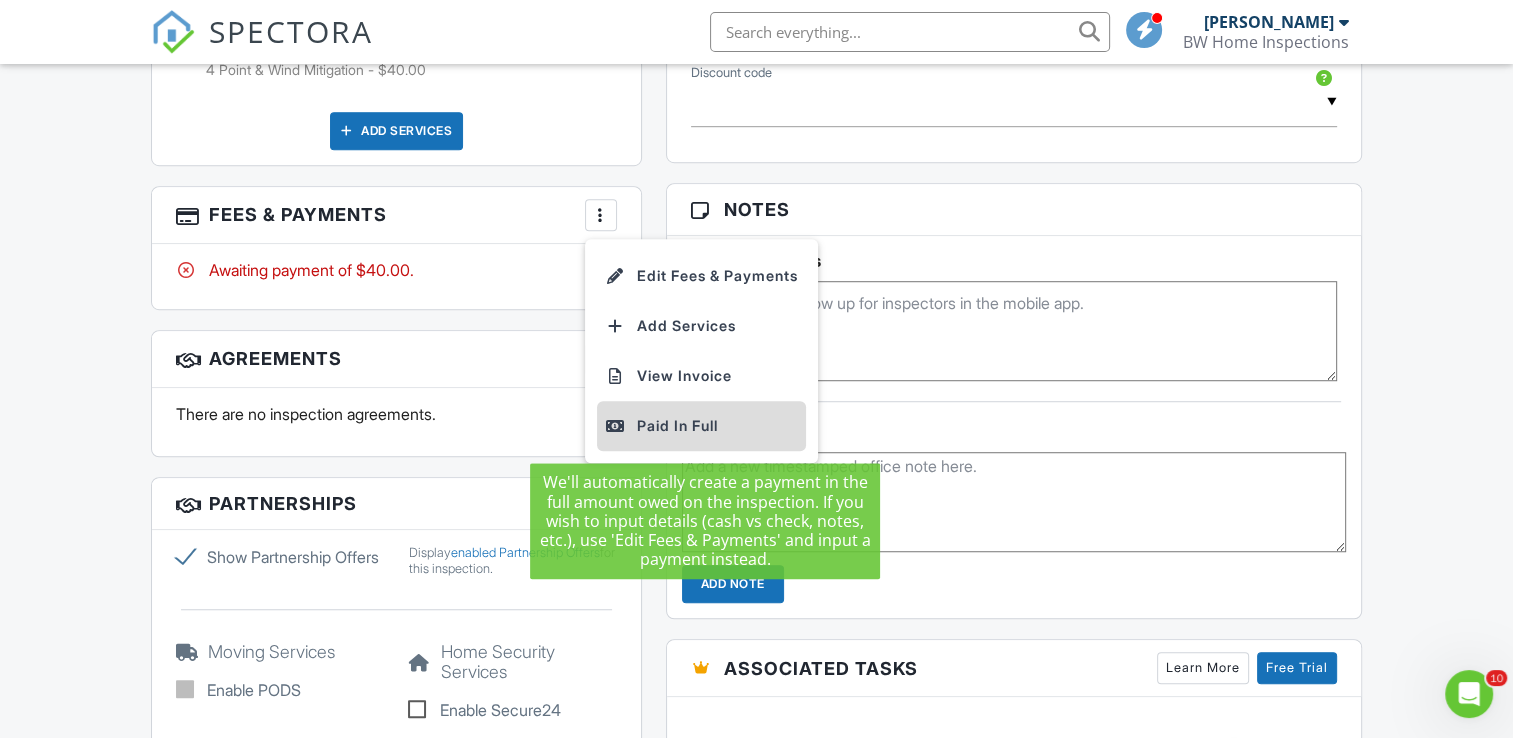 click on "Paid In Full" at bounding box center (701, 426) 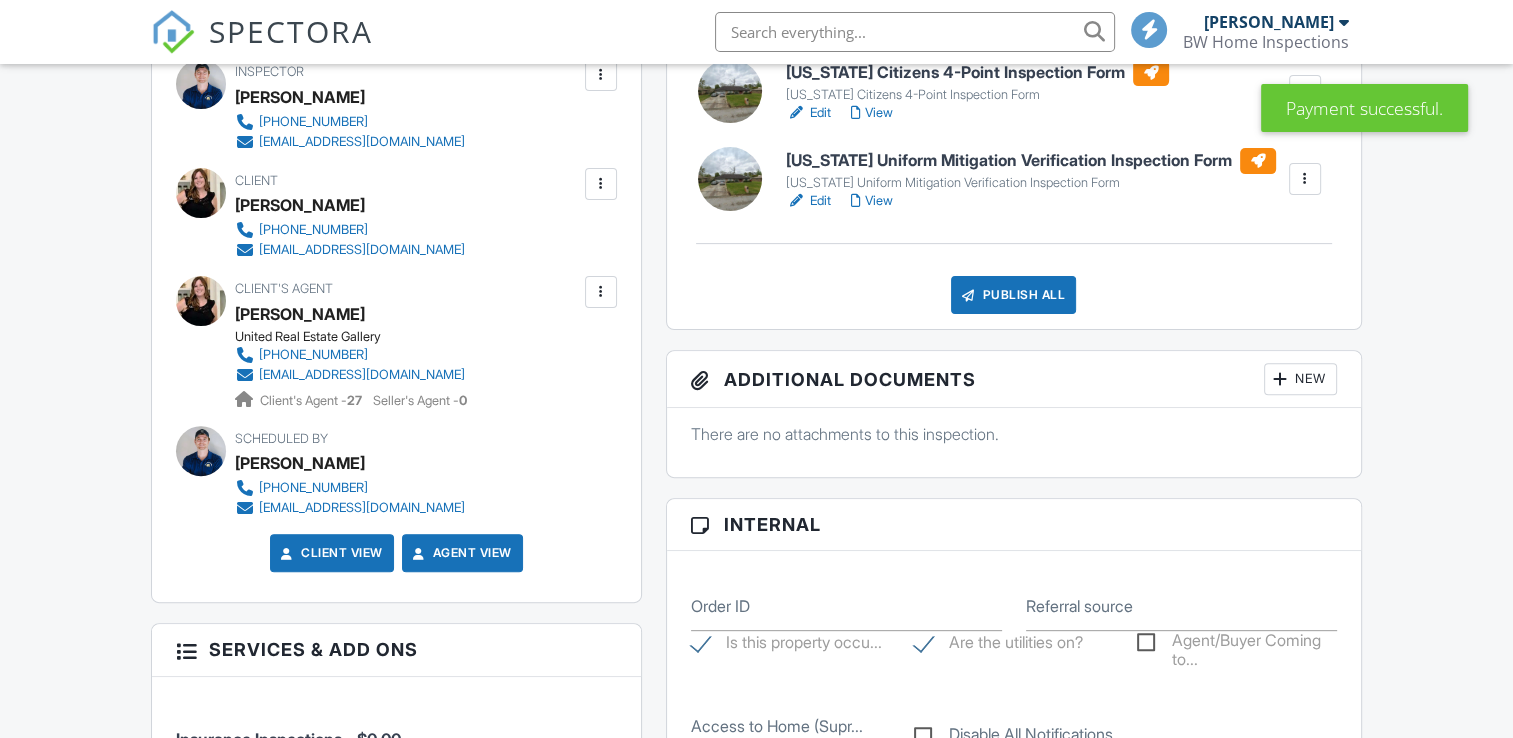 scroll, scrollTop: 600, scrollLeft: 0, axis: vertical 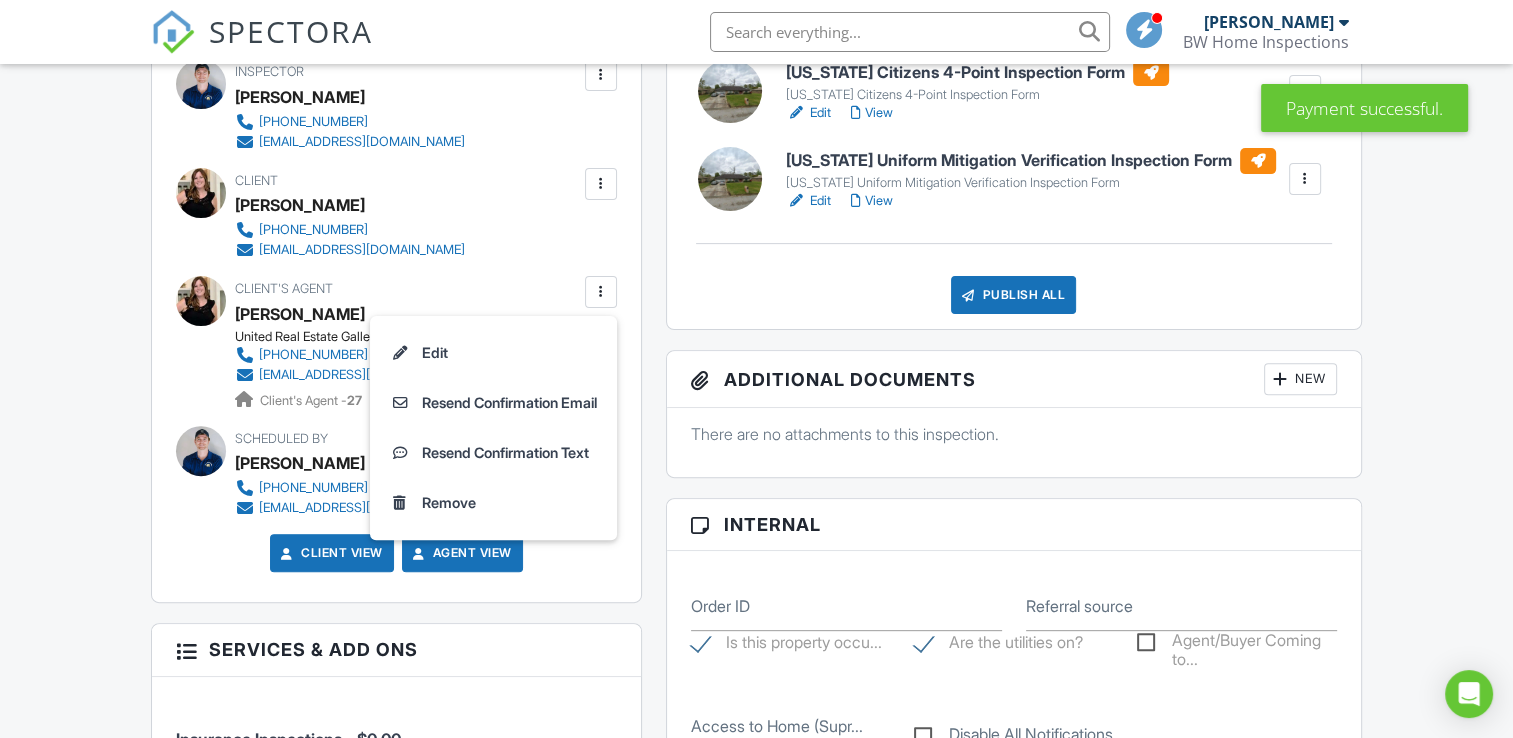 click on "Remove" at bounding box center [493, 503] 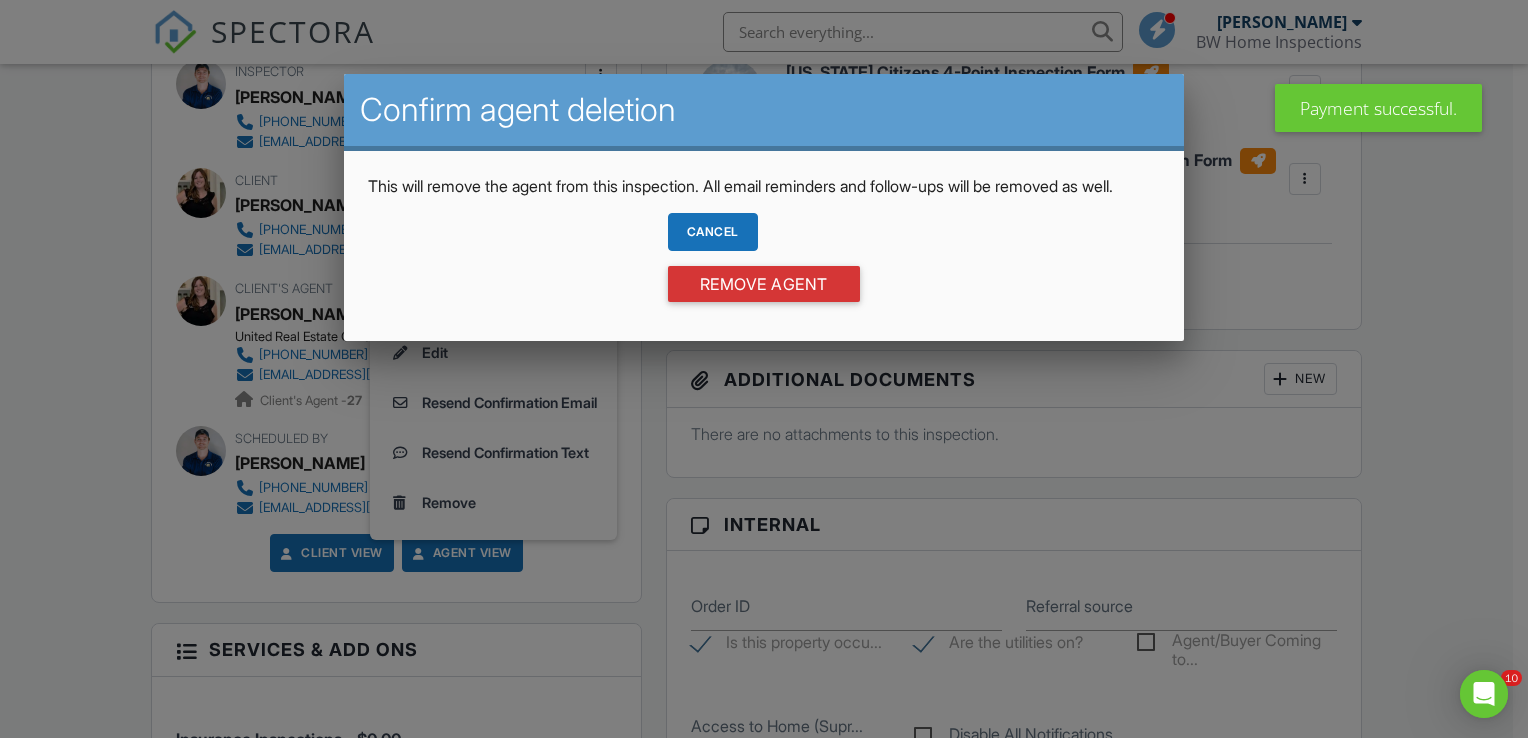 scroll, scrollTop: 0, scrollLeft: 0, axis: both 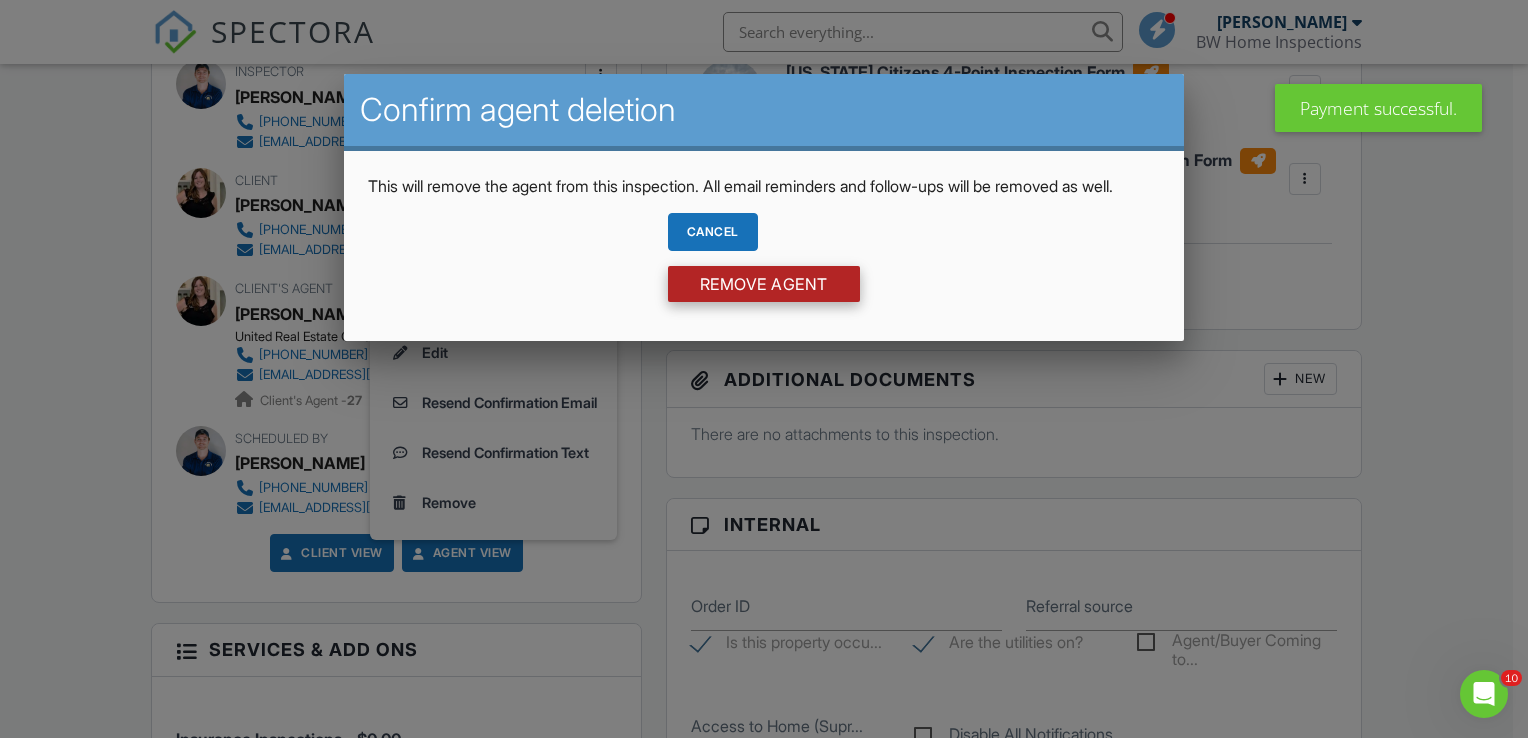 click on "Remove Agent" at bounding box center [764, 284] 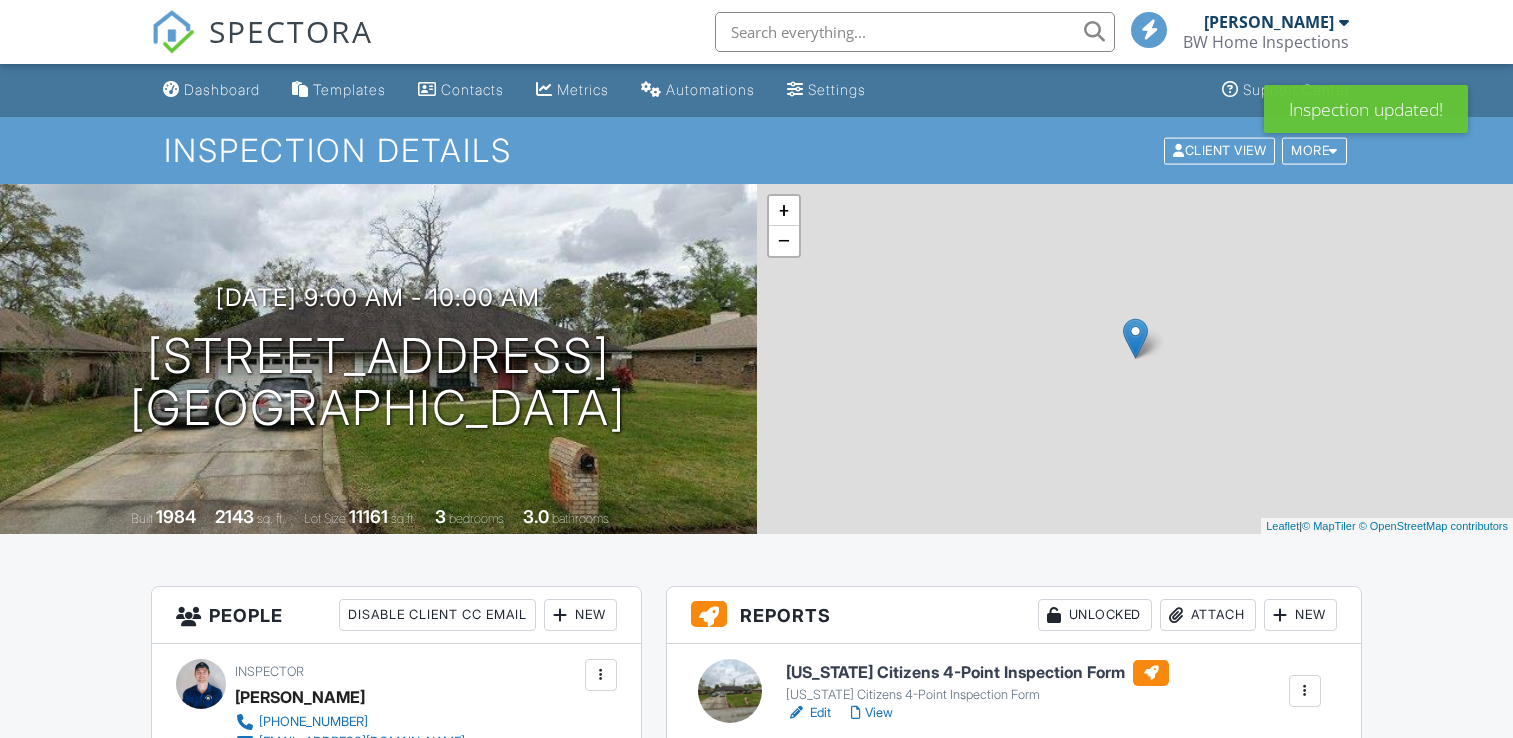 scroll, scrollTop: 400, scrollLeft: 0, axis: vertical 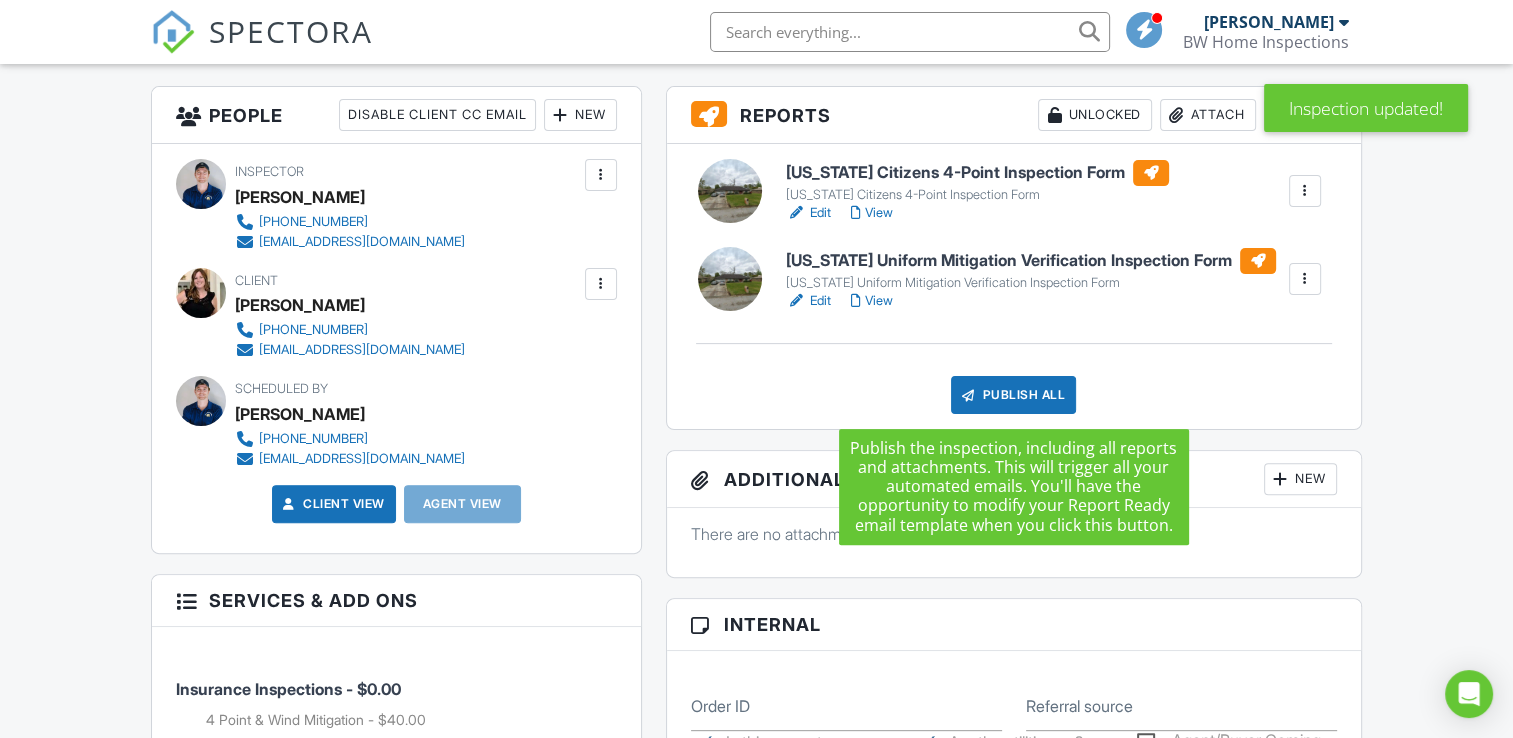 click on "Publish All" at bounding box center [1013, 395] 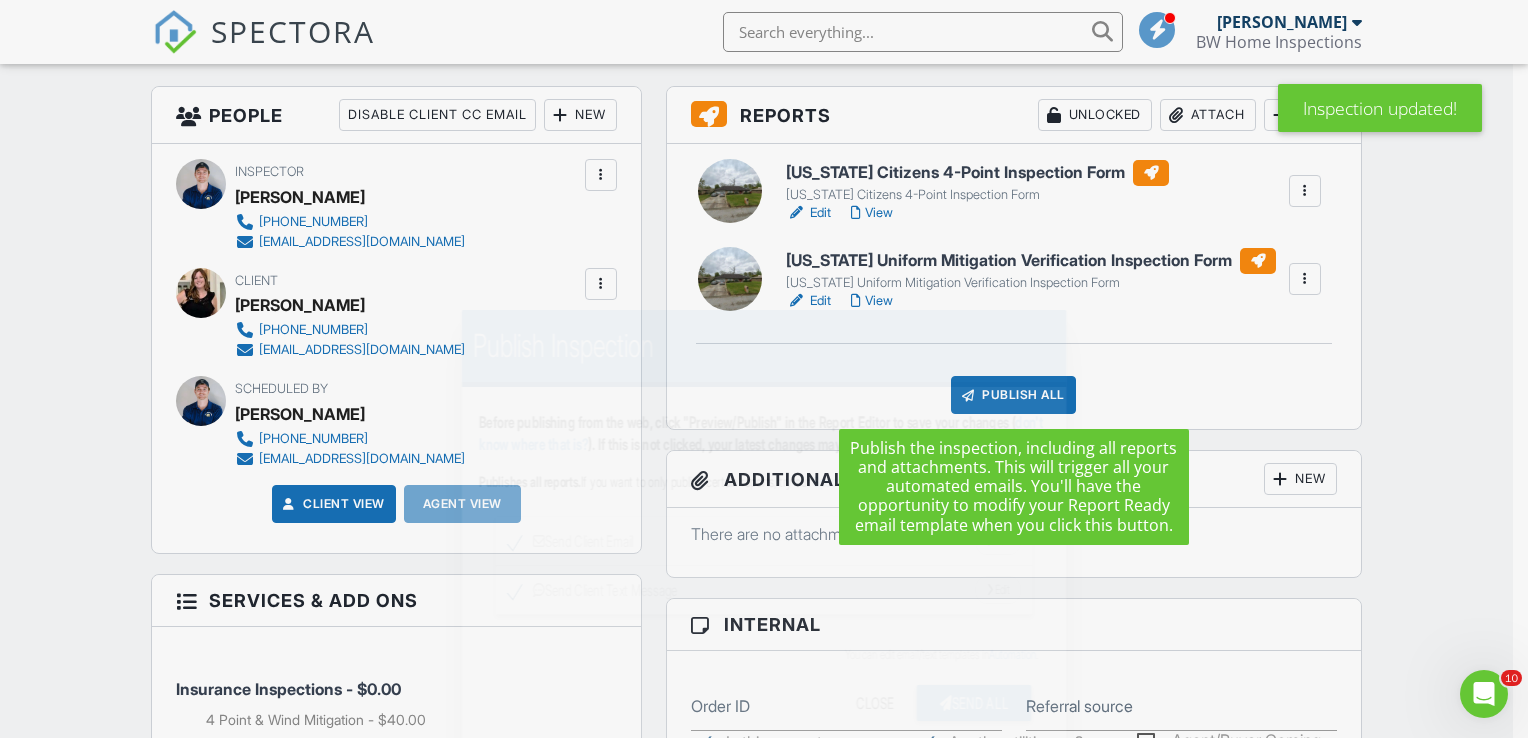 scroll, scrollTop: 0, scrollLeft: 0, axis: both 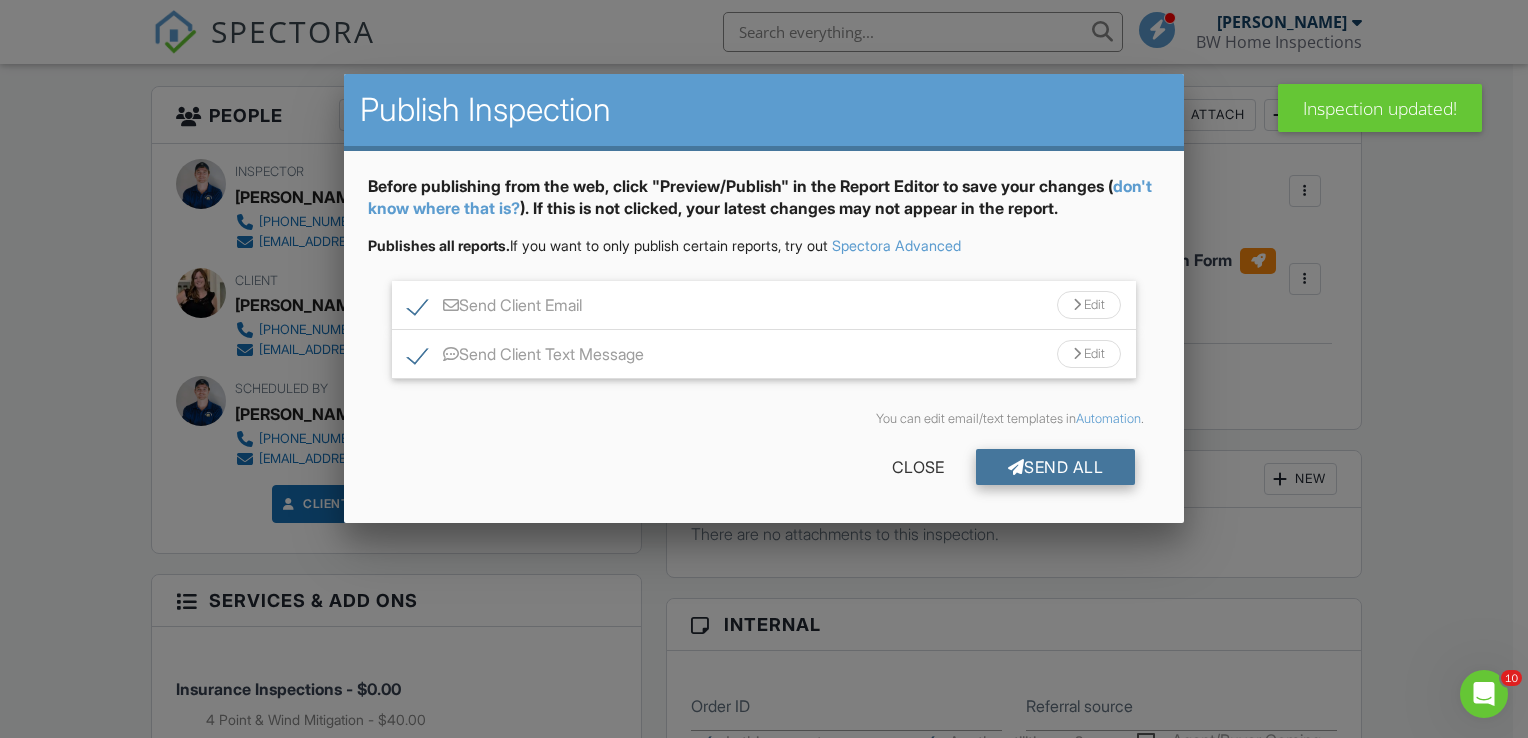 click on "Send All" at bounding box center [1056, 467] 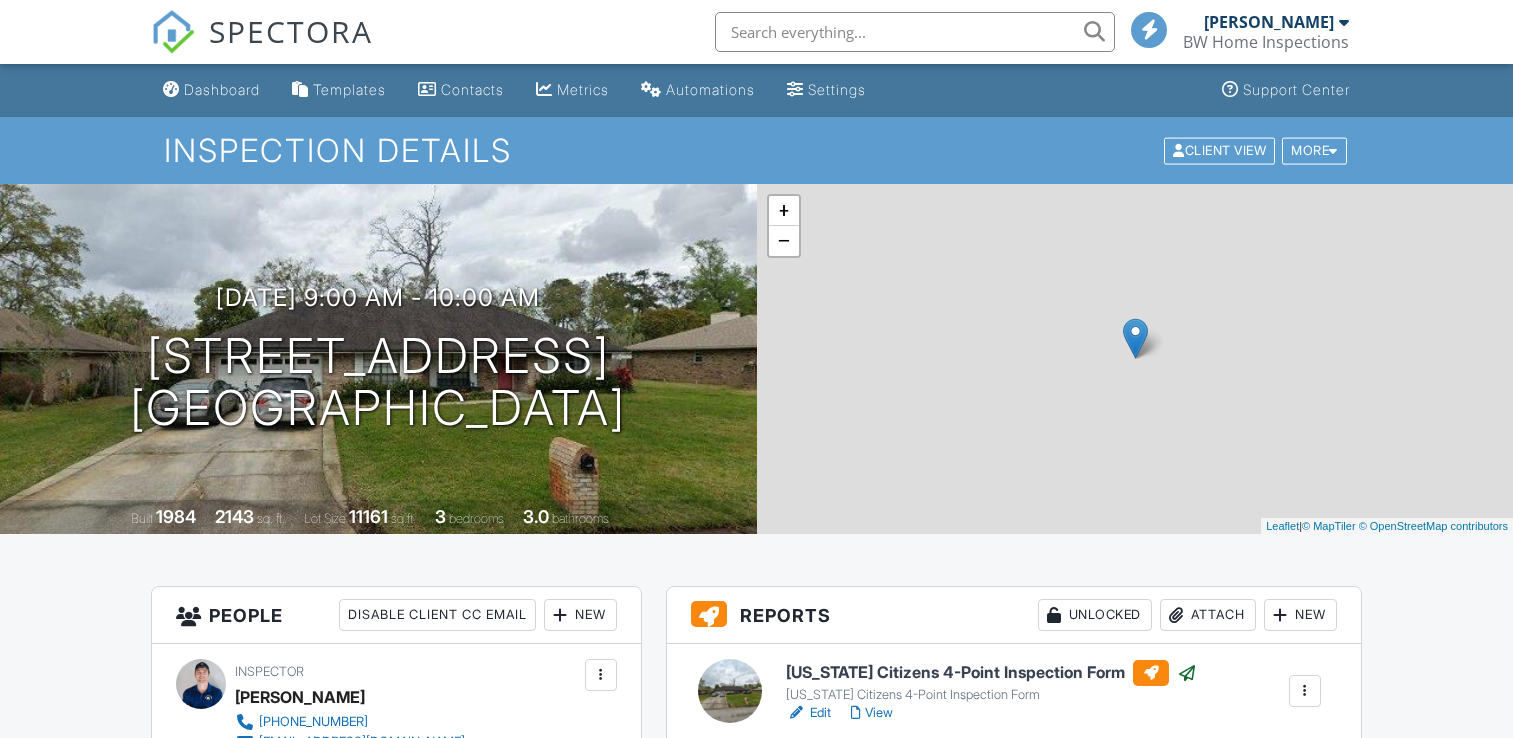 scroll, scrollTop: 160, scrollLeft: 0, axis: vertical 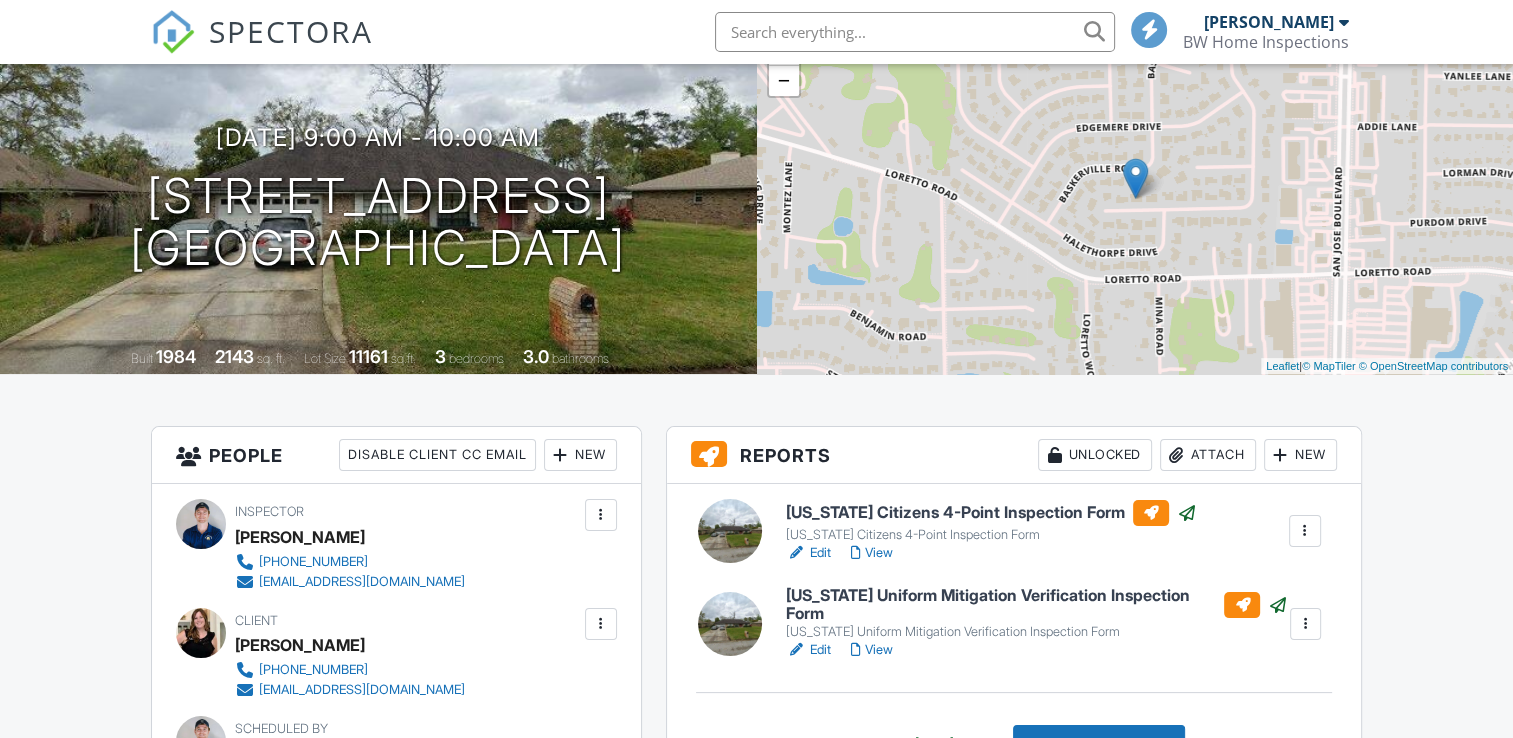 click on "Dashboard" at bounding box center [211, -70] 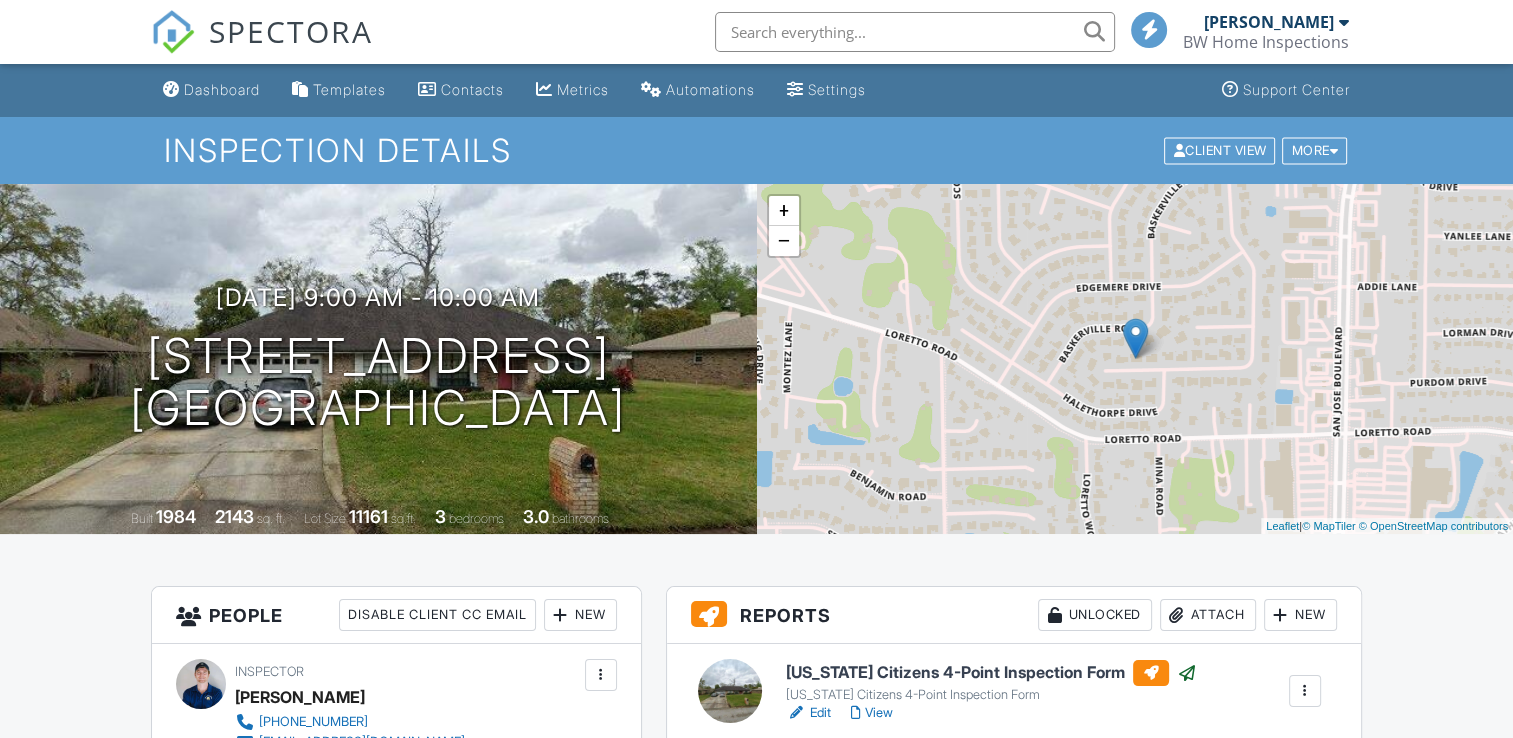 scroll, scrollTop: 0, scrollLeft: 0, axis: both 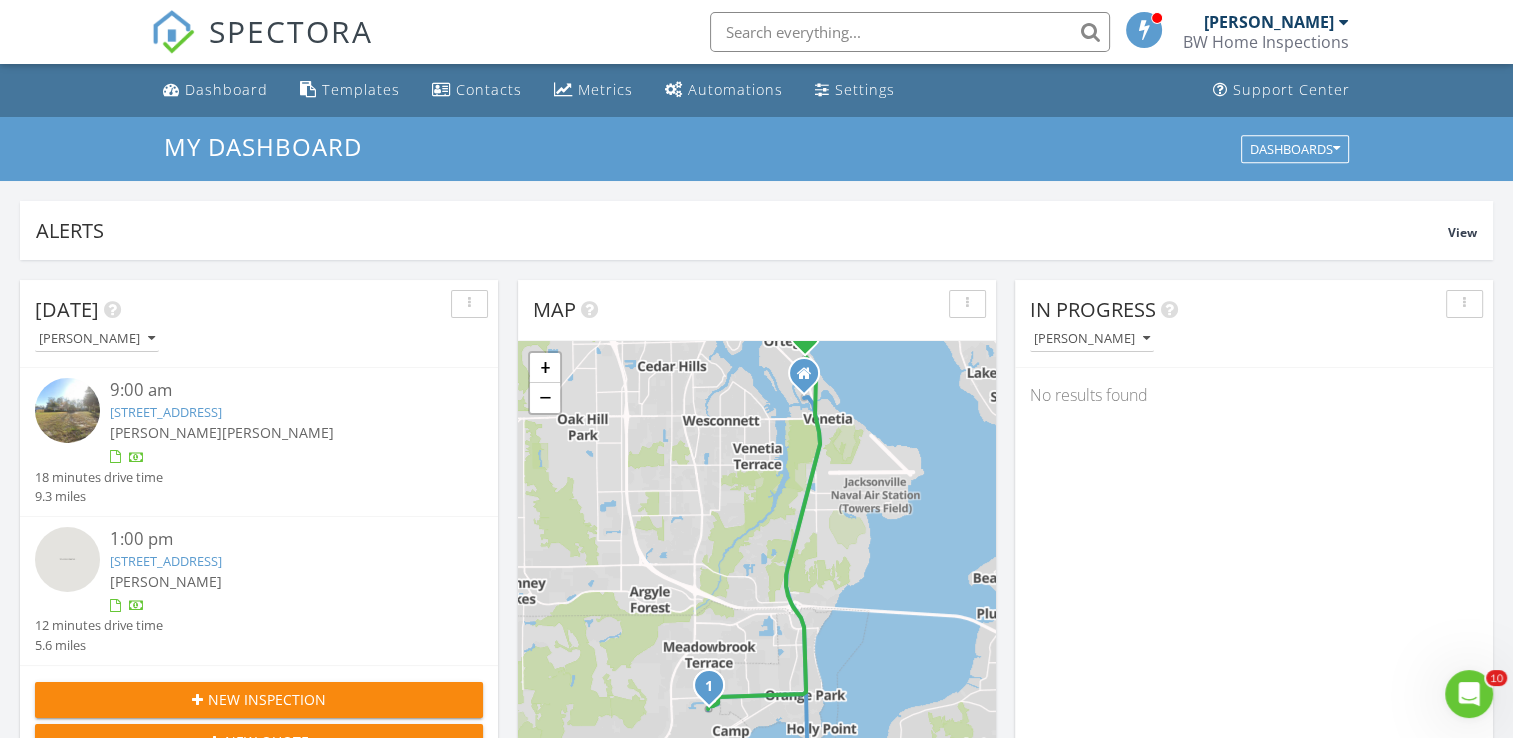 click at bounding box center (910, 32) 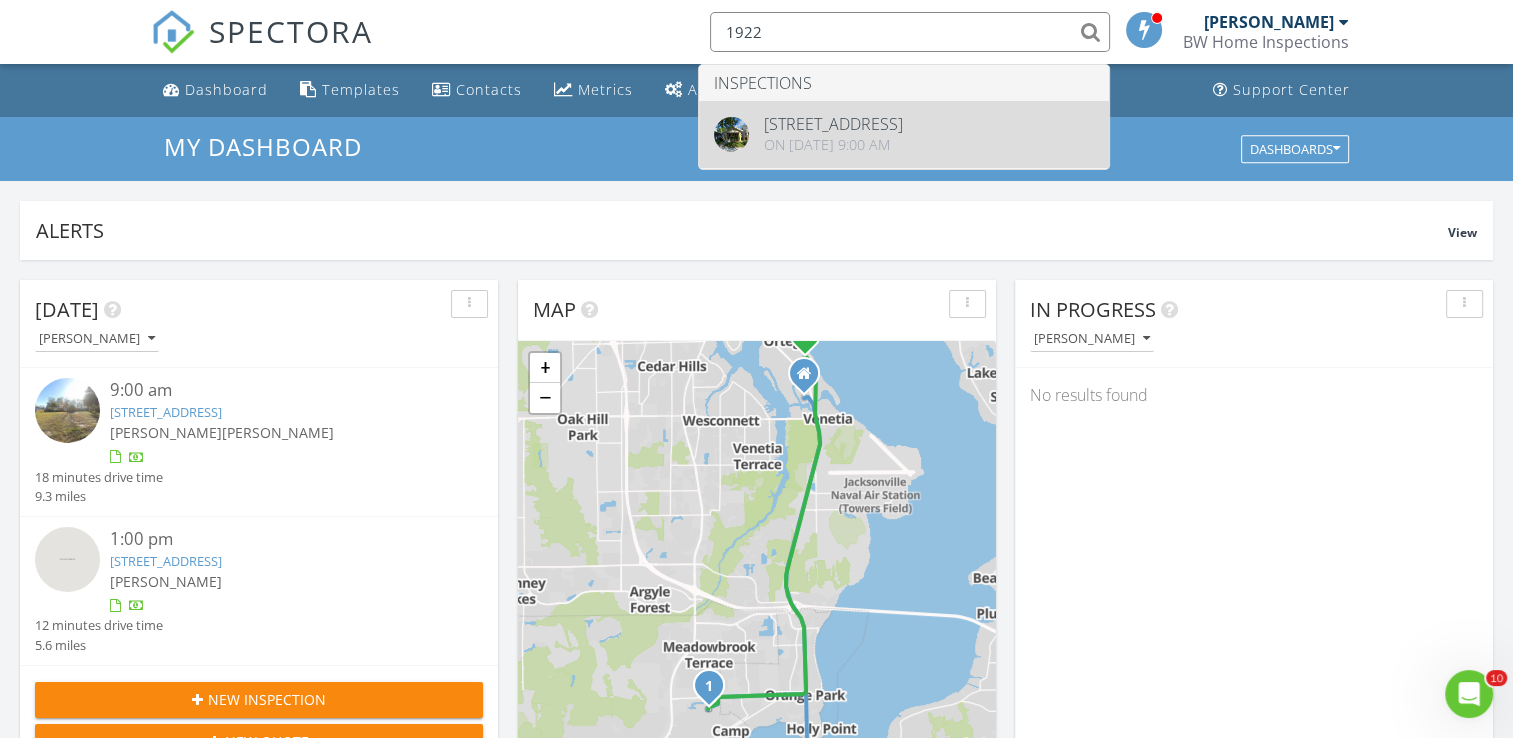 type on "1922" 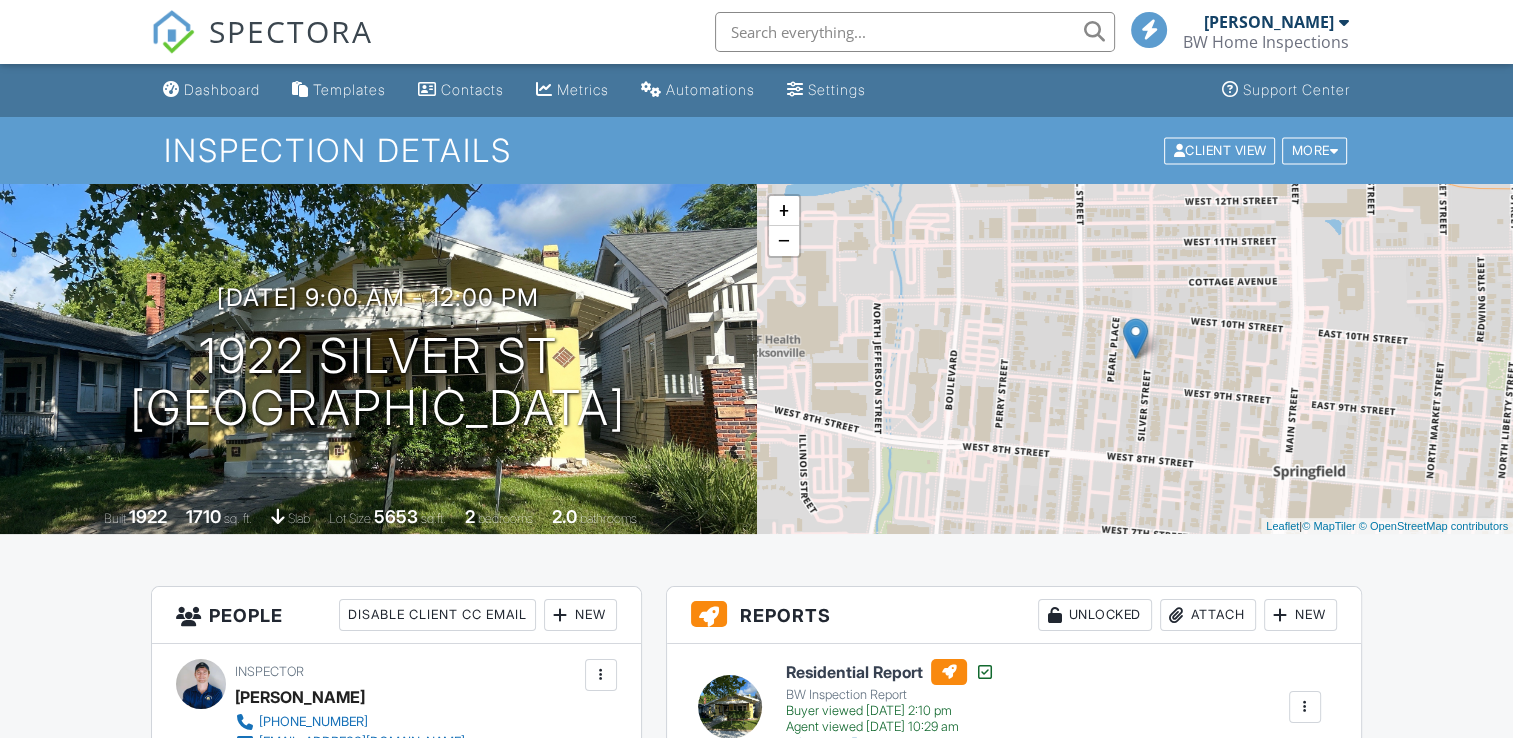 scroll, scrollTop: 300, scrollLeft: 0, axis: vertical 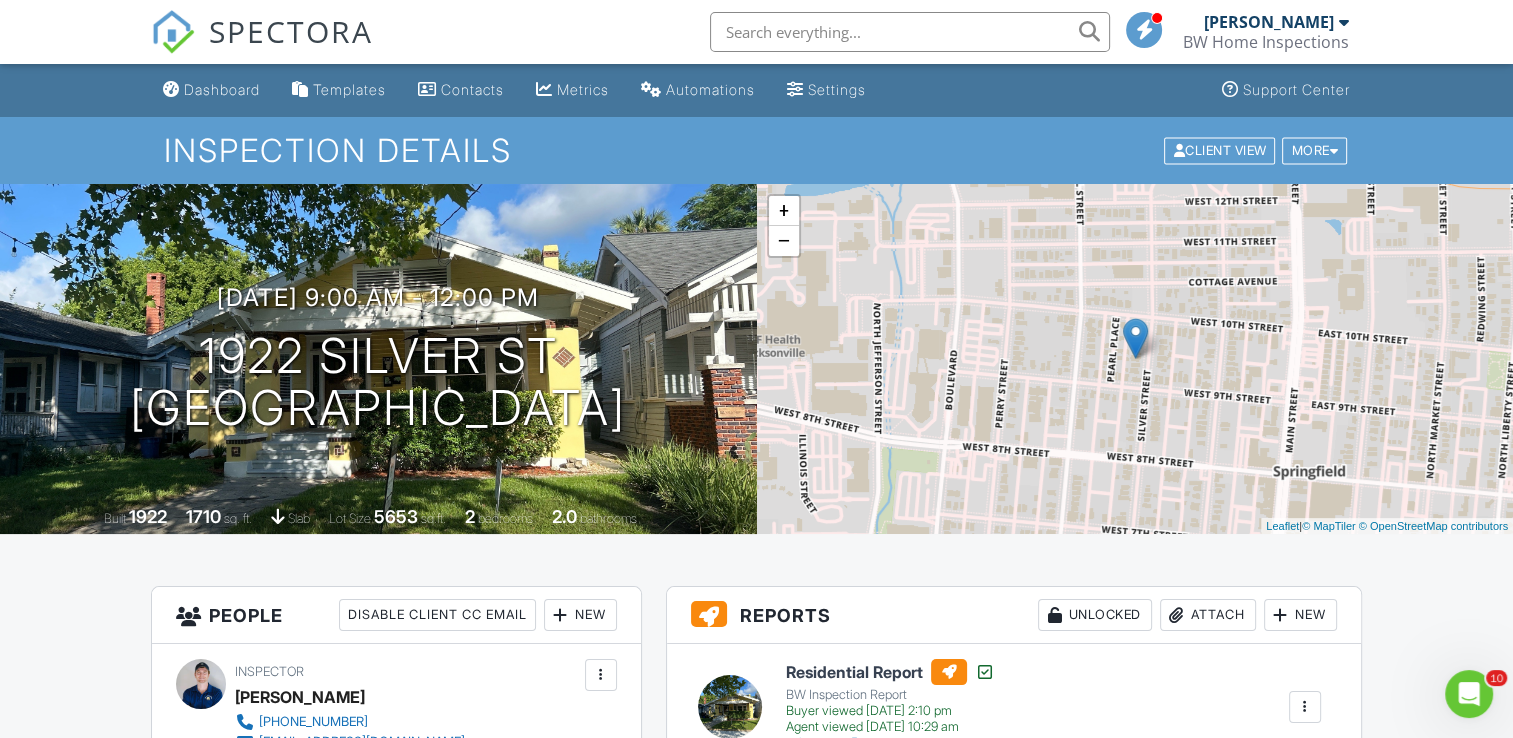 click on "Dashboard" at bounding box center [211, 90] 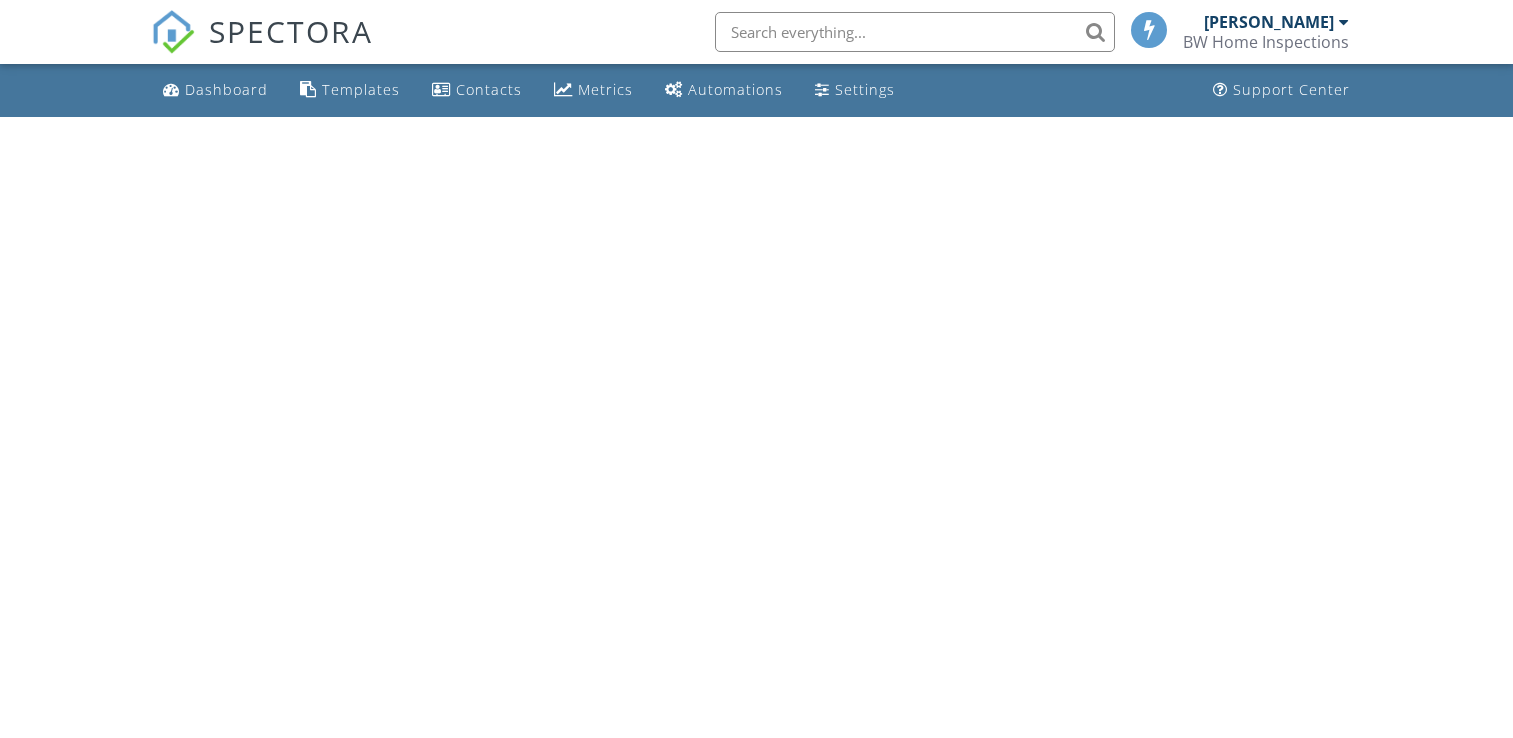 scroll, scrollTop: 0, scrollLeft: 0, axis: both 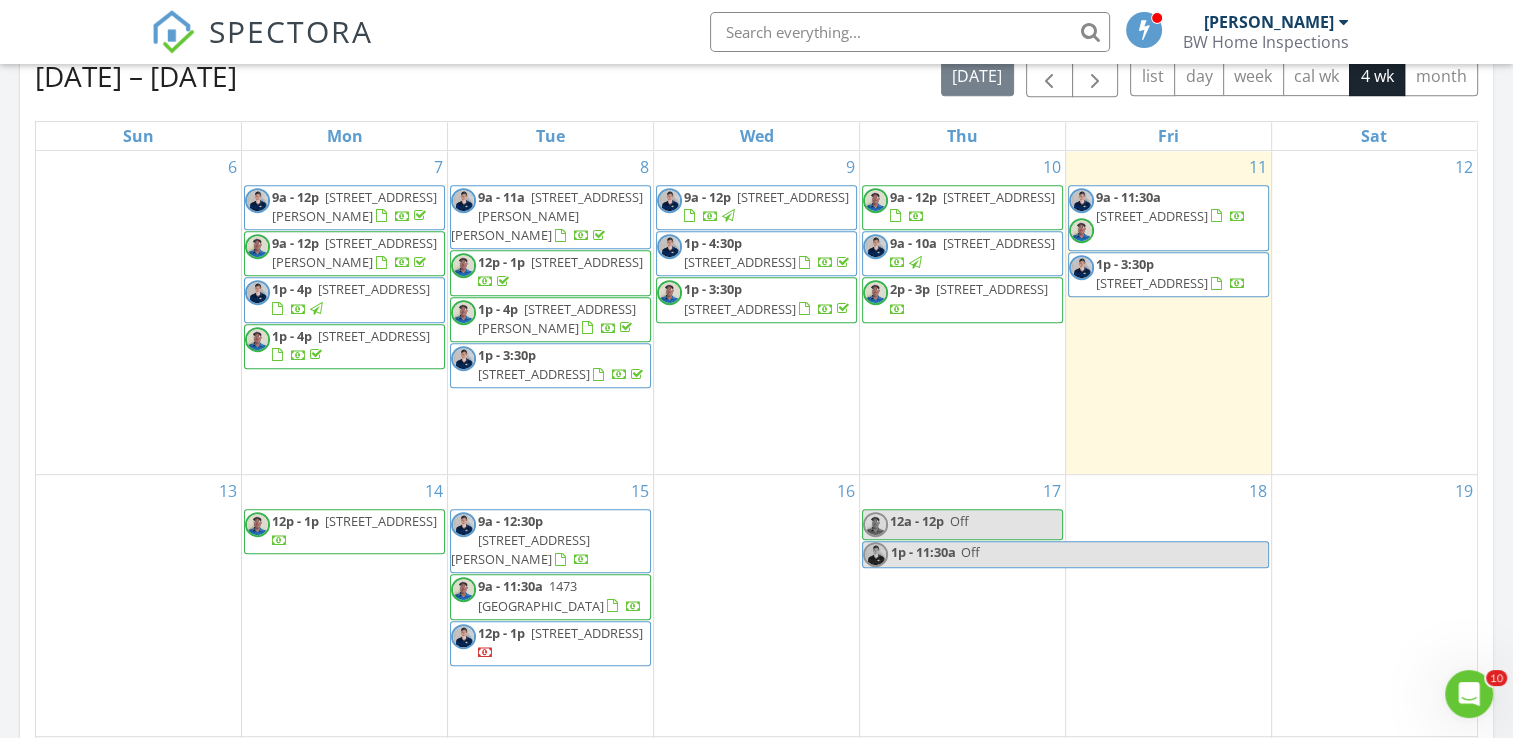 drag, startPoint x: 1064, startPoint y: 224, endPoint x: 988, endPoint y: 216, distance: 76.41989 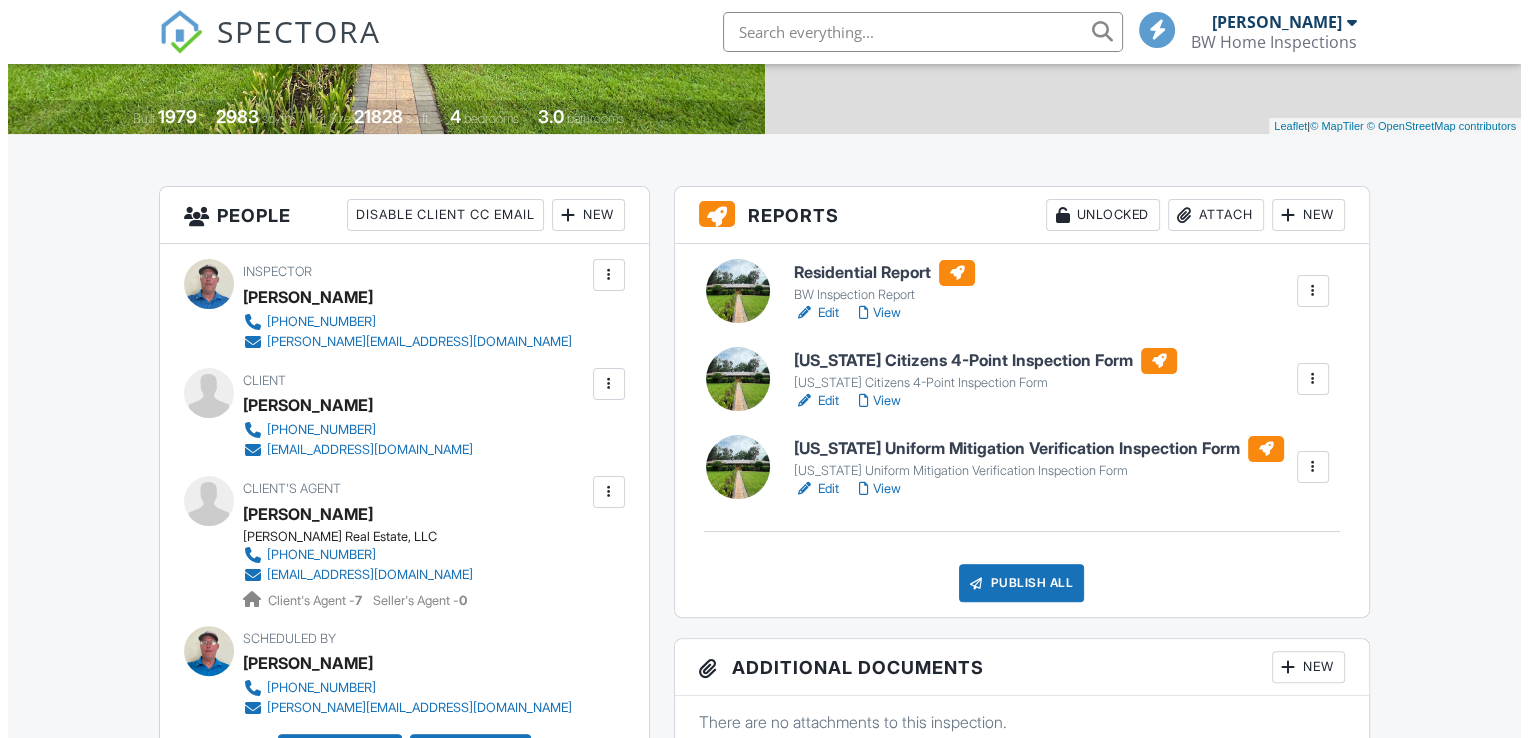 scroll, scrollTop: 400, scrollLeft: 0, axis: vertical 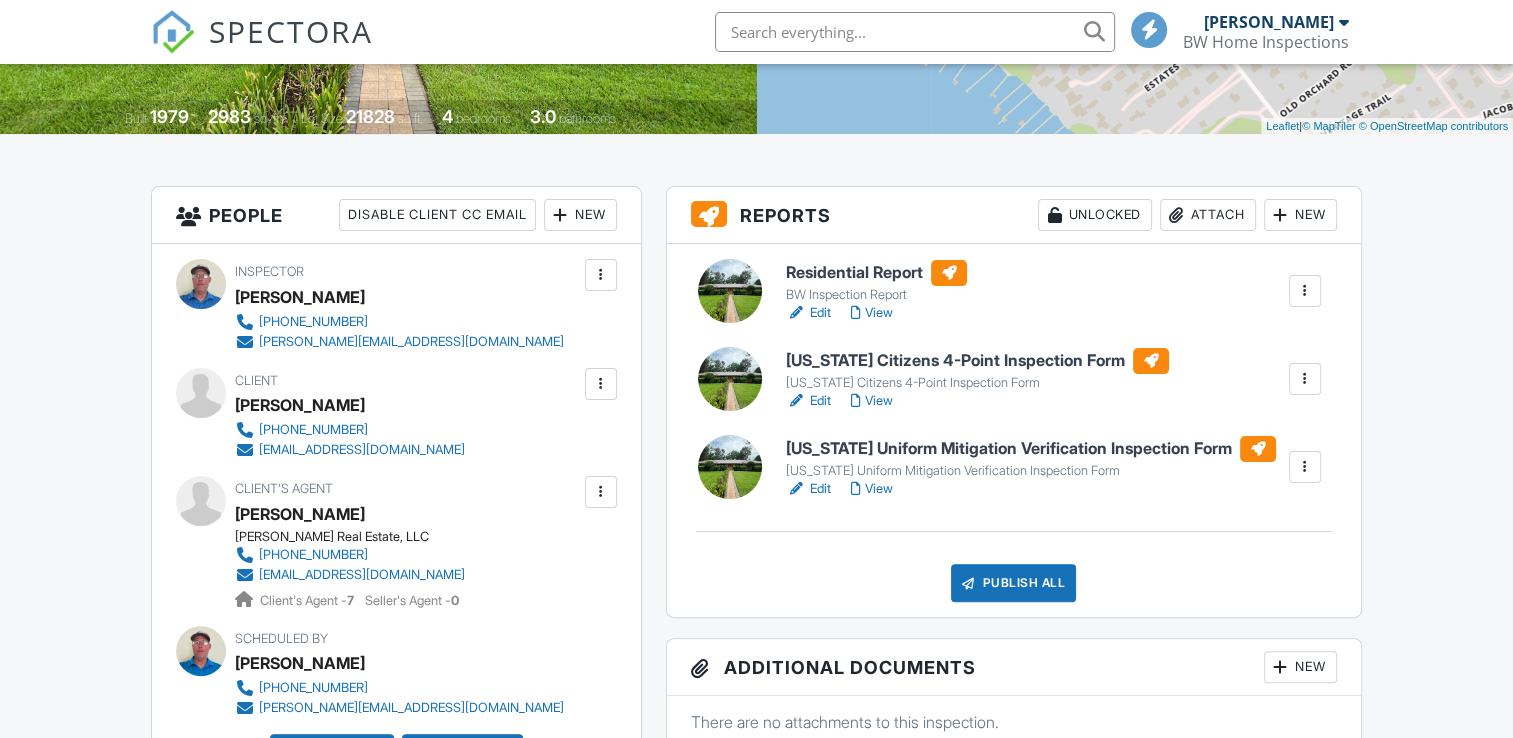 click on "Attach" at bounding box center [1208, 215] 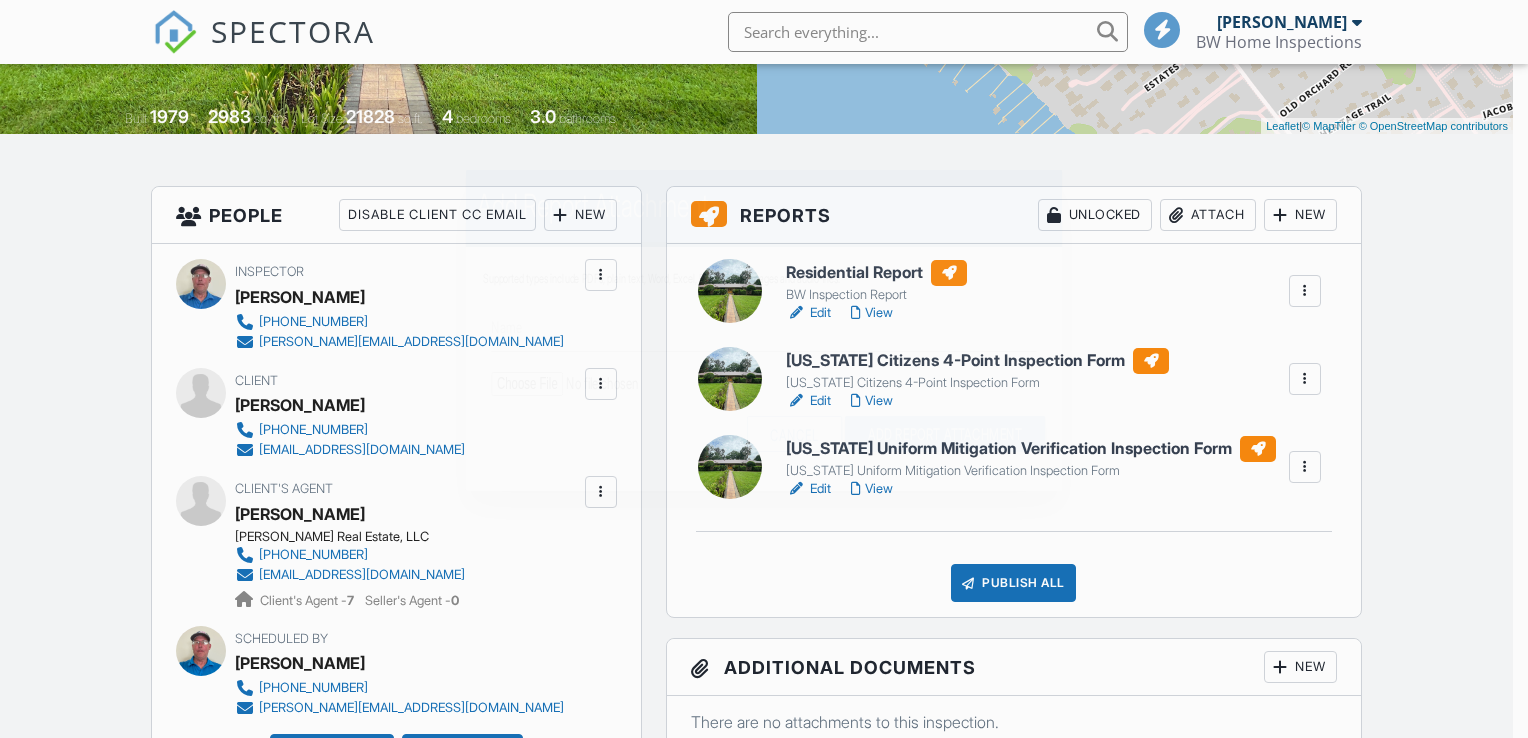 scroll, scrollTop: 0, scrollLeft: 0, axis: both 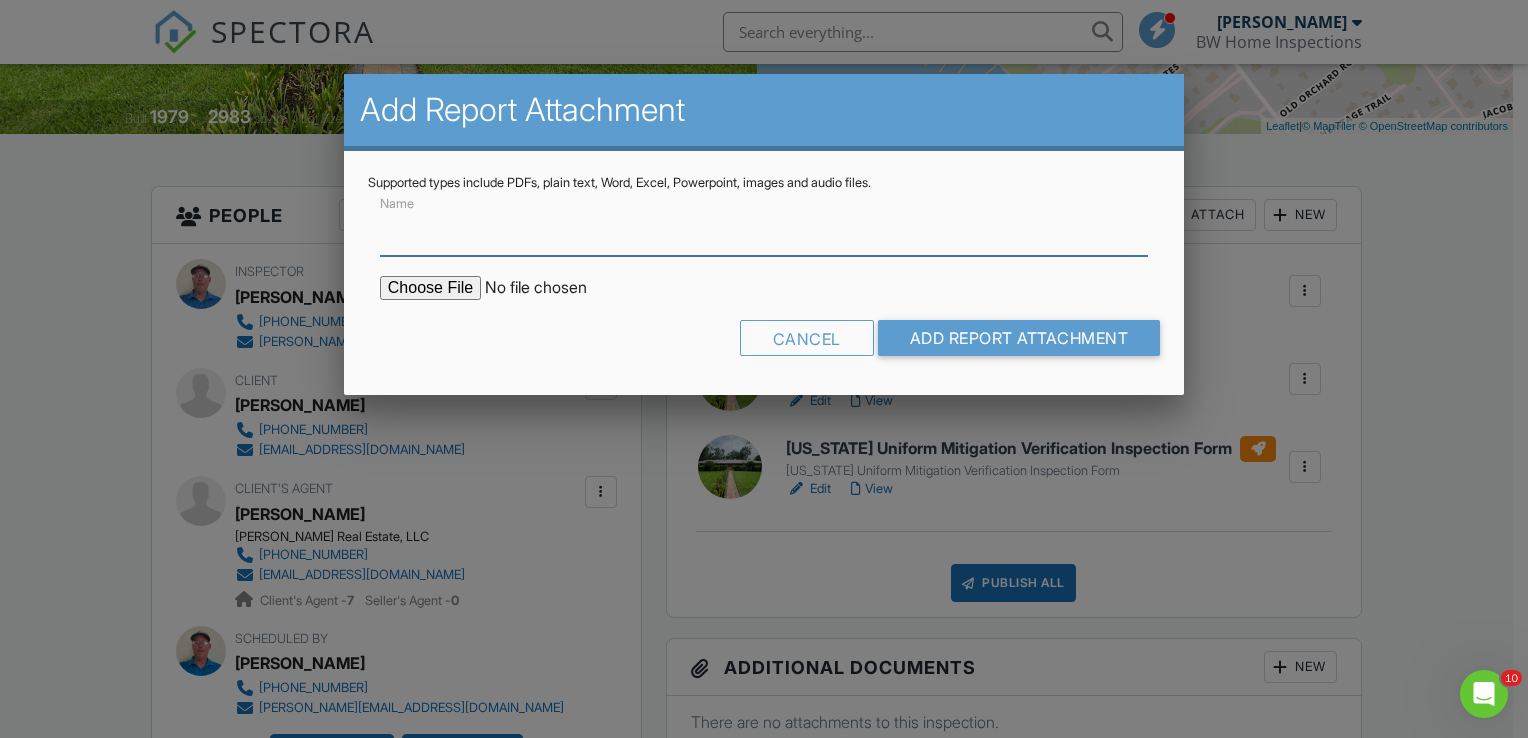 click on "Name" at bounding box center (764, 231) 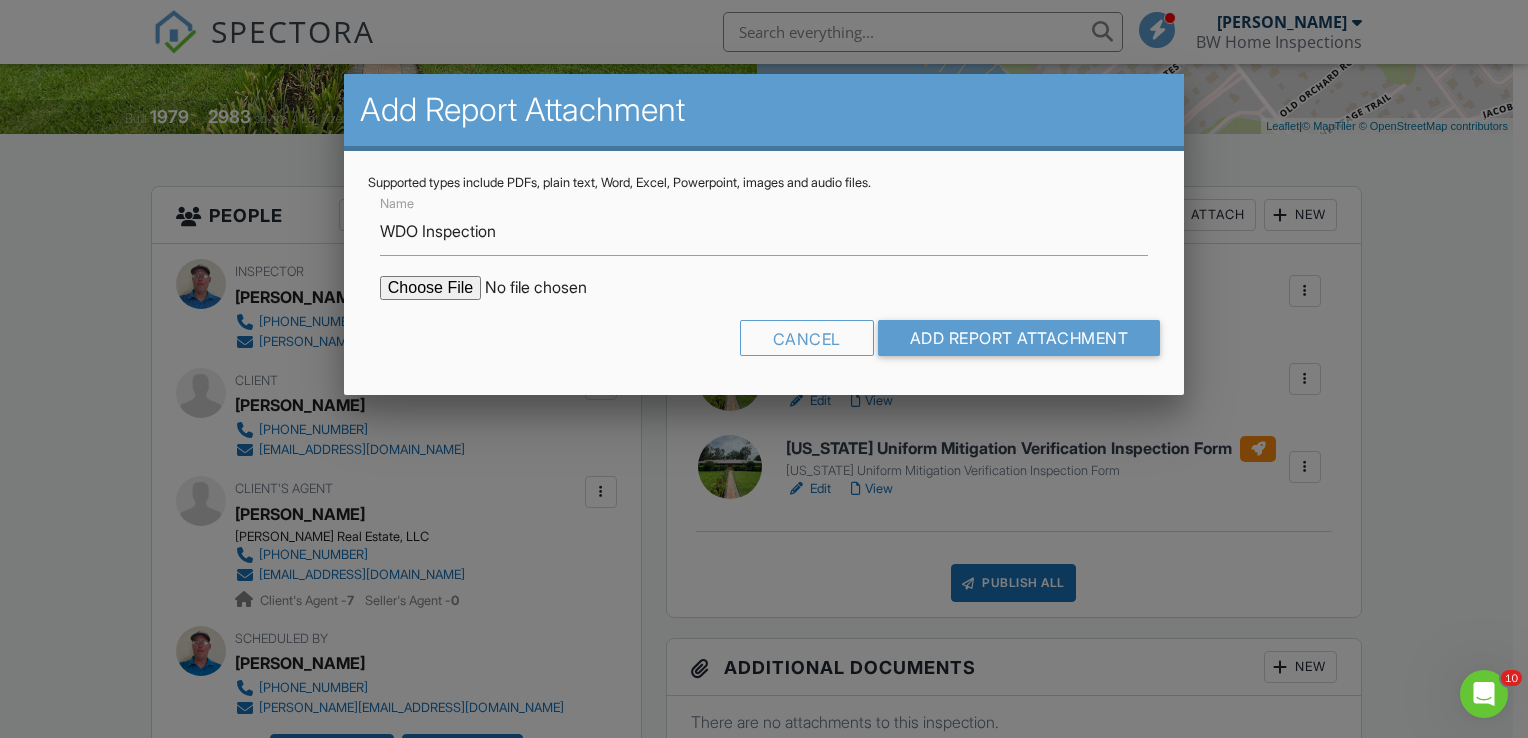 click at bounding box center (550, 288) 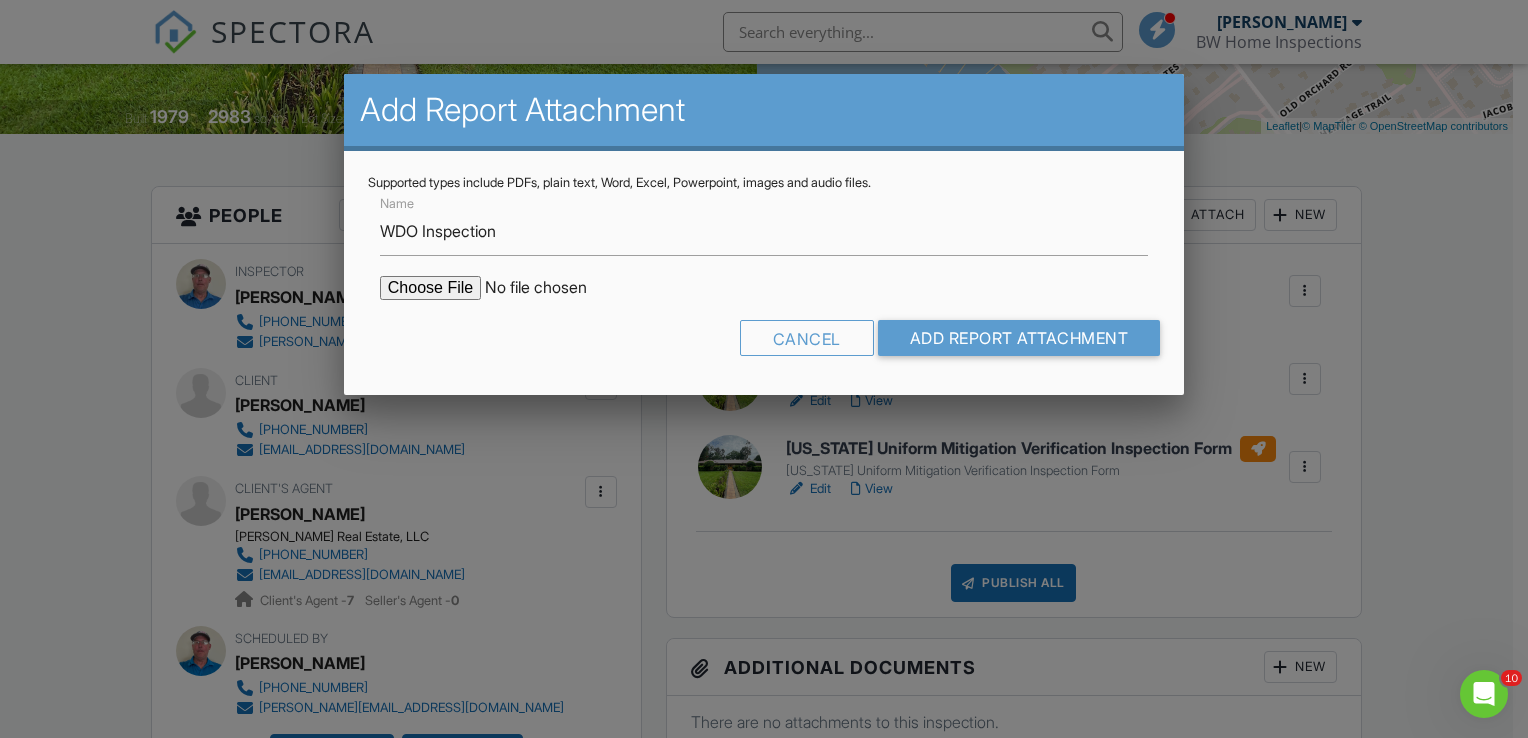 type on "C:\fakepath\document-9383.pdf" 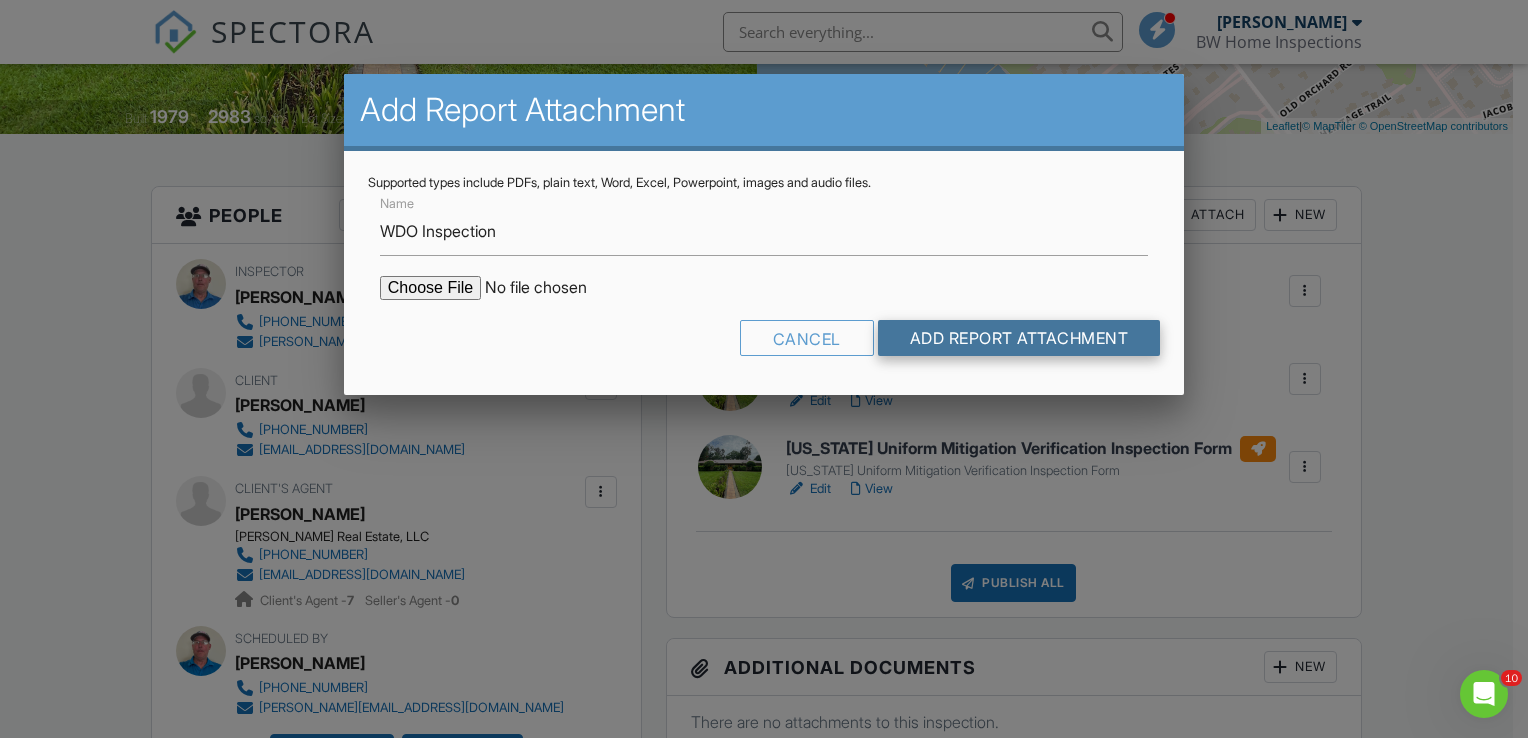 click on "Add Report Attachment" at bounding box center (1019, 338) 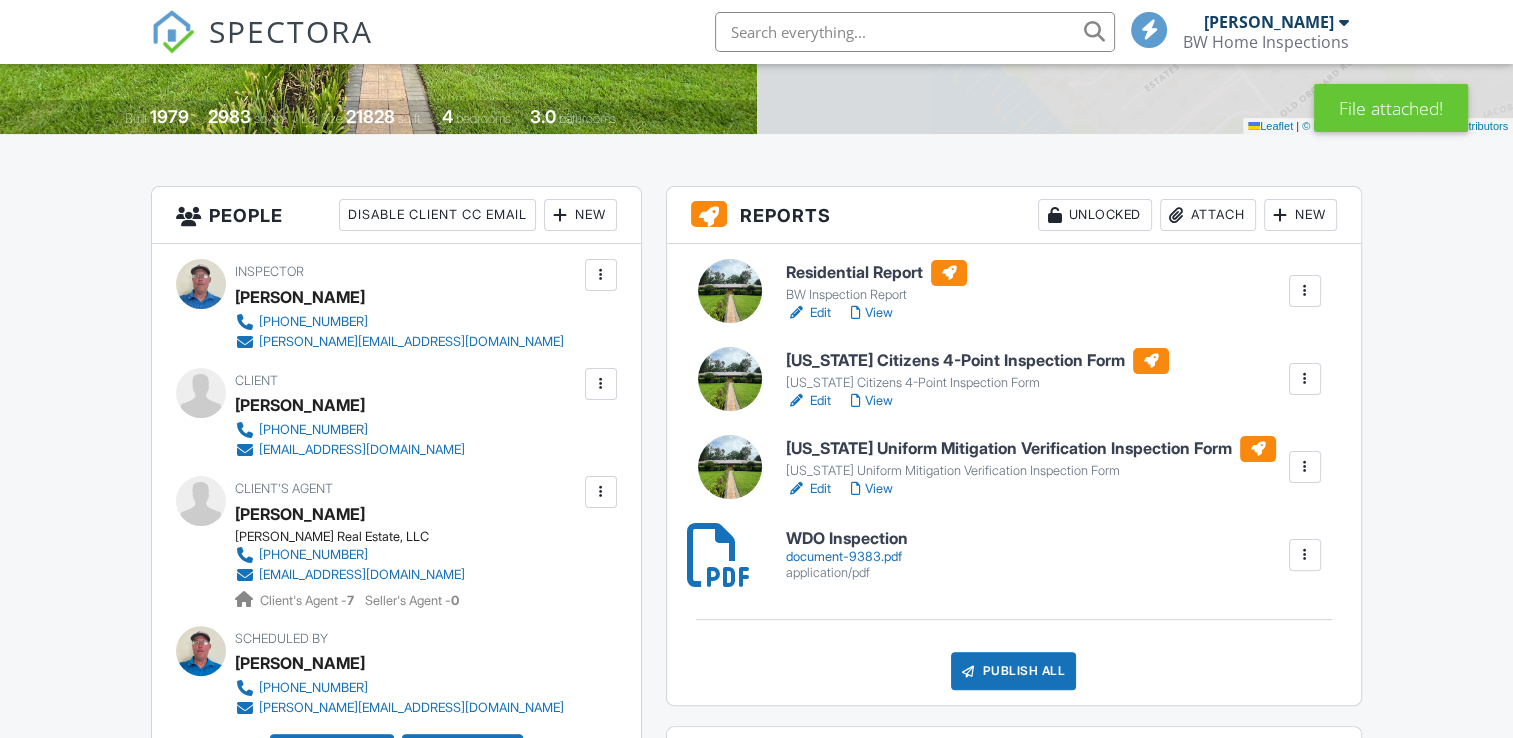 scroll, scrollTop: 0, scrollLeft: 0, axis: both 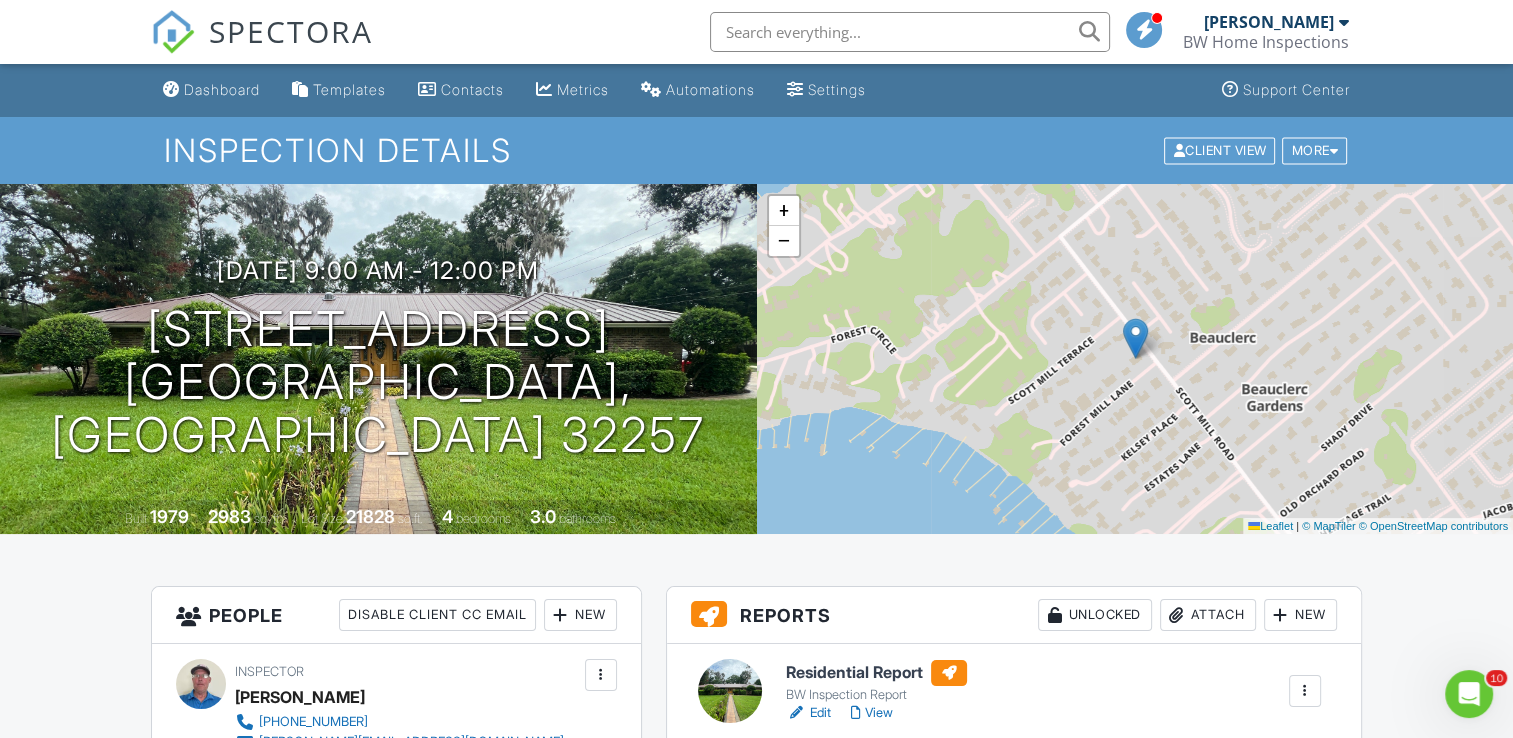 click on "BW Home Inspections" at bounding box center [1266, 42] 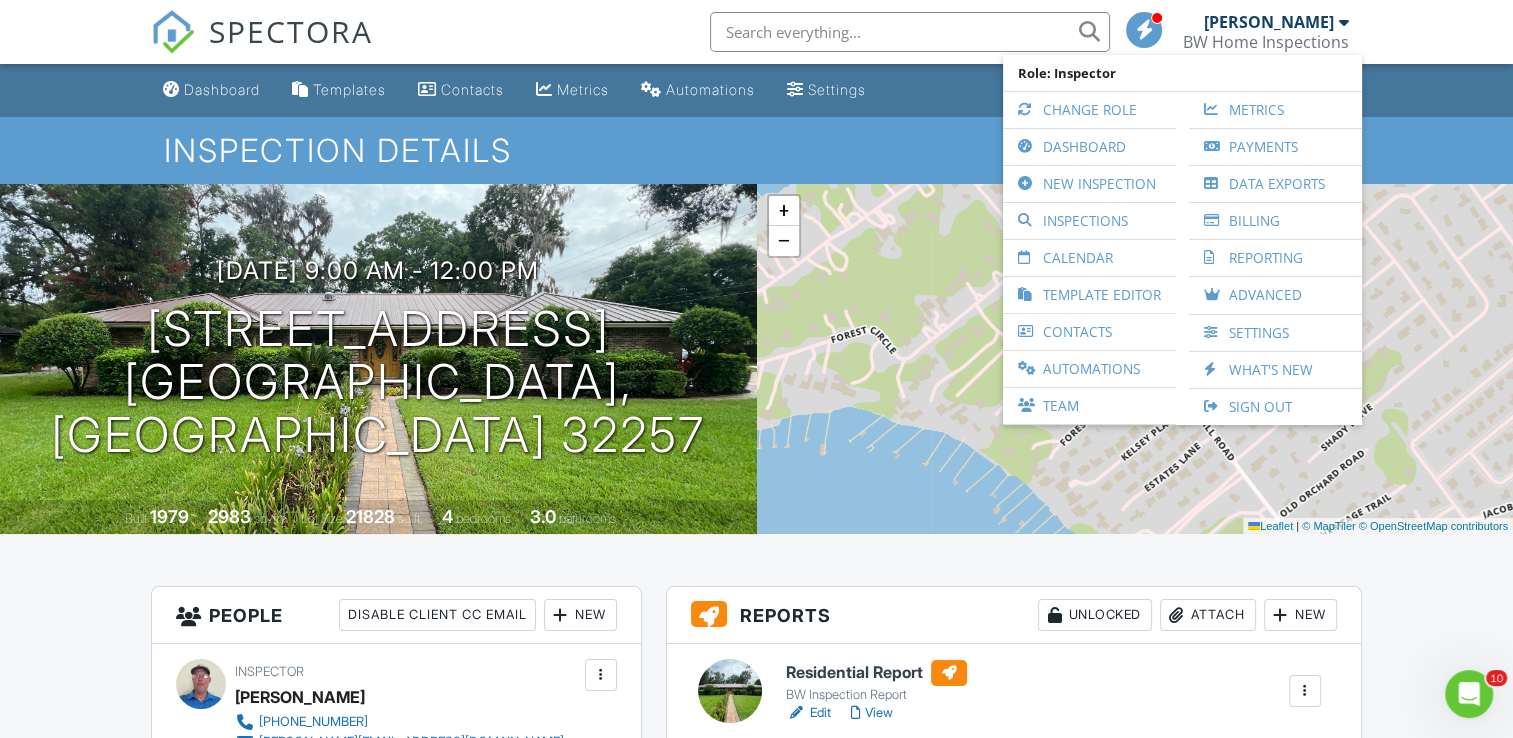click on "Sign Out" at bounding box center [1275, 407] 